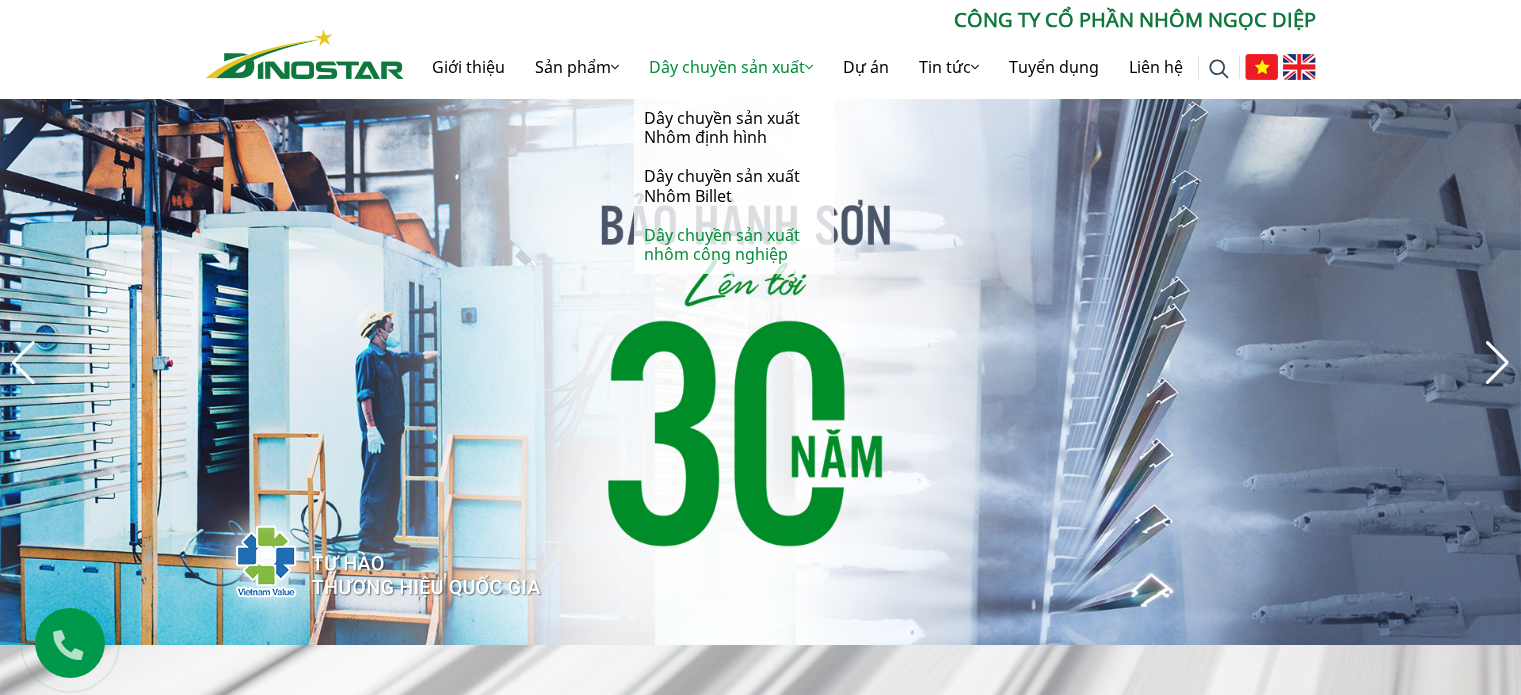 scroll, scrollTop: 0, scrollLeft: 0, axis: both 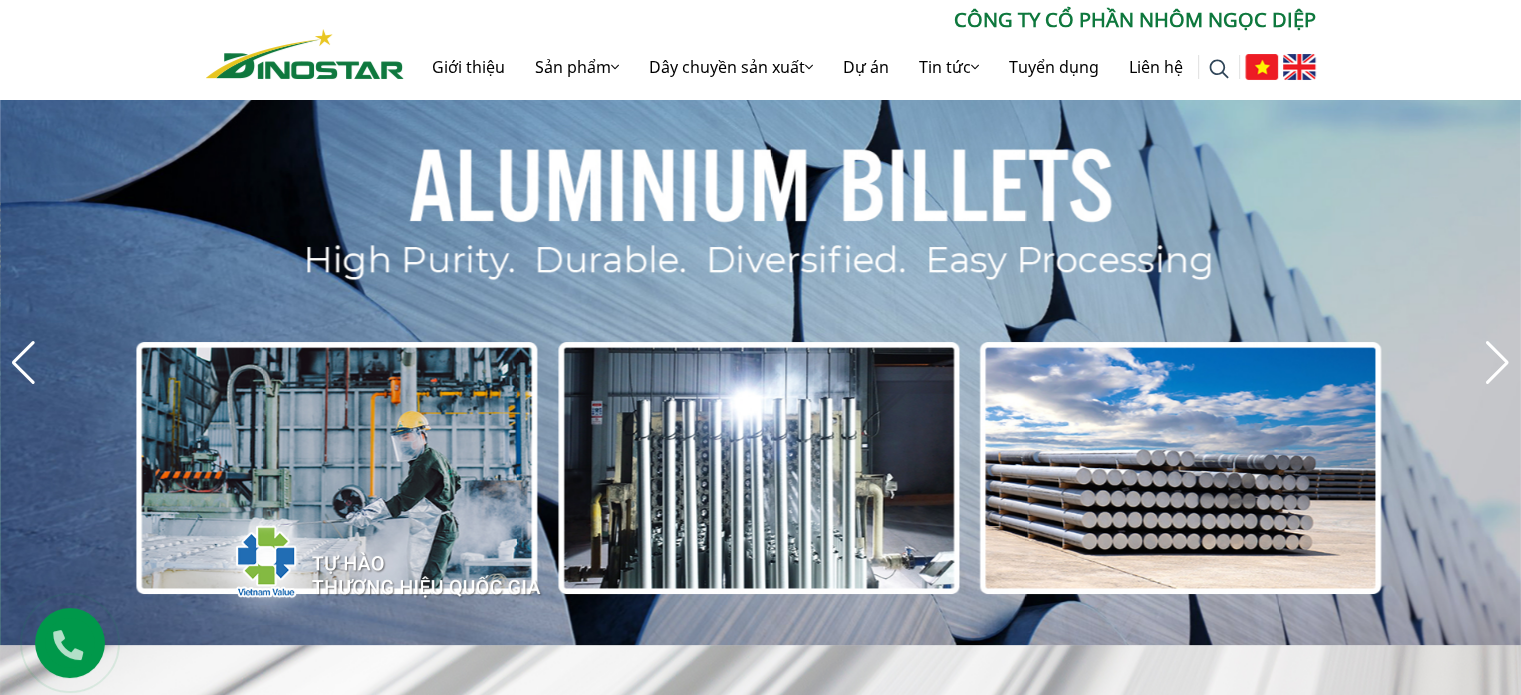 click at bounding box center [305, 54] 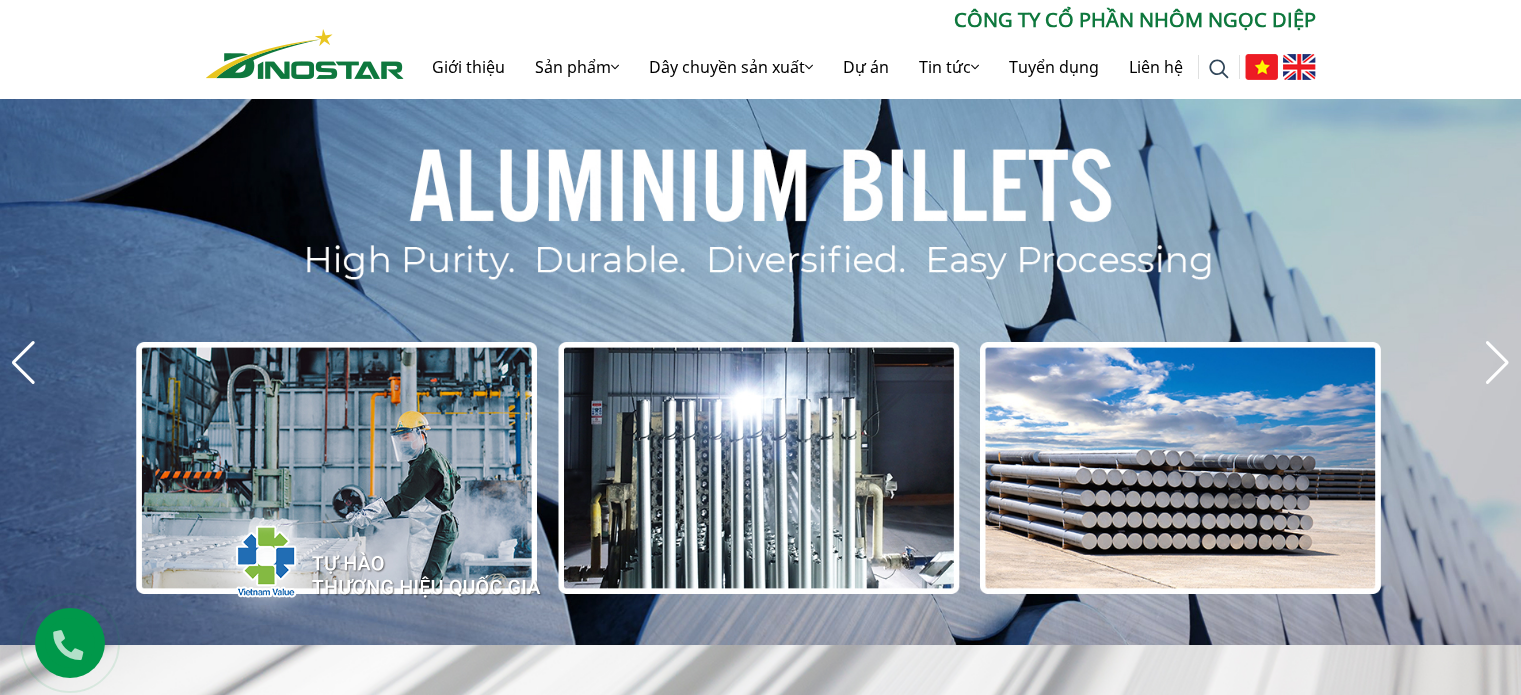 scroll, scrollTop: 0, scrollLeft: 0, axis: both 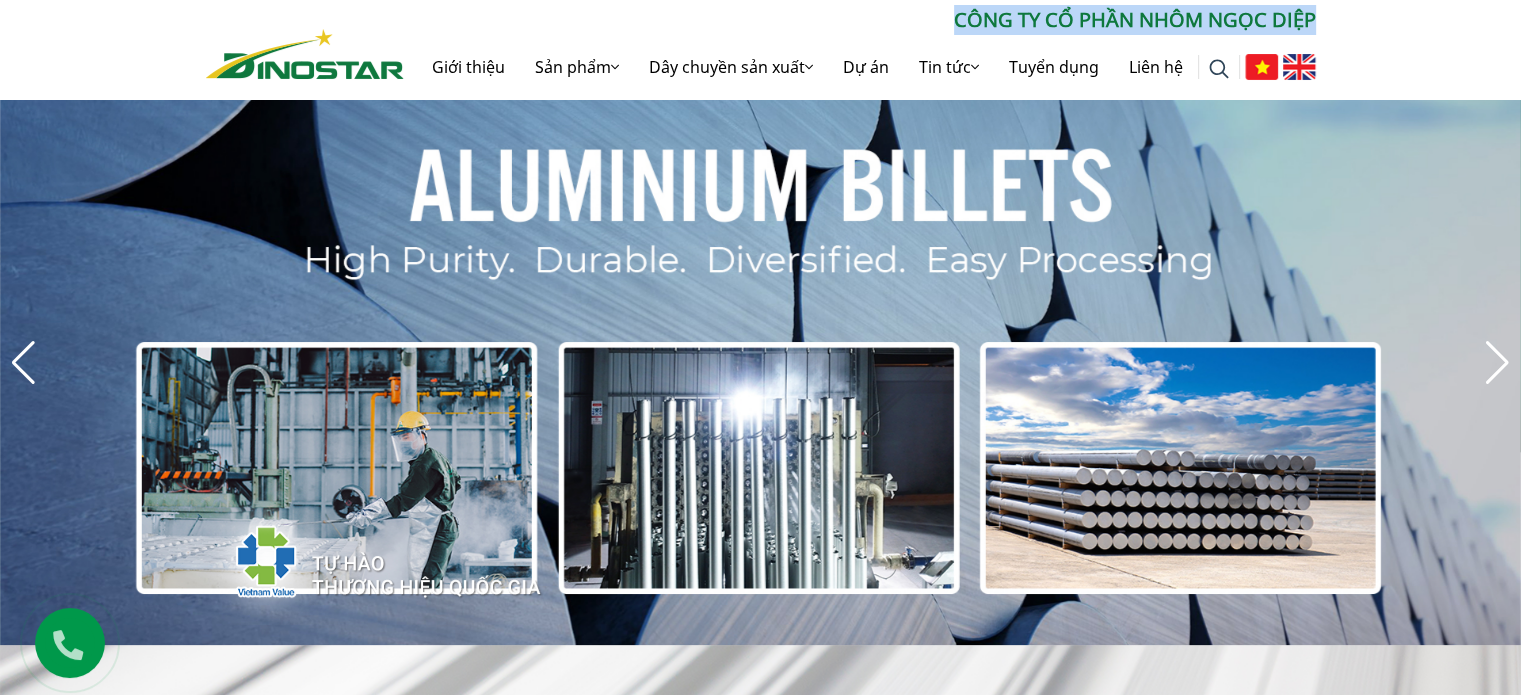 drag, startPoint x: 942, startPoint y: 28, endPoint x: 1335, endPoint y: -1, distance: 394.0685 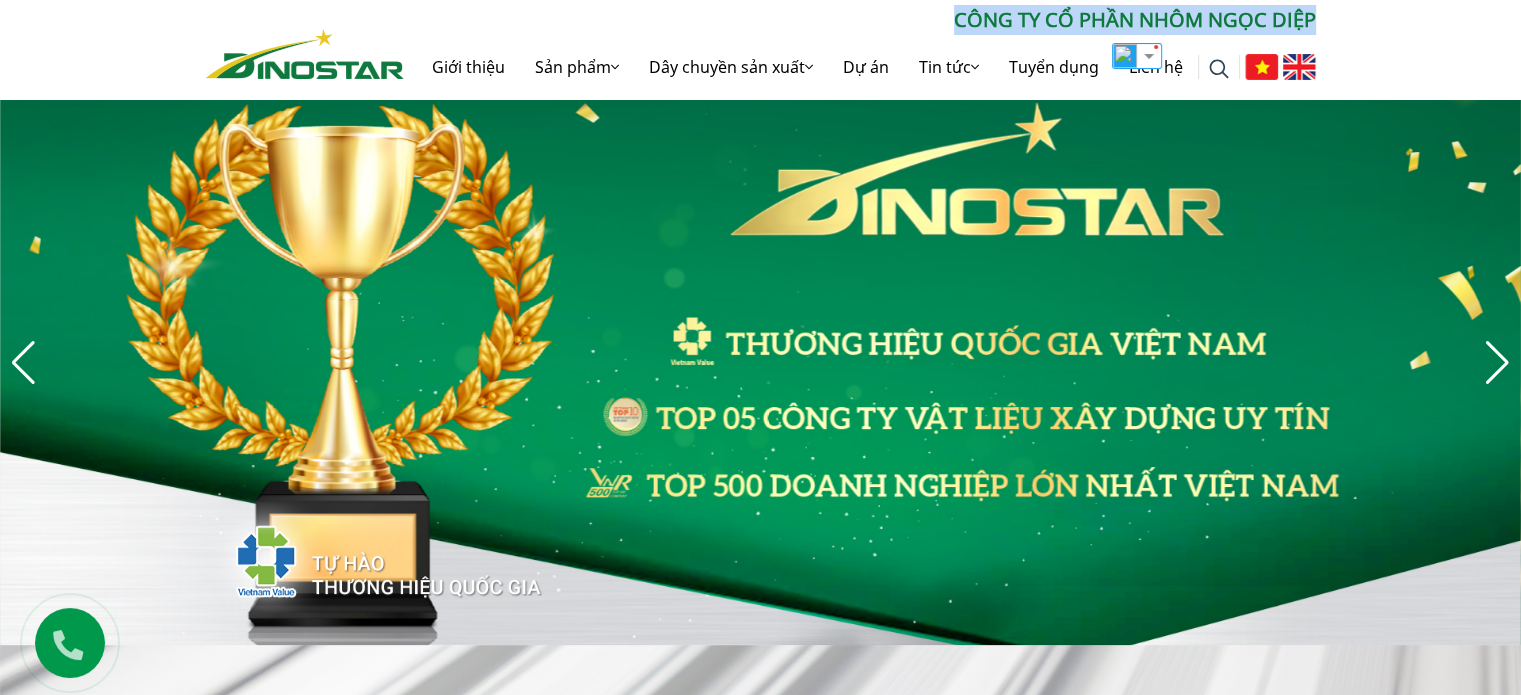 copy on "CÔNG TY CỔ PHẦN NHÔM NGỌC DIỆP" 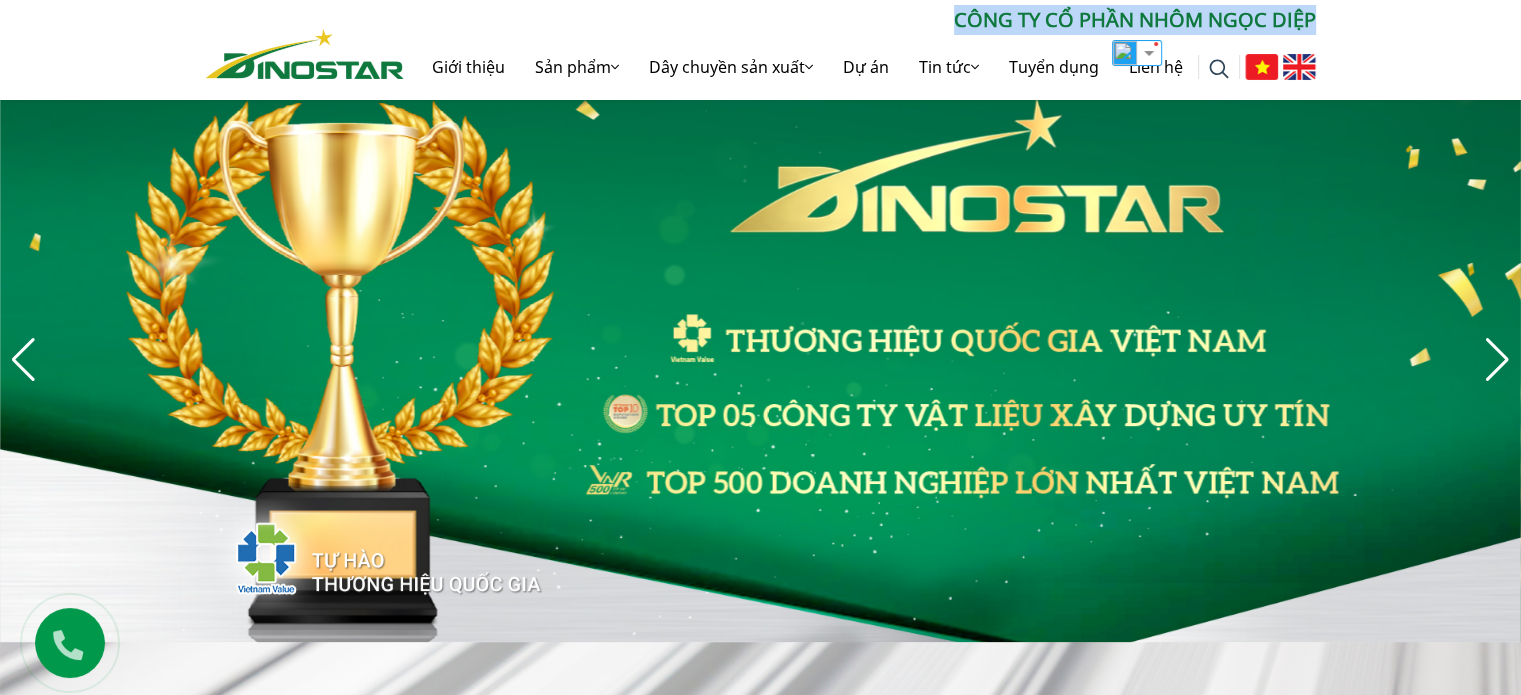 scroll, scrollTop: 0, scrollLeft: 0, axis: both 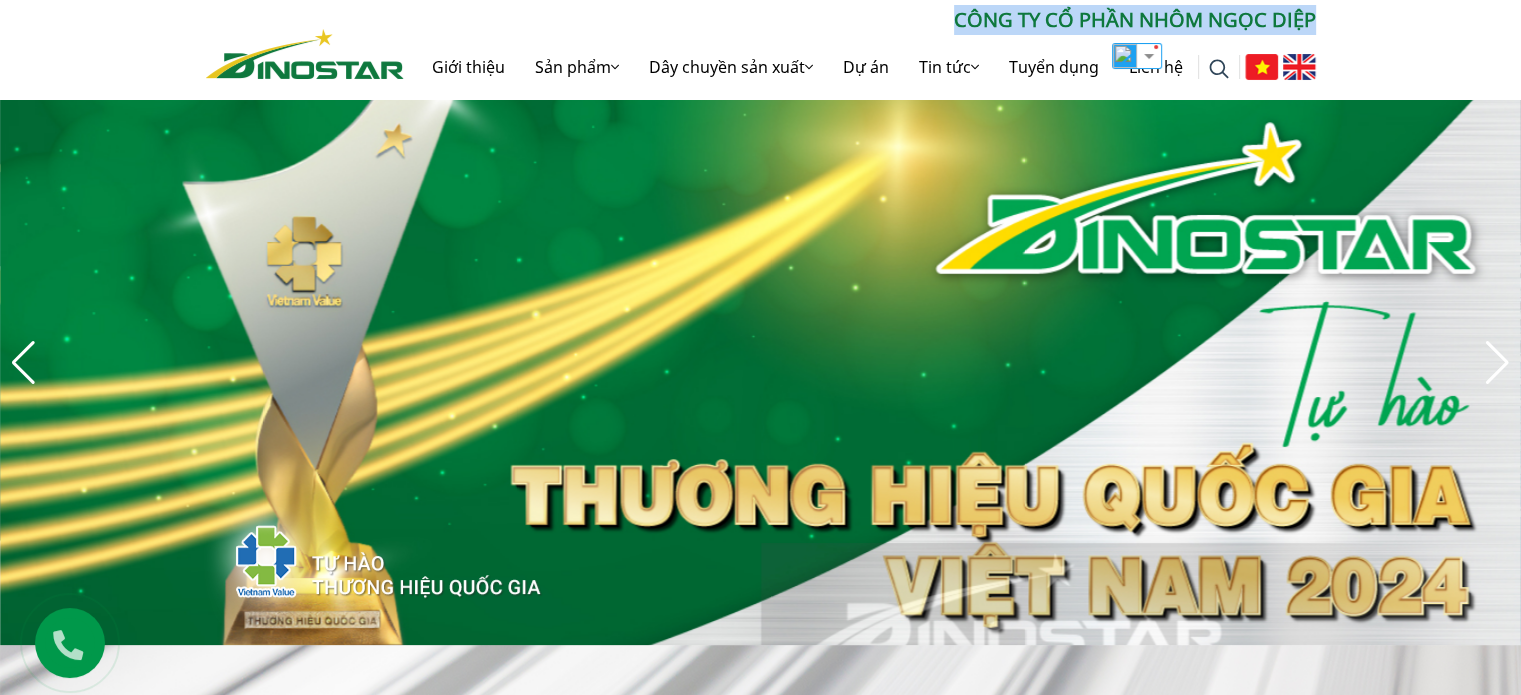 click at bounding box center (23, 363) 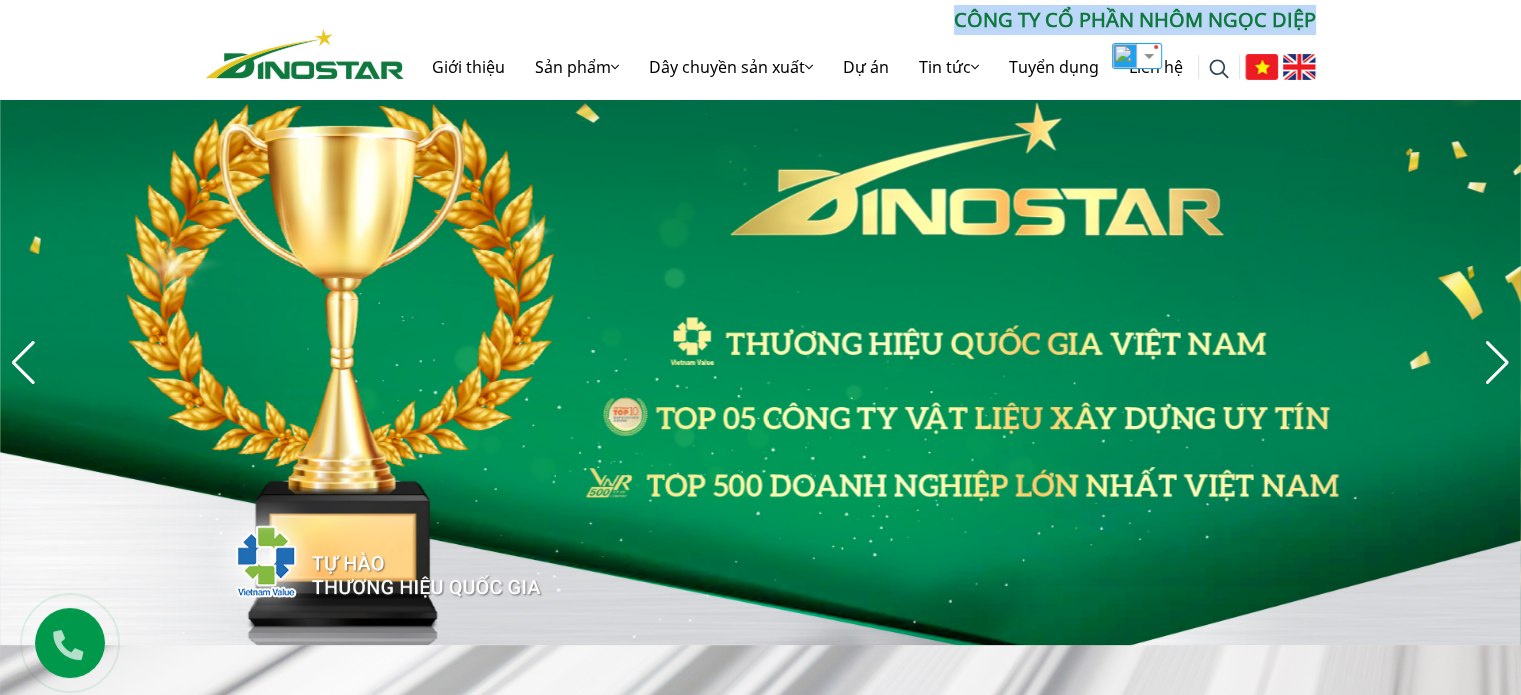 click at bounding box center [23, 363] 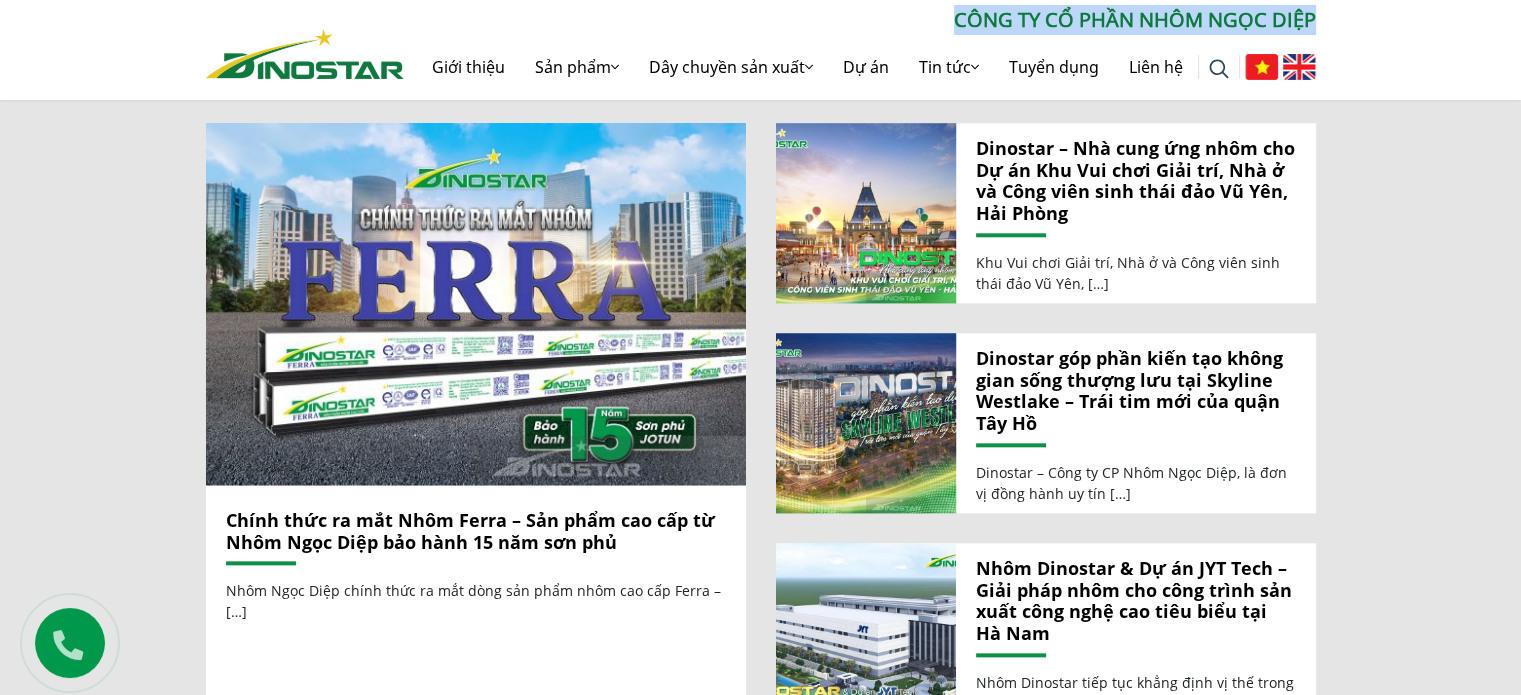 scroll, scrollTop: 2100, scrollLeft: 0, axis: vertical 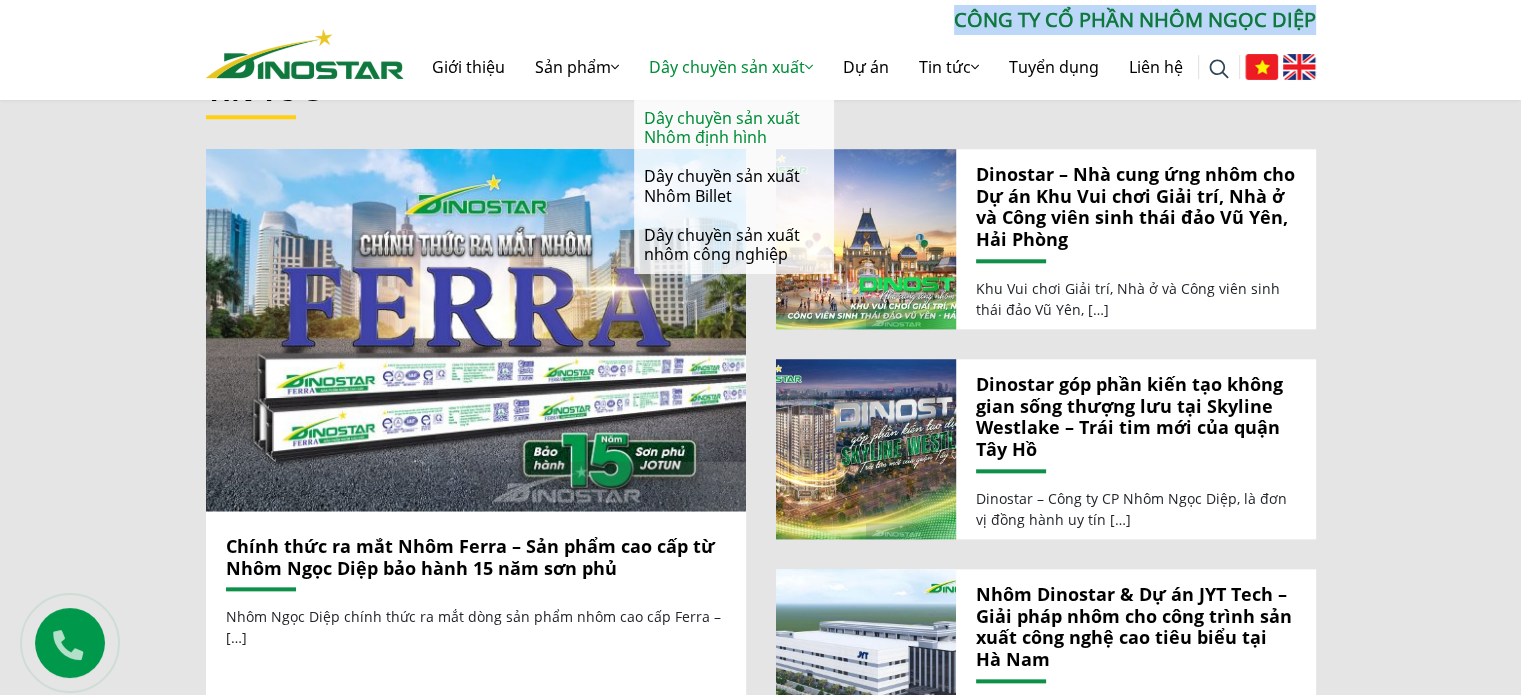 click on "Dây chuyền sản xuất Nhôm định hình" at bounding box center [734, 128] 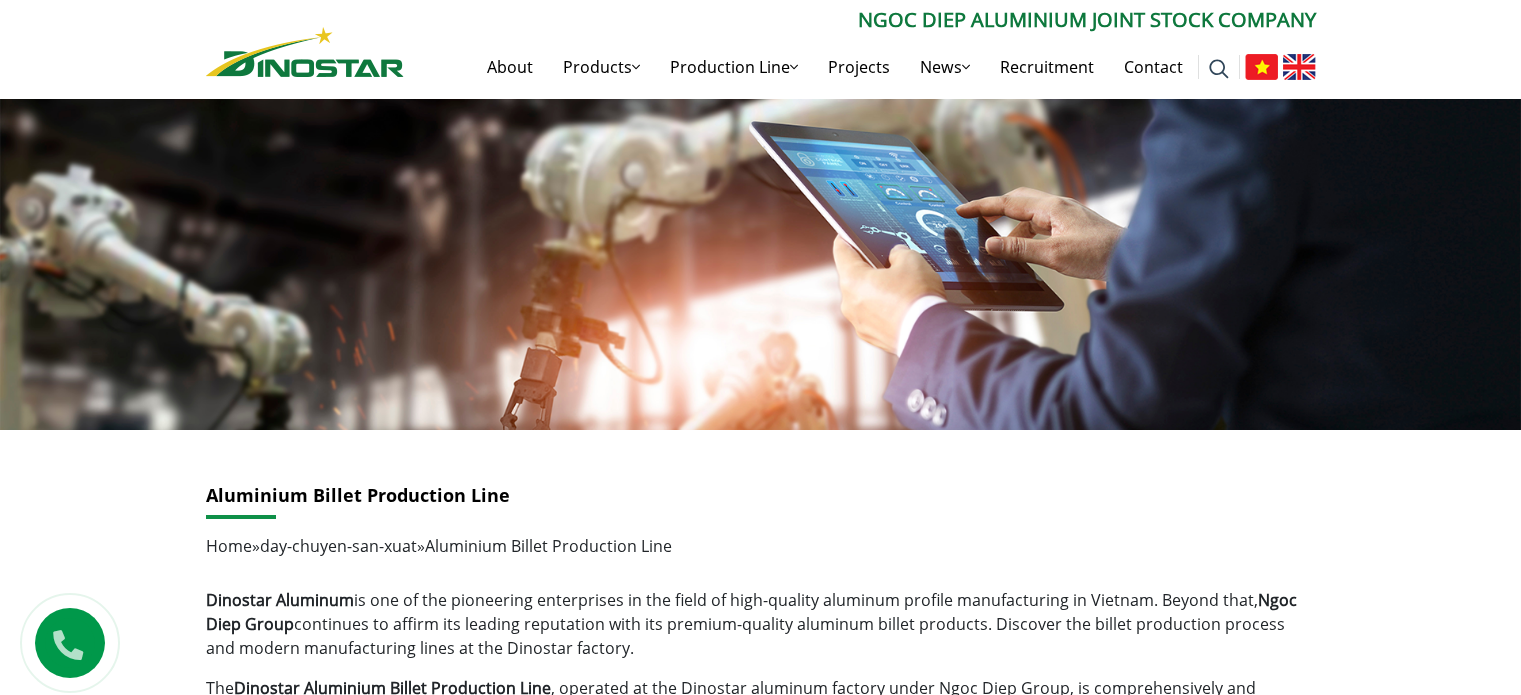 scroll, scrollTop: 0, scrollLeft: 0, axis: both 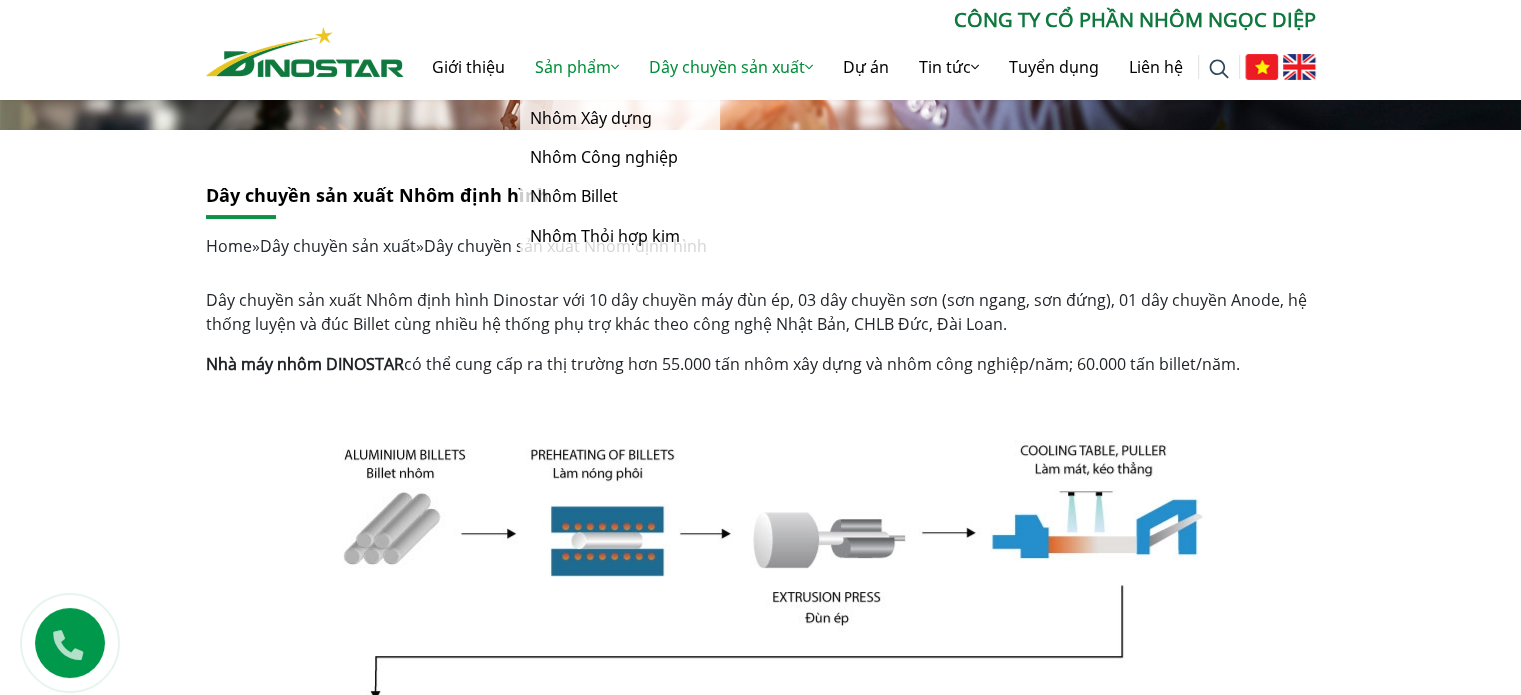 click on "Sản phẩm" at bounding box center (577, 67) 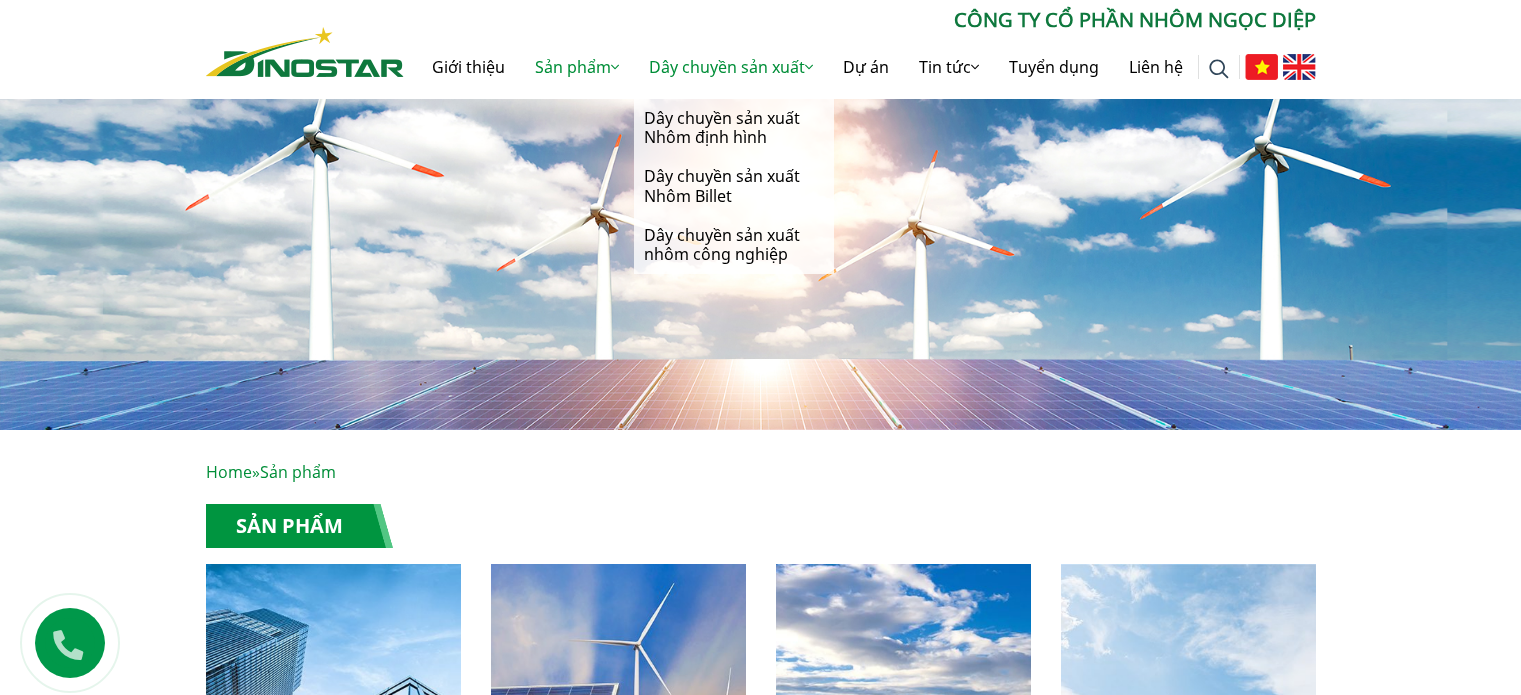 scroll, scrollTop: 0, scrollLeft: 0, axis: both 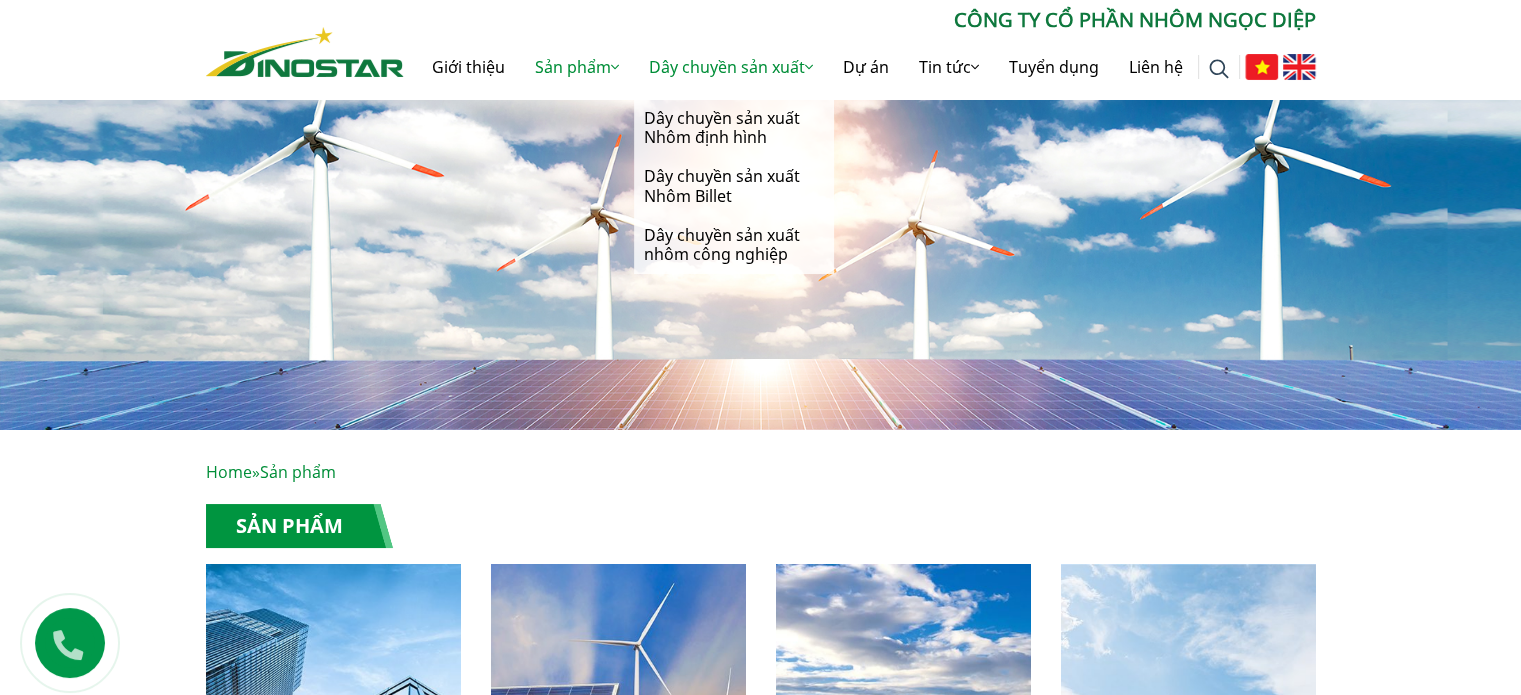 click on "Dây chuyền sản xuất" at bounding box center (731, 67) 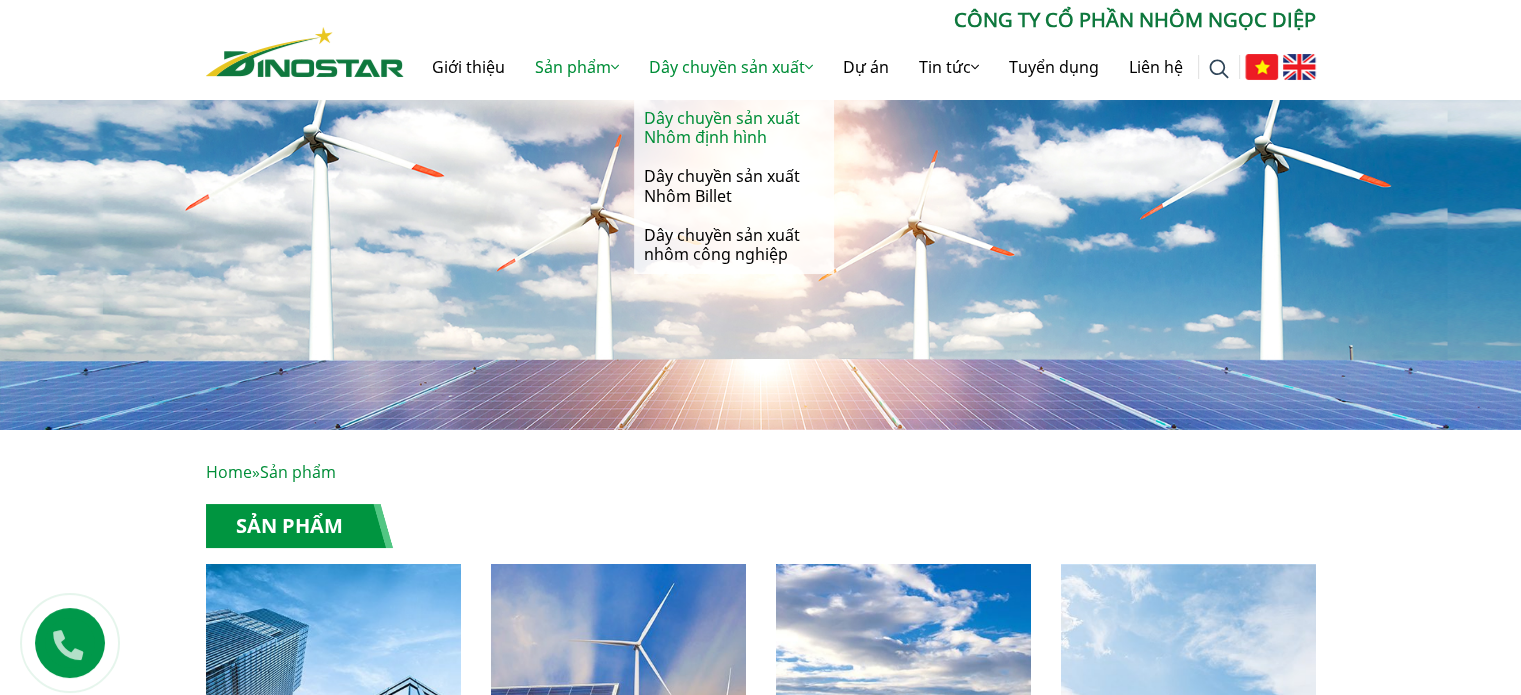 click on "Dây chuyền sản xuất Nhôm định hình" at bounding box center (734, 128) 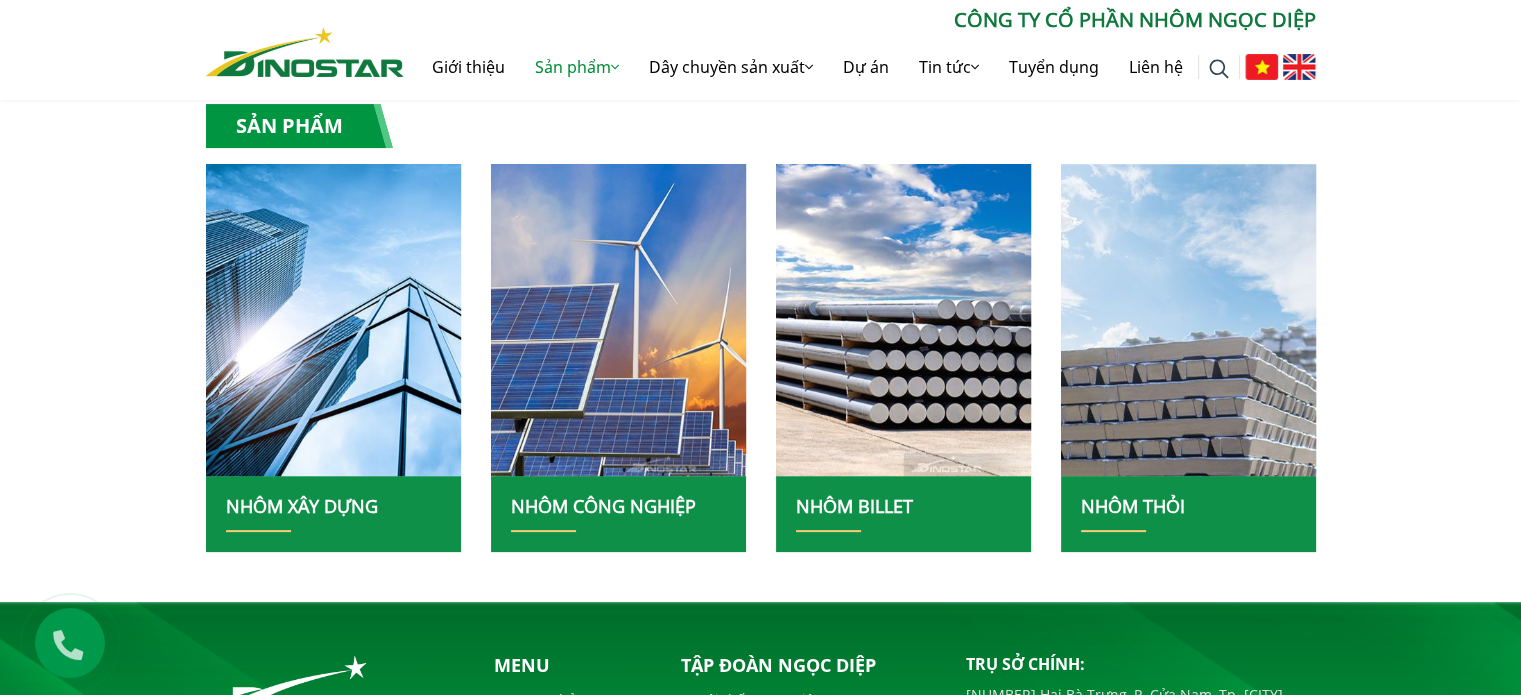 scroll, scrollTop: 446, scrollLeft: 0, axis: vertical 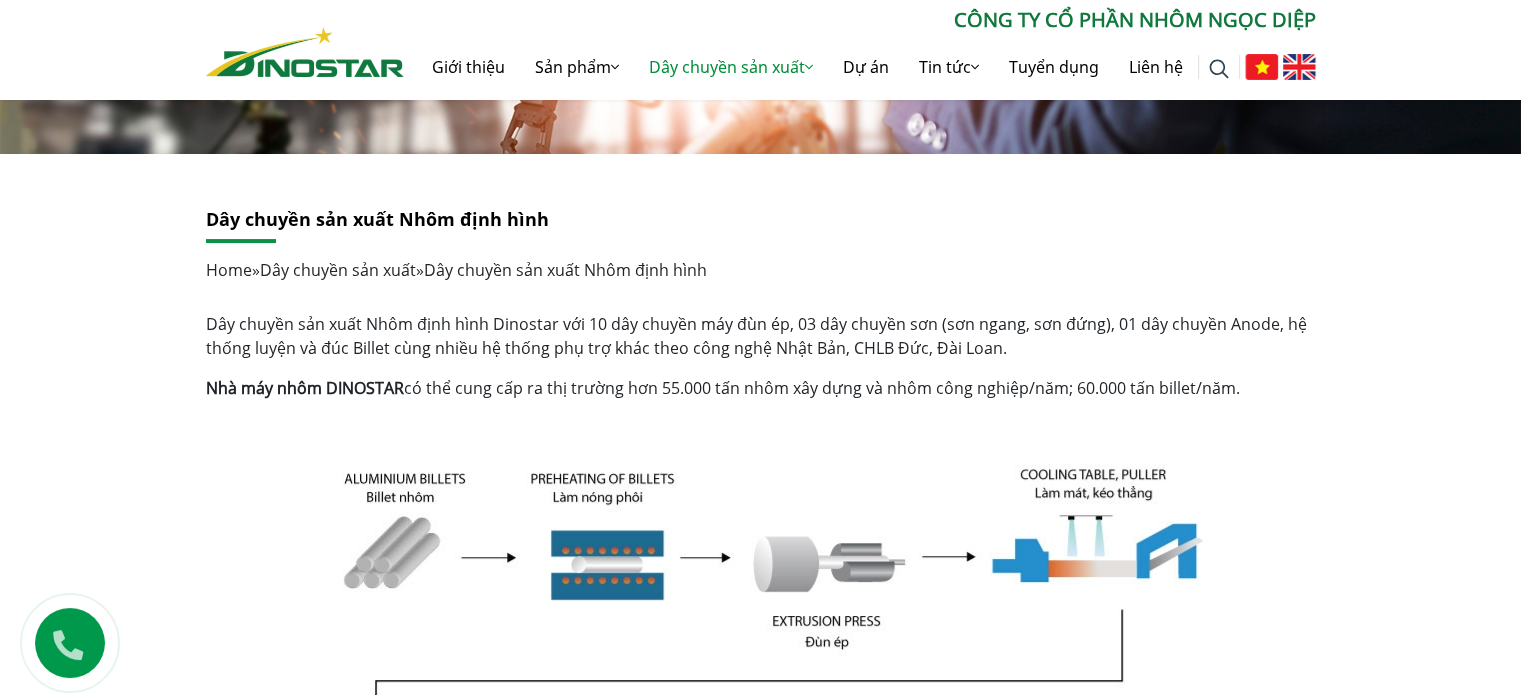 click on "Nhà máy nhôm DINOSTAR  có thể cung cấp ra thị trường hơn 55.000 tấn nhôm xây dựng và nhôm công nghiệp/năm; 60.000 tấn billet/năm." at bounding box center (761, 388) 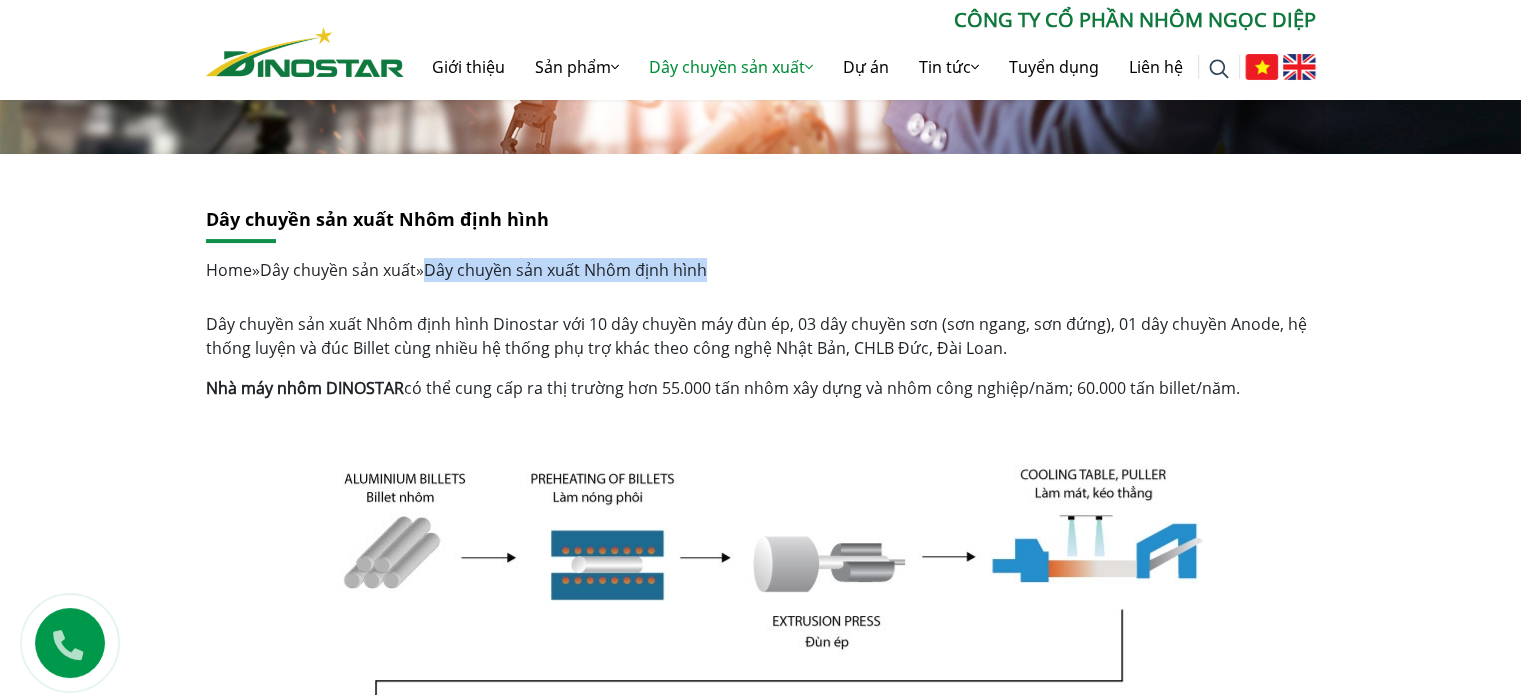 drag, startPoint x: 440, startPoint y: 267, endPoint x: 729, endPoint y: 267, distance: 289 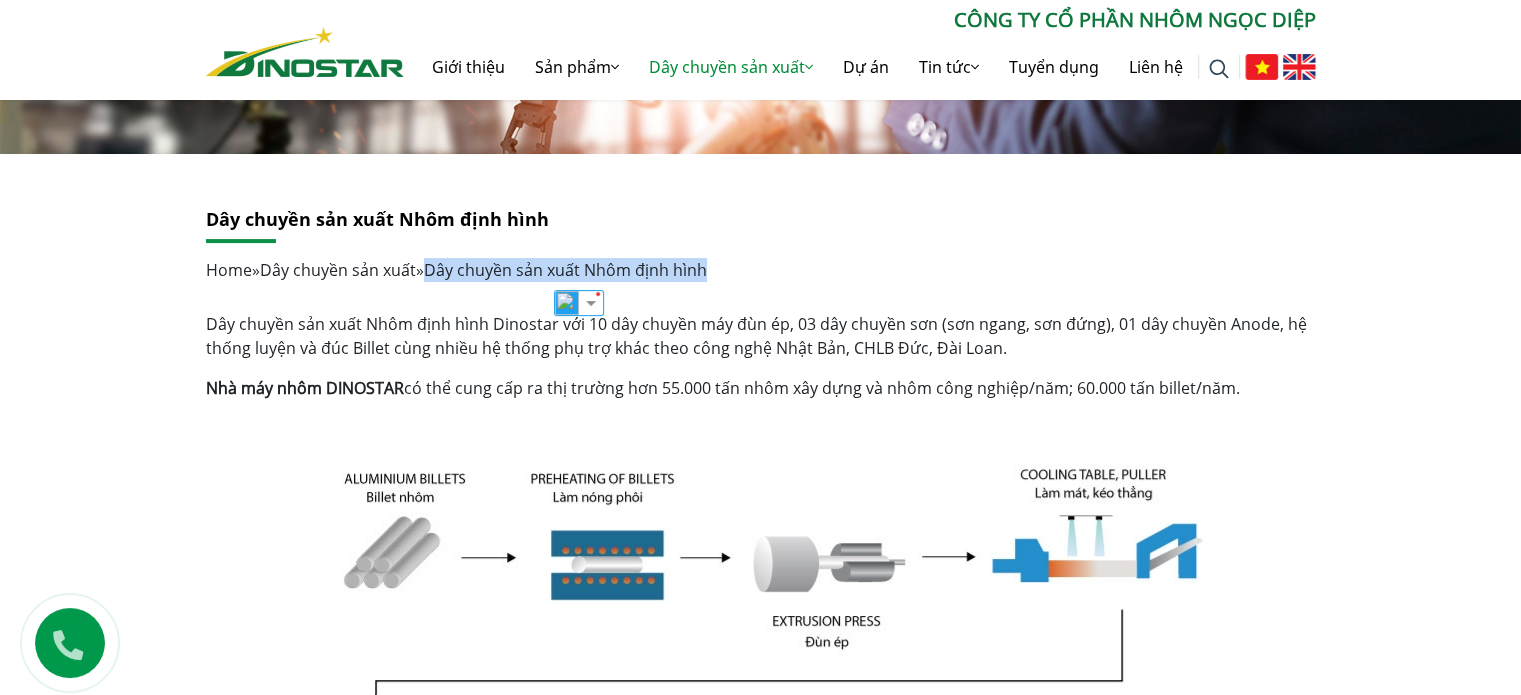 copy on "Dây chuyền sản xuất Nhôm định hình" 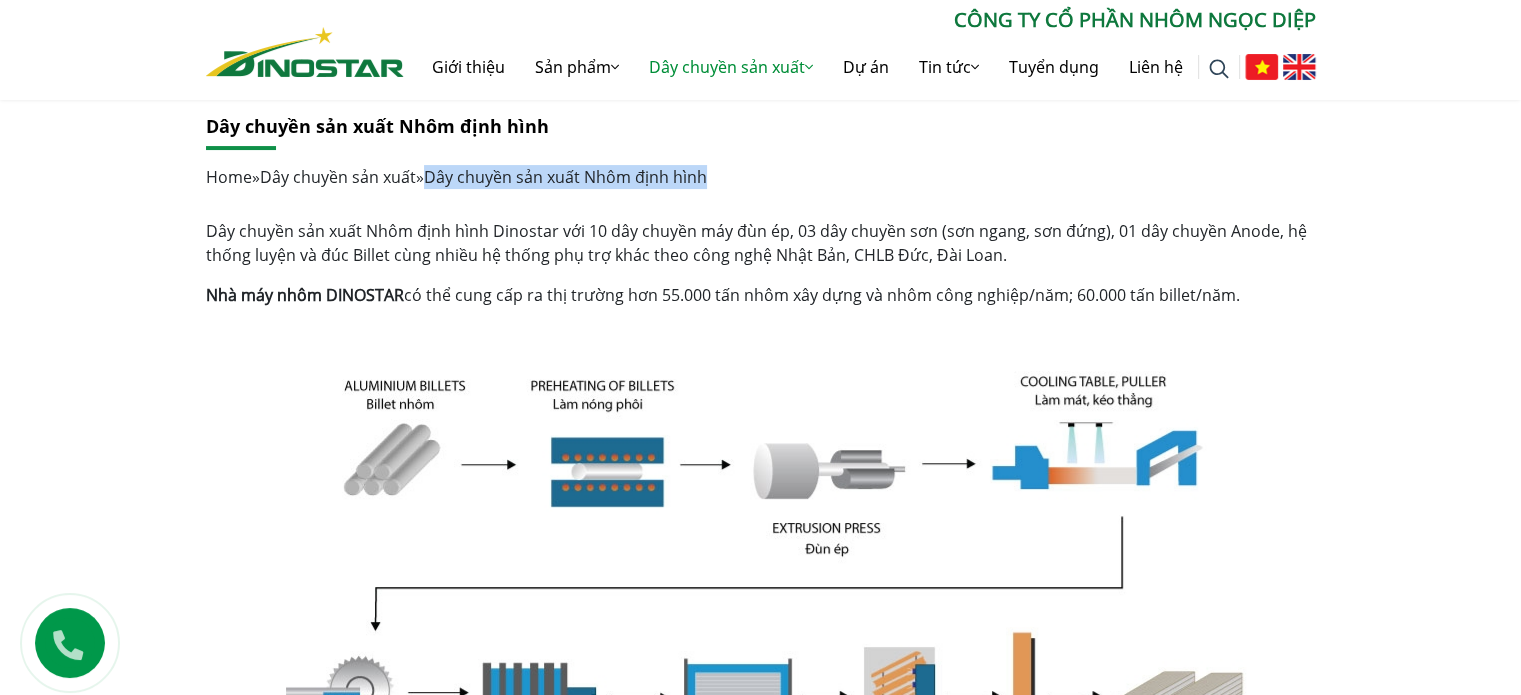 scroll, scrollTop: 376, scrollLeft: 0, axis: vertical 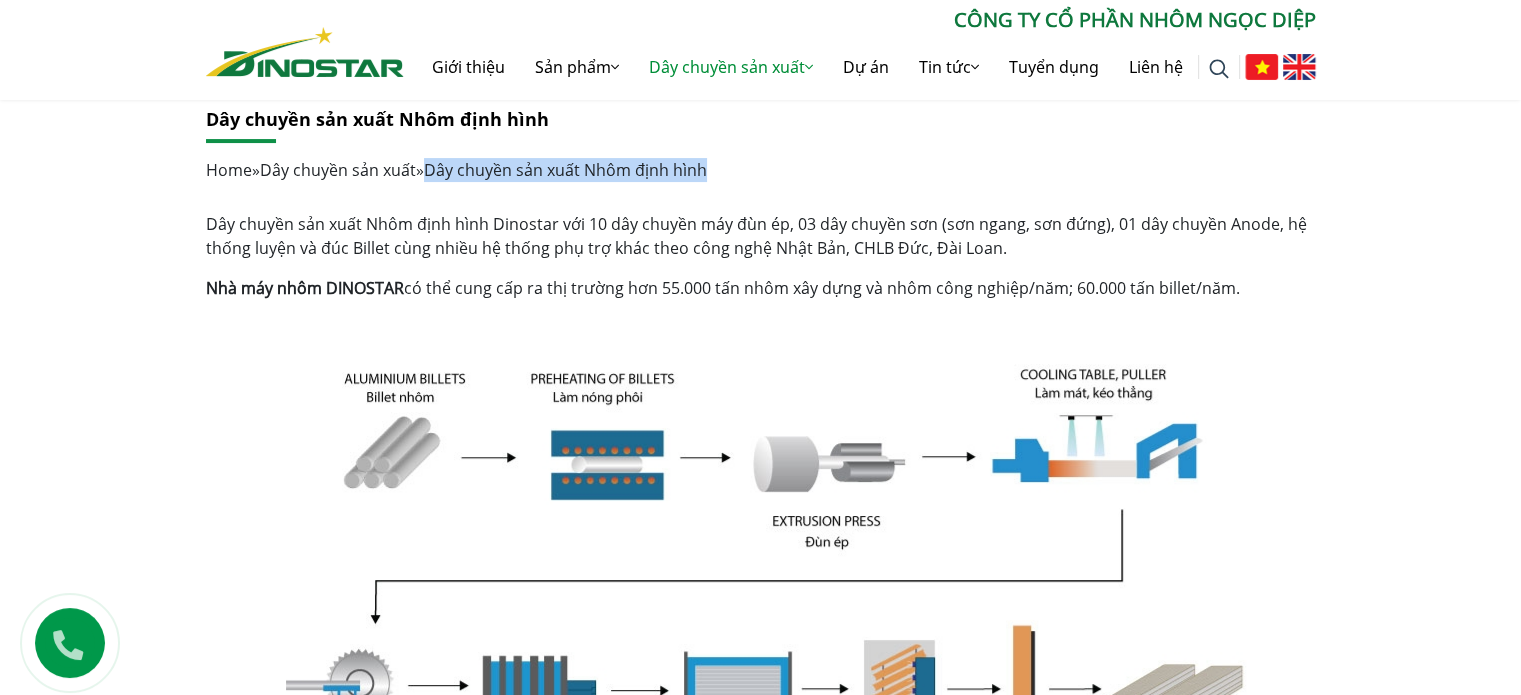 drag, startPoint x: 200, startPoint y: 223, endPoint x: 1276, endPoint y: 281, distance: 1077.562 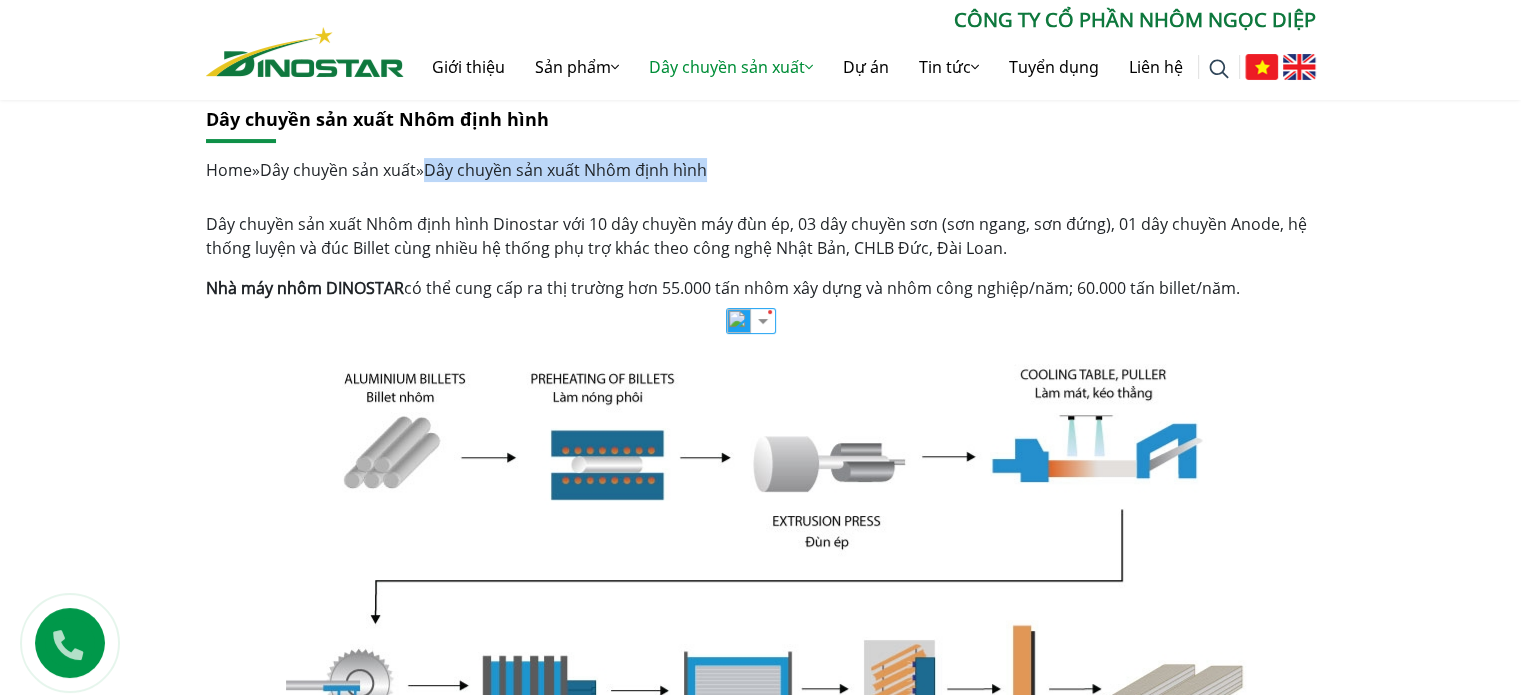 copy on "Dây chuyền sản xuất Nhôm định hình Dinostar với 10 dây chuyền máy đùn ép, 03 dây chuyền sơn (sơn ngang, sơn đứng), 01 dây chuyền Anode, hệ thống luyện và đúc Billet cùng nhiều hệ thống phụ trợ khác theo công nghệ Nhật Bản, CHLB Đức, Đài Loan.
Nhà máy nhôm DINOSTAR  có thể cung cấp ra thị trường hơn 55.000 tấn nhôm xây dựng và nhôm công nghiệp/năm; 60.000 tấn billet/năm." 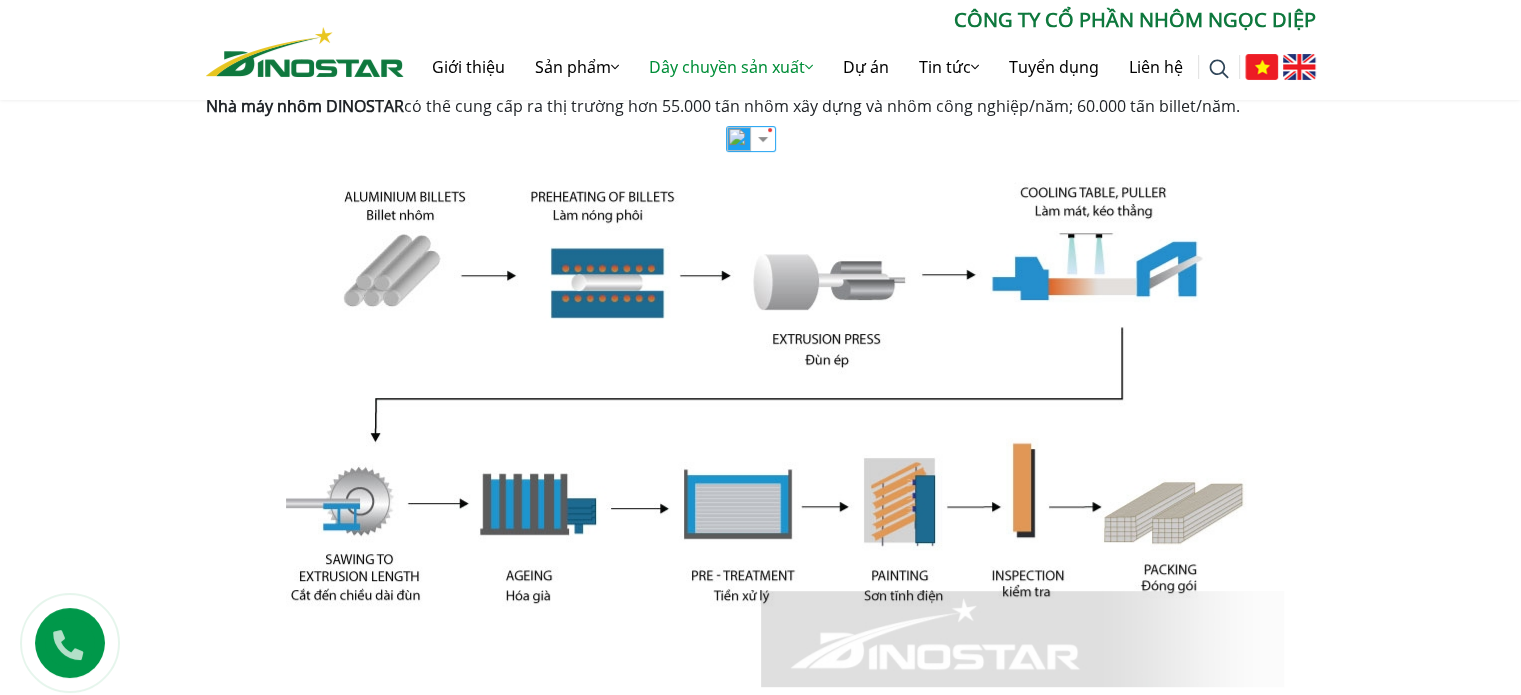scroll, scrollTop: 576, scrollLeft: 0, axis: vertical 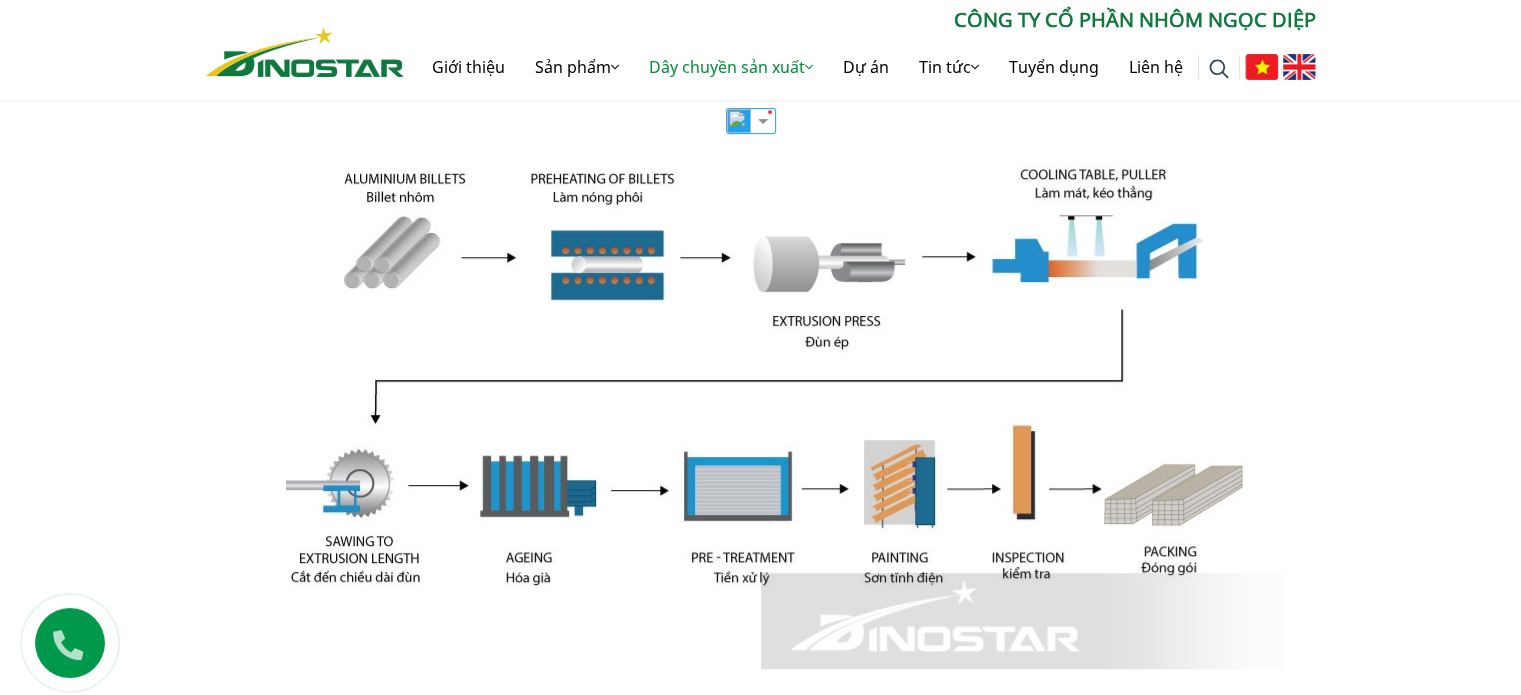 click at bounding box center (761, 392) 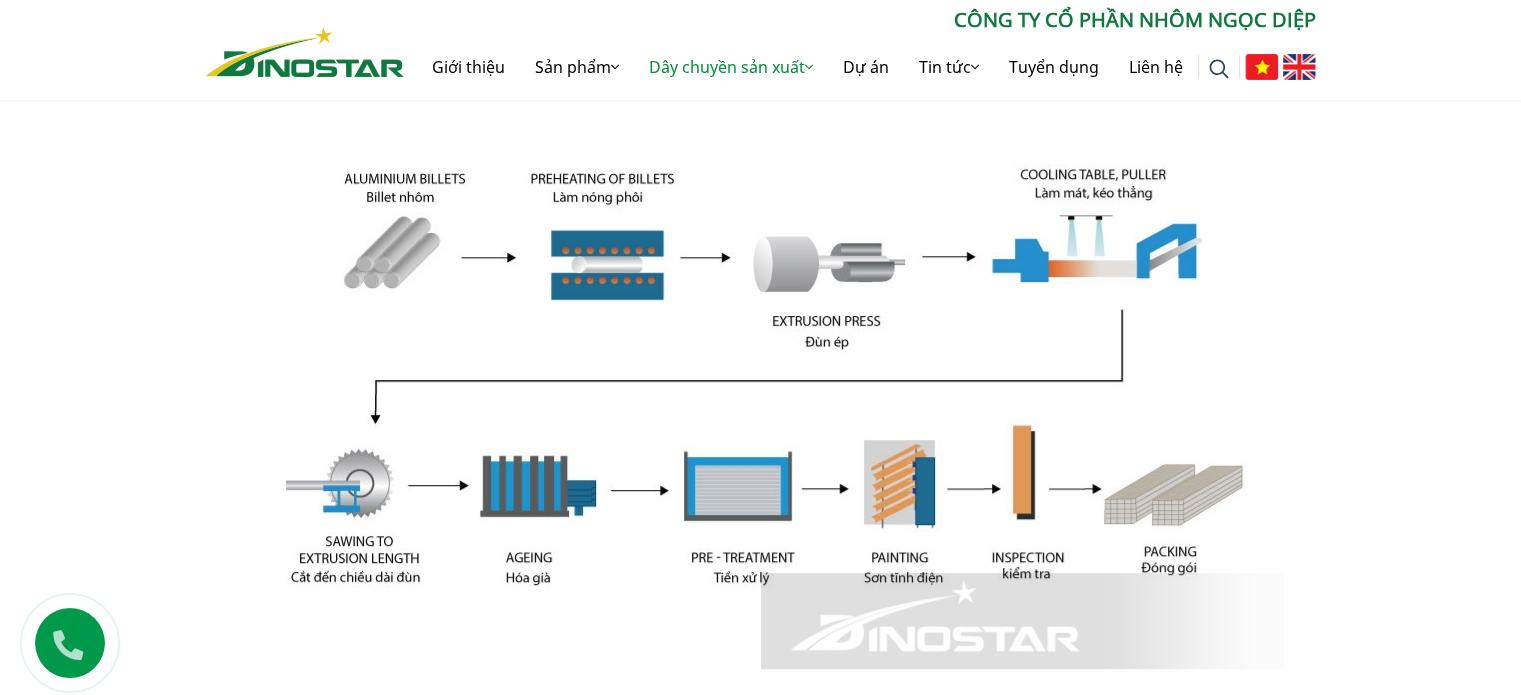 click at bounding box center [761, 392] 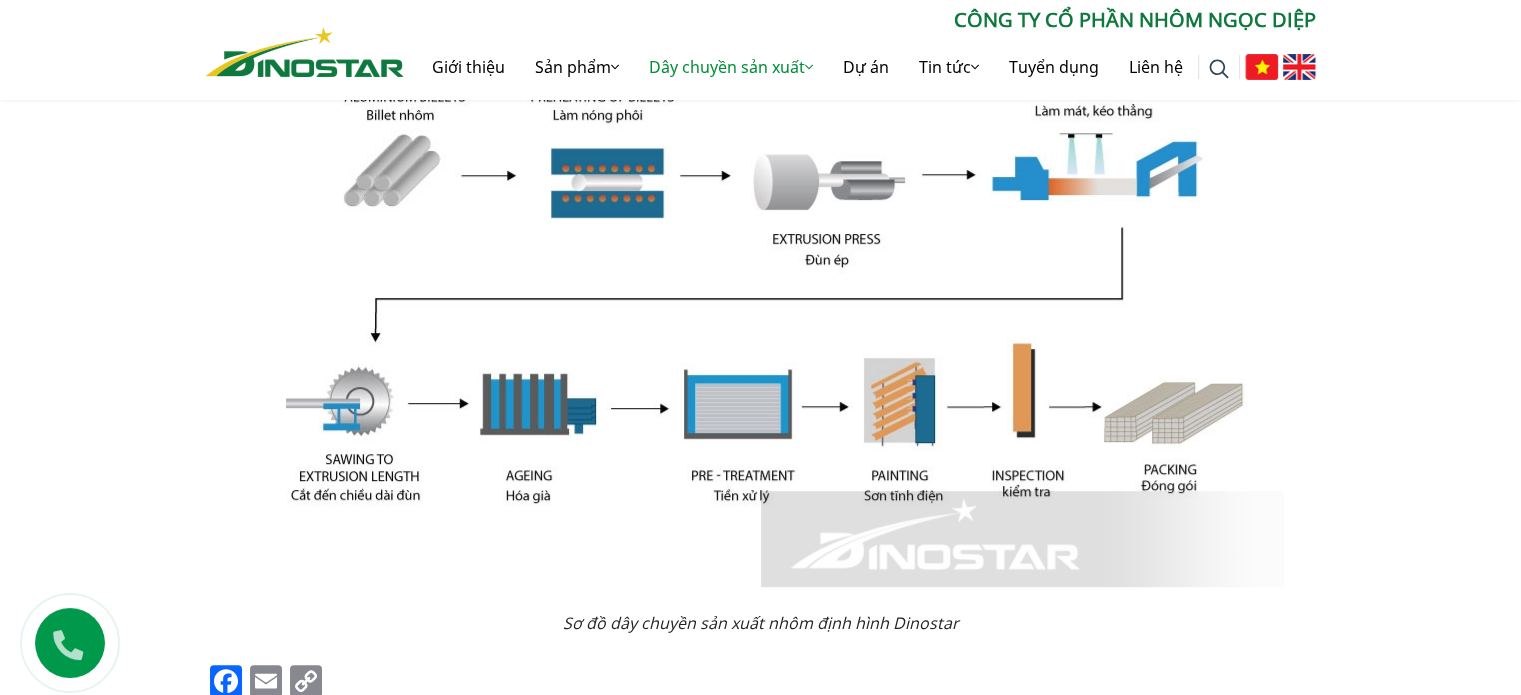 scroll, scrollTop: 576, scrollLeft: 0, axis: vertical 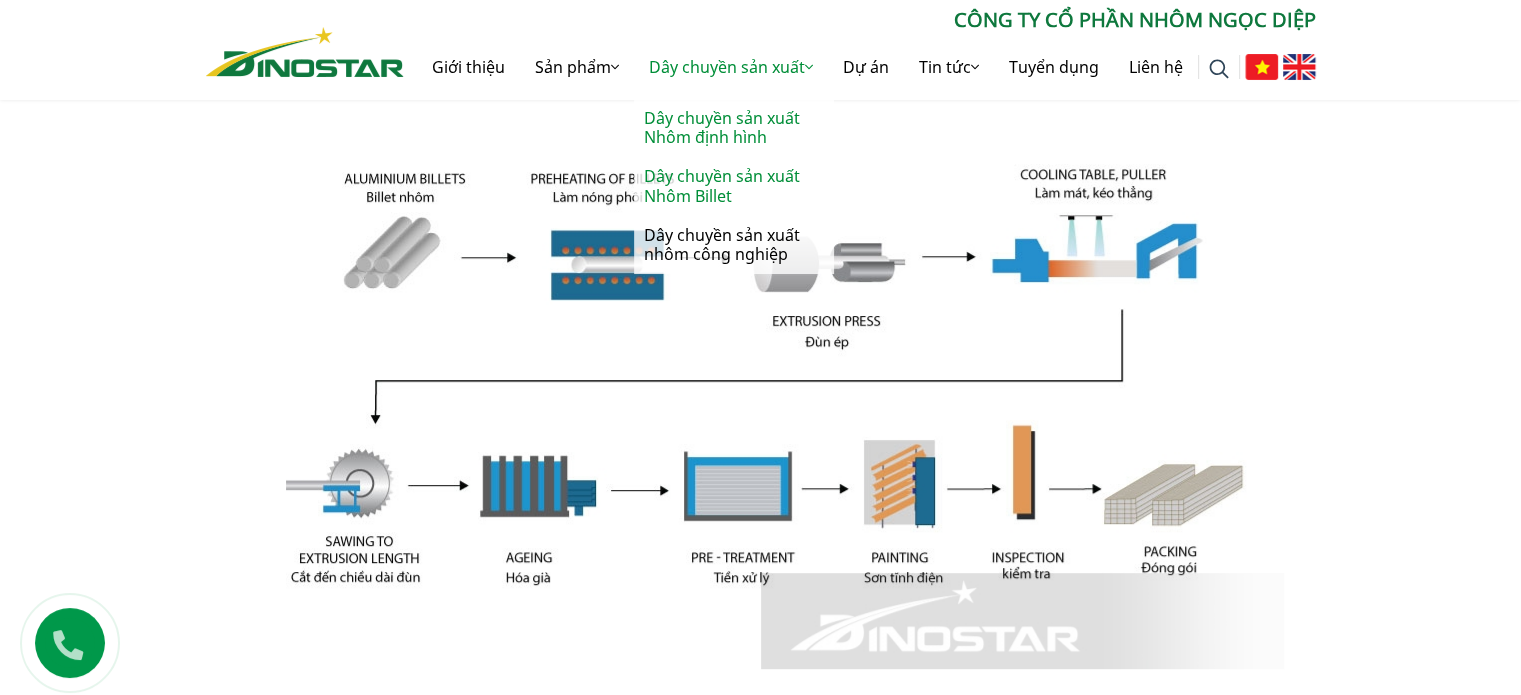 click on "Dây chuyền sản xuất Nhôm Billet" at bounding box center (734, 186) 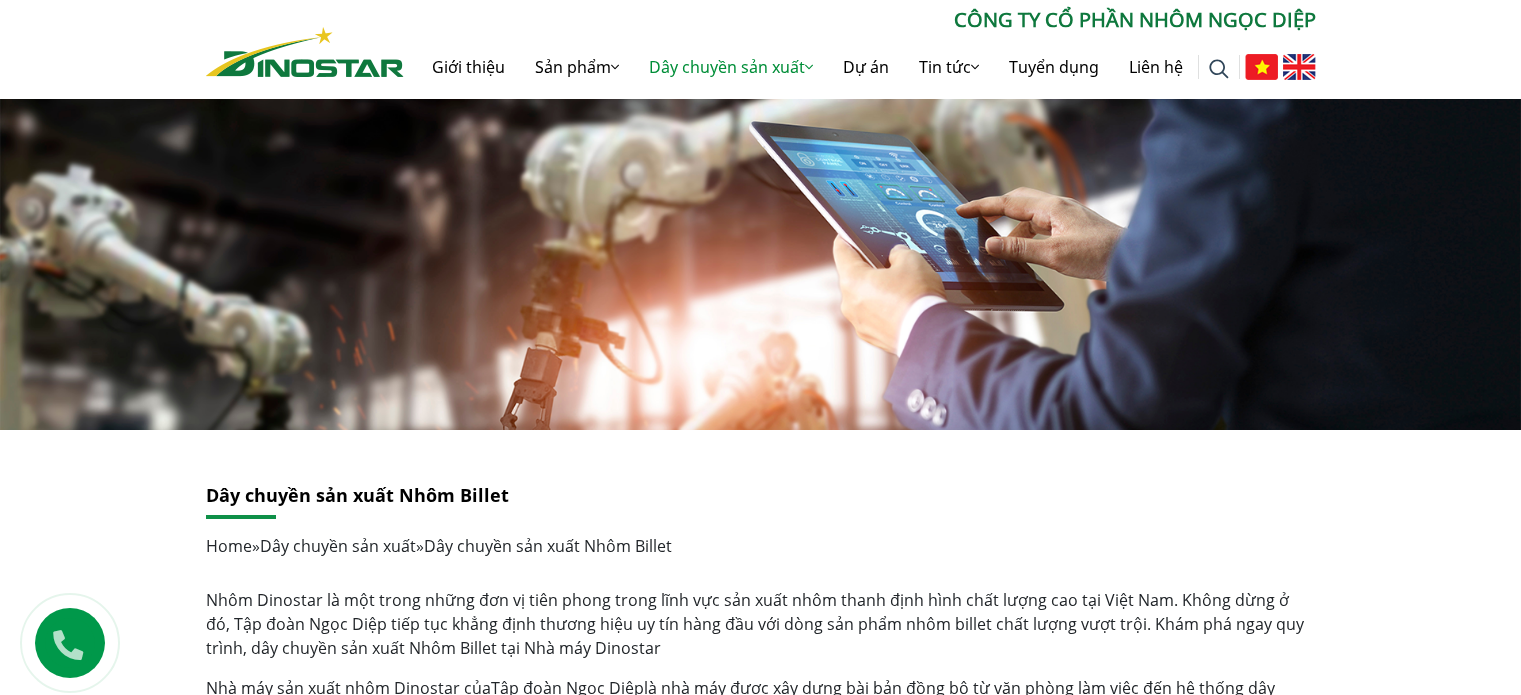 scroll, scrollTop: 176, scrollLeft: 0, axis: vertical 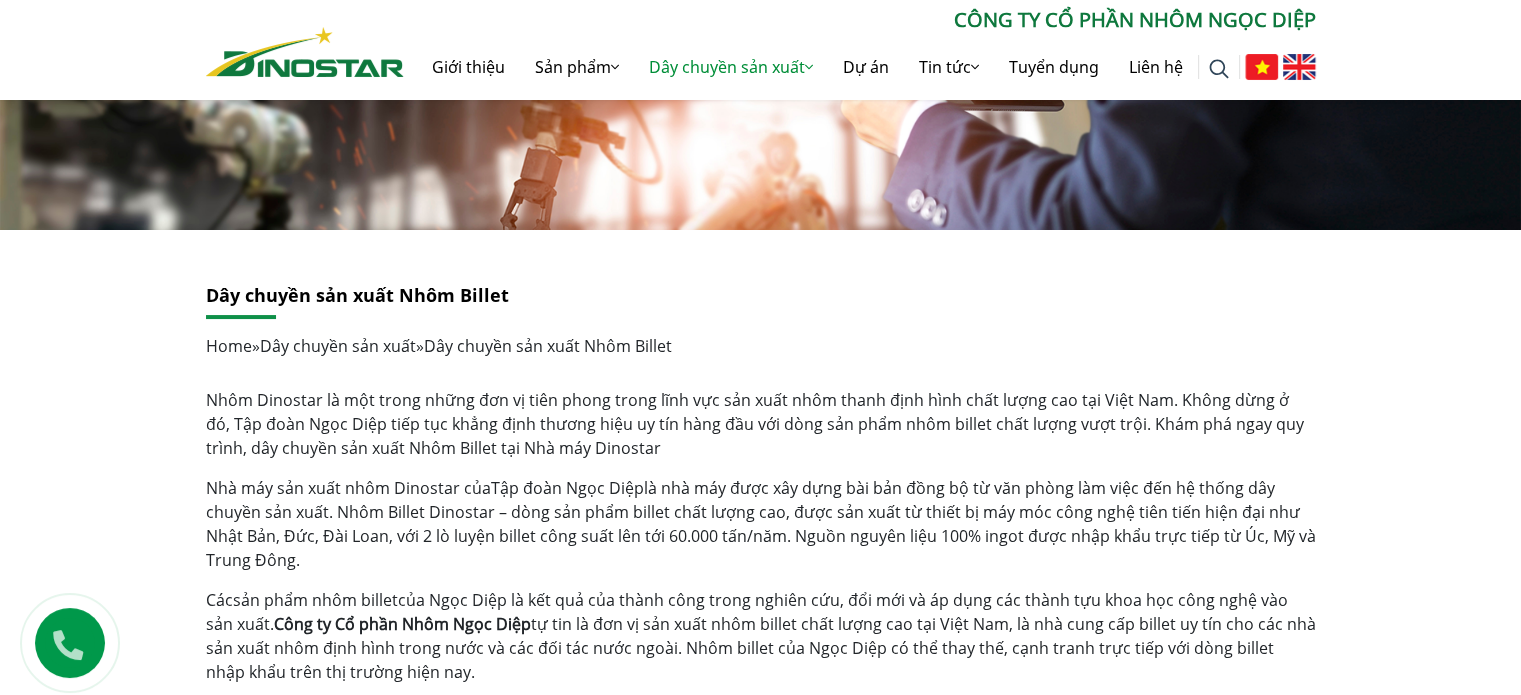 click on "Dây chuyền sản xuất Nhôm Billet" at bounding box center (357, 295) 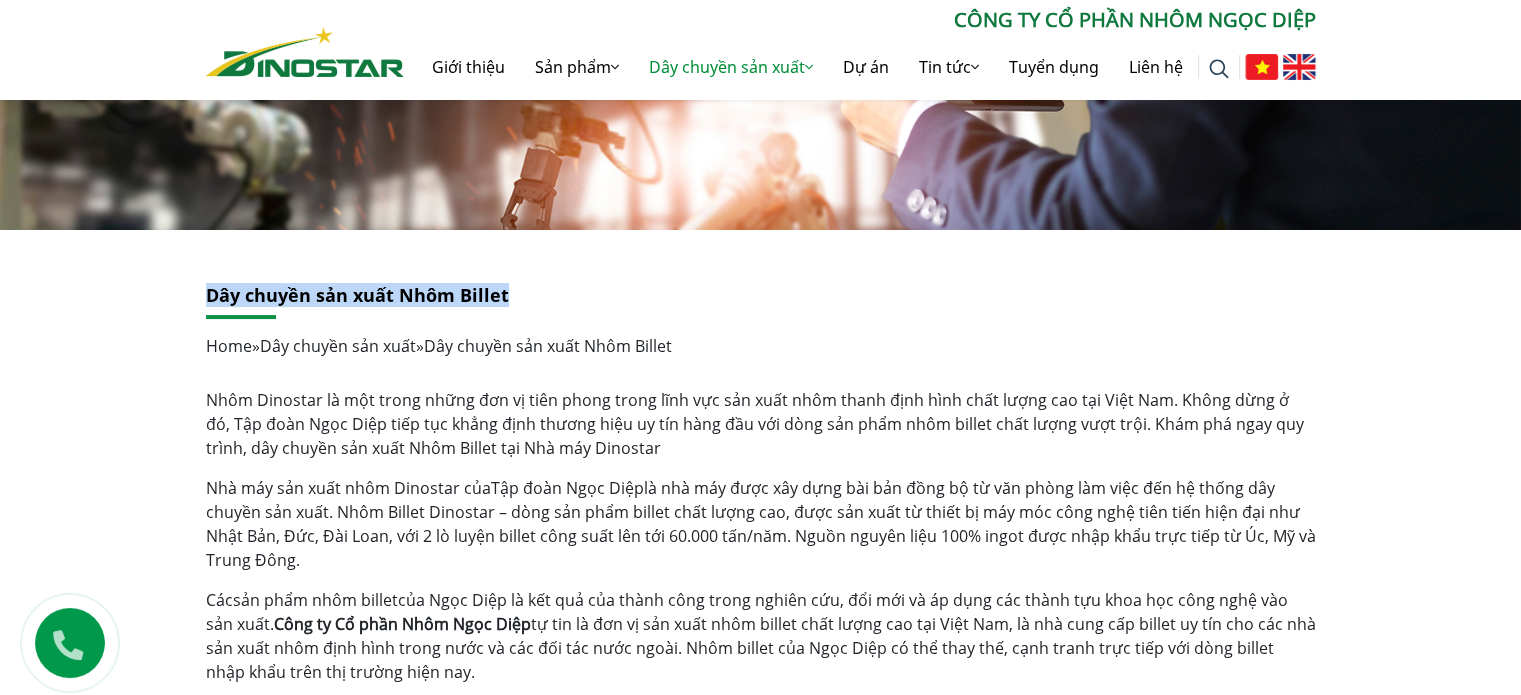 drag, startPoint x: 191, startPoint y: 292, endPoint x: 508, endPoint y: 293, distance: 317.0016 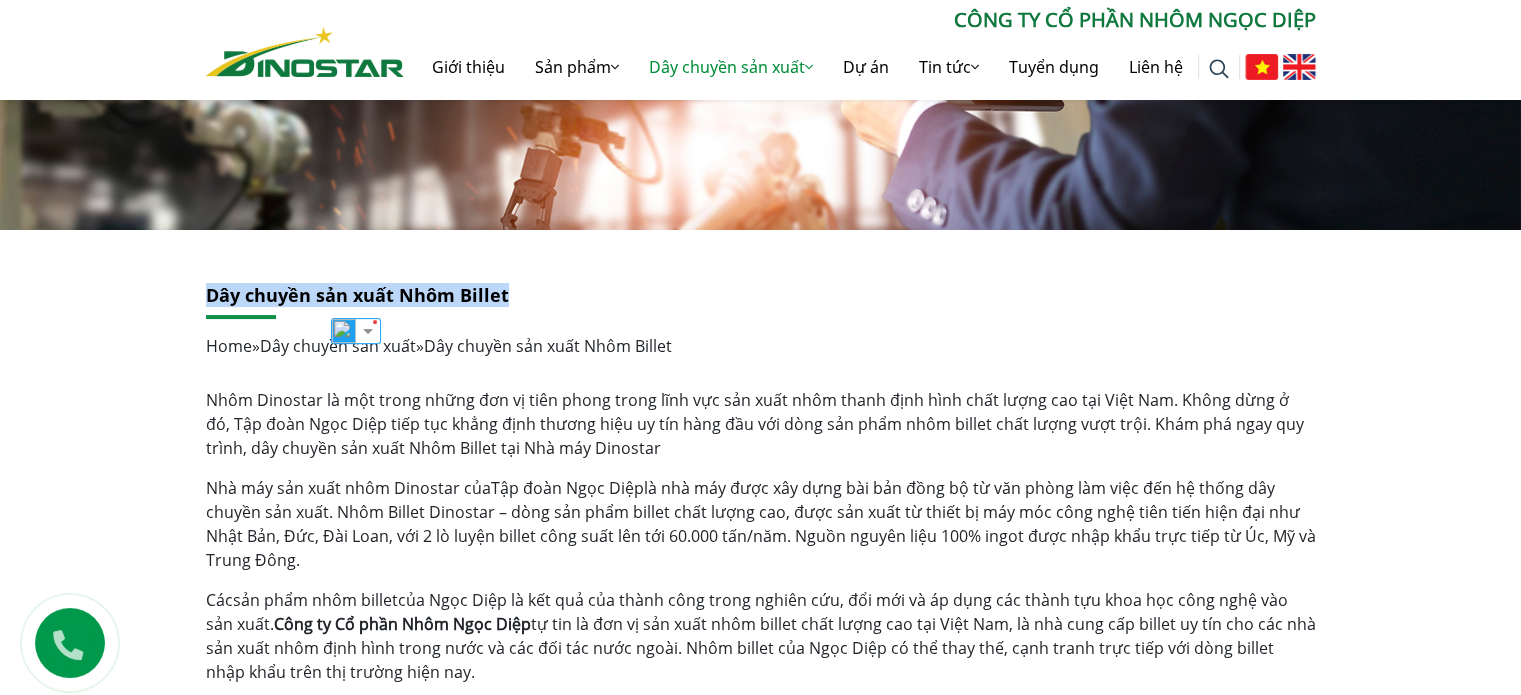 copy on "Dây chuyền sản xuất Nhôm Billet" 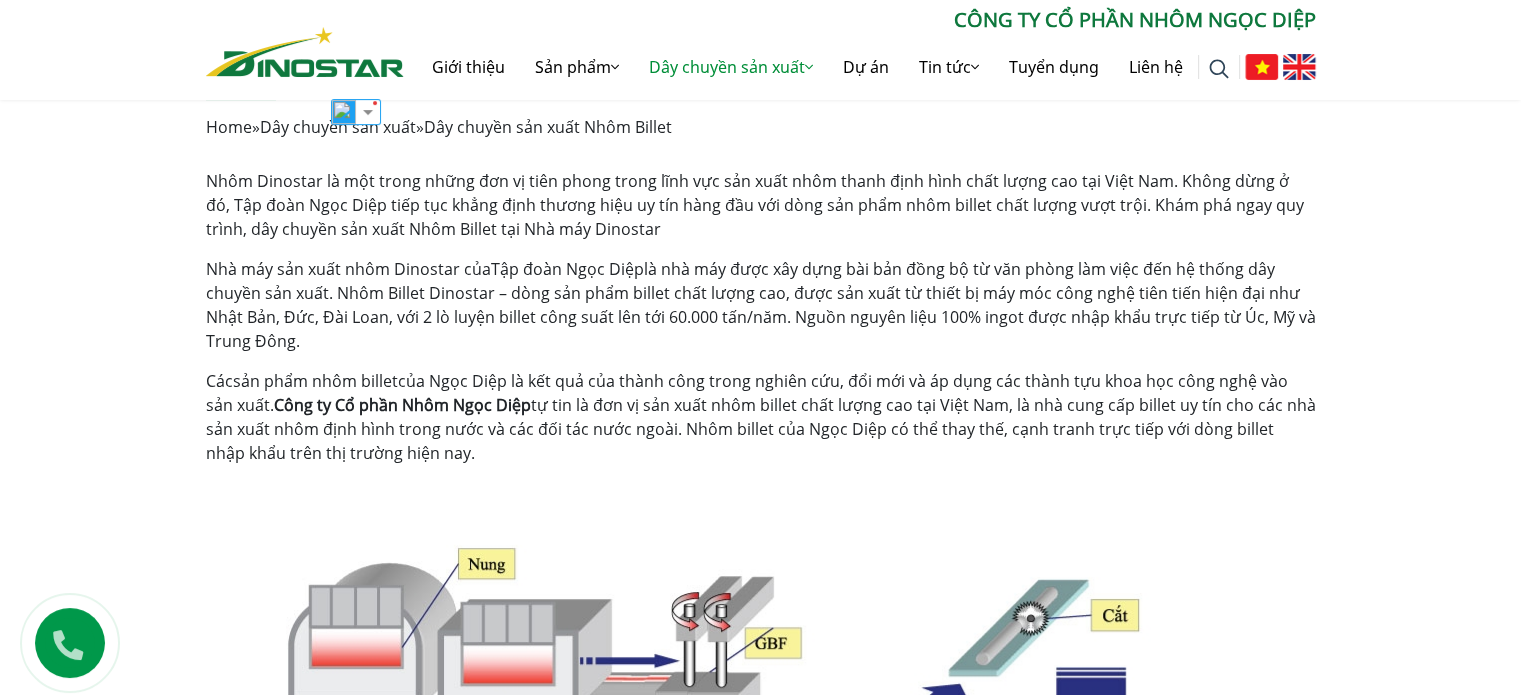 scroll, scrollTop: 400, scrollLeft: 0, axis: vertical 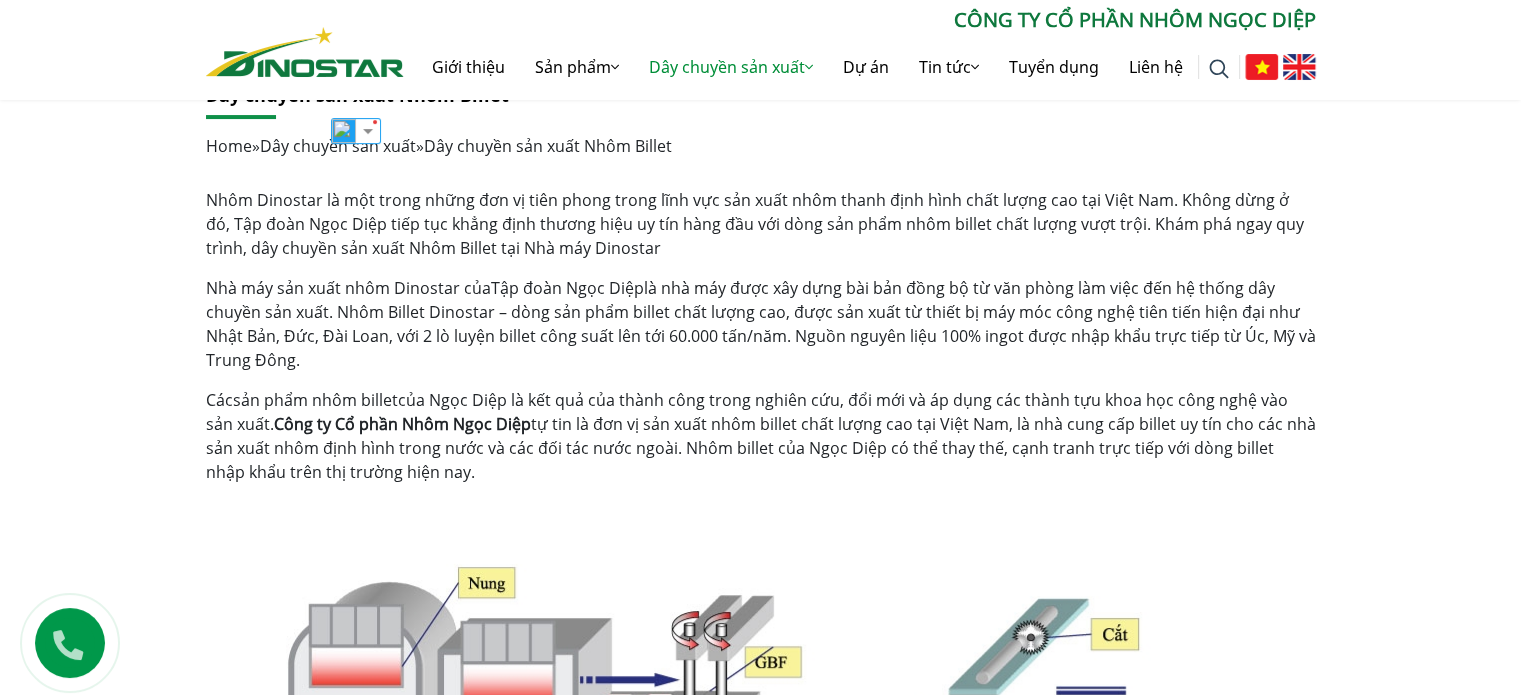 click on "Nhà máy sản xuất nhôm Dinostar của  Tập đoàn Ngọc Diệp  là nhà máy được xây dựng bài bản đồng bộ từ văn phòng làm việc đến hệ thống dây chuyền sản xuất. Nhôm Billet Dinostar – dòng sản phẩm billet chất lượng cao, được sản xuất từ thiết bị máy móc công nghệ tiên tiến hiện đại như Nhật Bản, Đức, Đài Loan, với 2 lò luyện billet công suất lên tới 60.000 tấn/năm. Nguồn nguyên liệu 100% ingot được nhập khẩu trực tiếp từ Úc, Mỹ và Trung Đông." at bounding box center (761, 324) 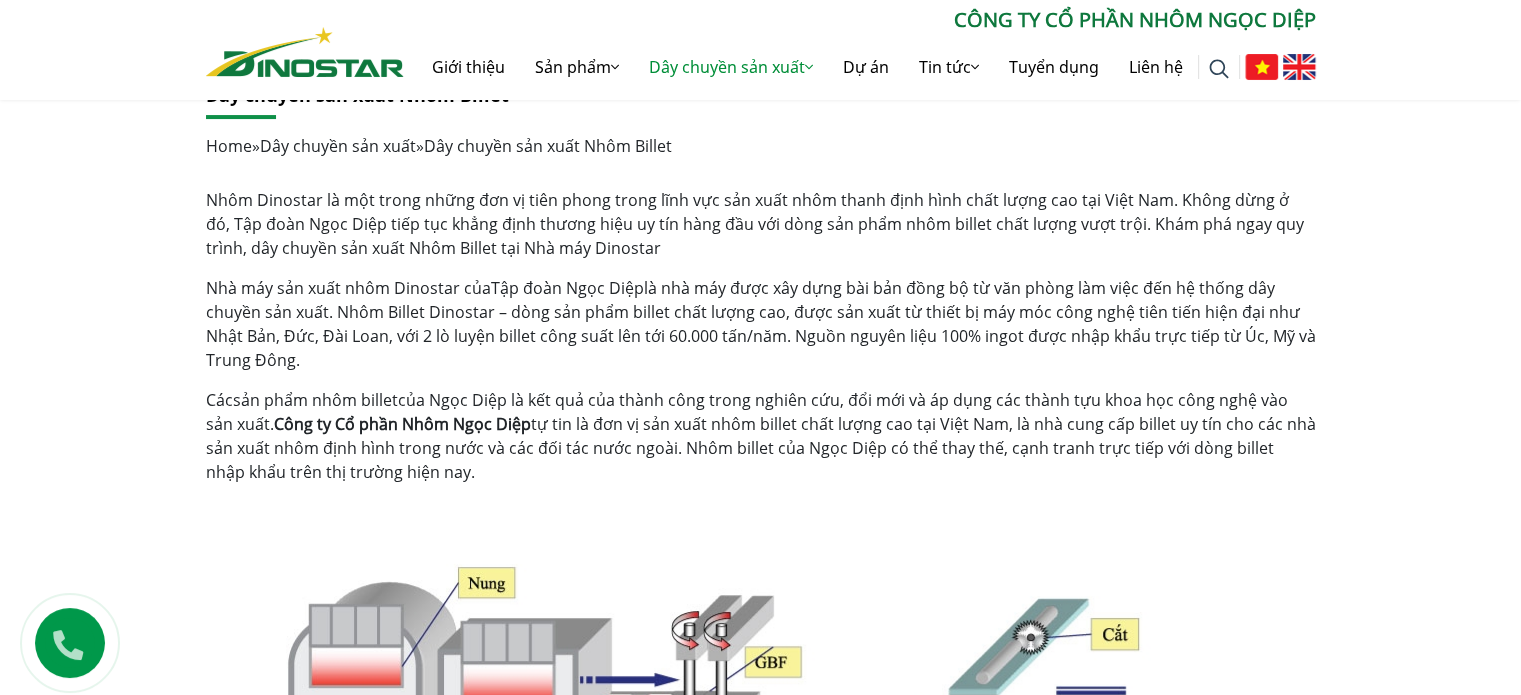 click on "Dây chuyền sản xuất Nhôm Billet
Home  »  Dây chuyền sản xuất  »  Dây chuyền sản xuất Nhôm Billet
Nhôm Dinostar là một trong những đơn vị tiên phong trong lĩnh vực sản xuất nhôm thanh định hình chất lượng cao tại Việt Nam. Không dừng ở đó, Tập đoàn Ngọc Diệp tiếp tục khẳng định thương hiệu uy tín hàng đầu với dòng sản phẩm nhôm billet chất lượng vượt trội. Khám phá ngay quy trình, dây chuyền sản xuất Nhôm Billet tại Nhà máy Dinostar
Nhà máy sản xuất nhôm Dinostar của  Tập đoàn Ngọc Diệp
Các  sản phẩm nhôm billet  của Ngọc Diệp là kết quả của thành công trong nghiên cứu, đổi mới và áp dụng các thành tựu khoa học công nghệ vào sản xuất.  Công ty Cổ phần Nhôm Ngọc Diệp
Email" at bounding box center [761, 921] 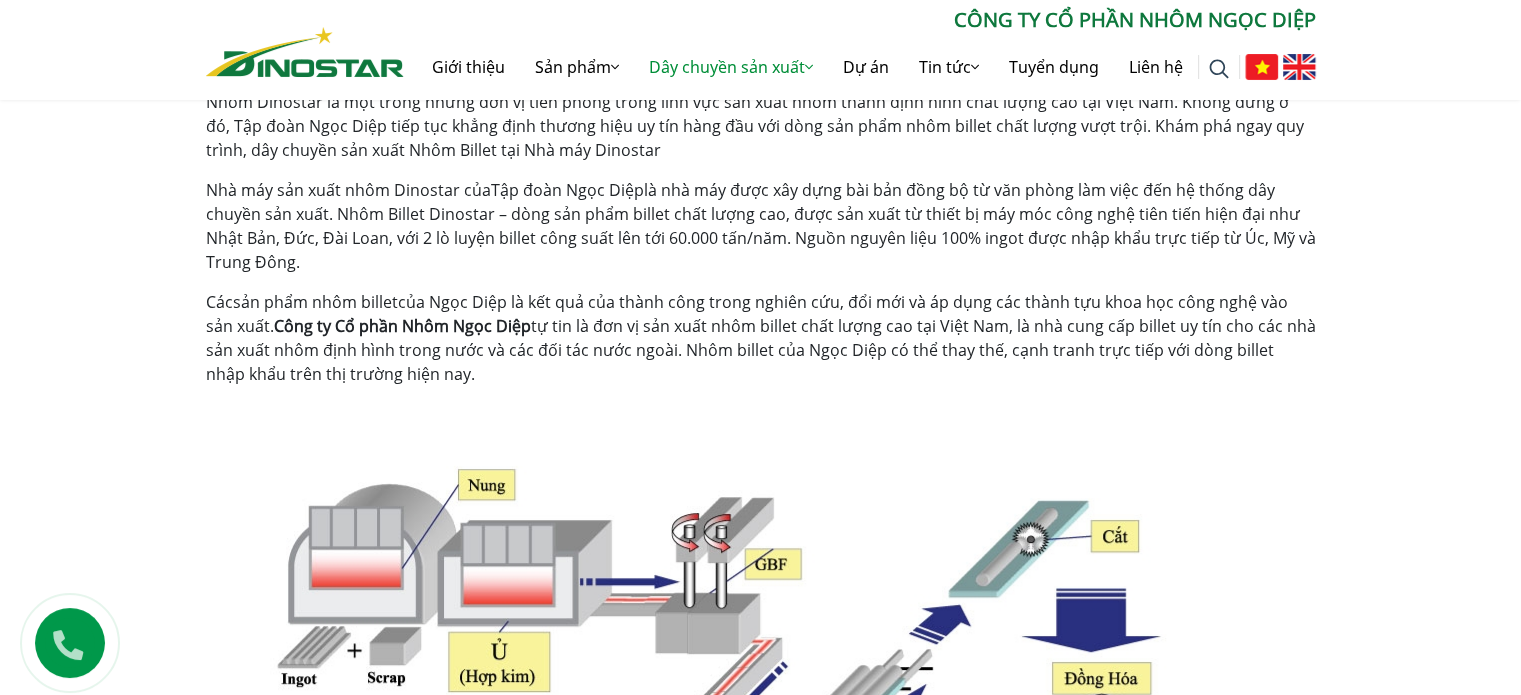 scroll, scrollTop: 500, scrollLeft: 0, axis: vertical 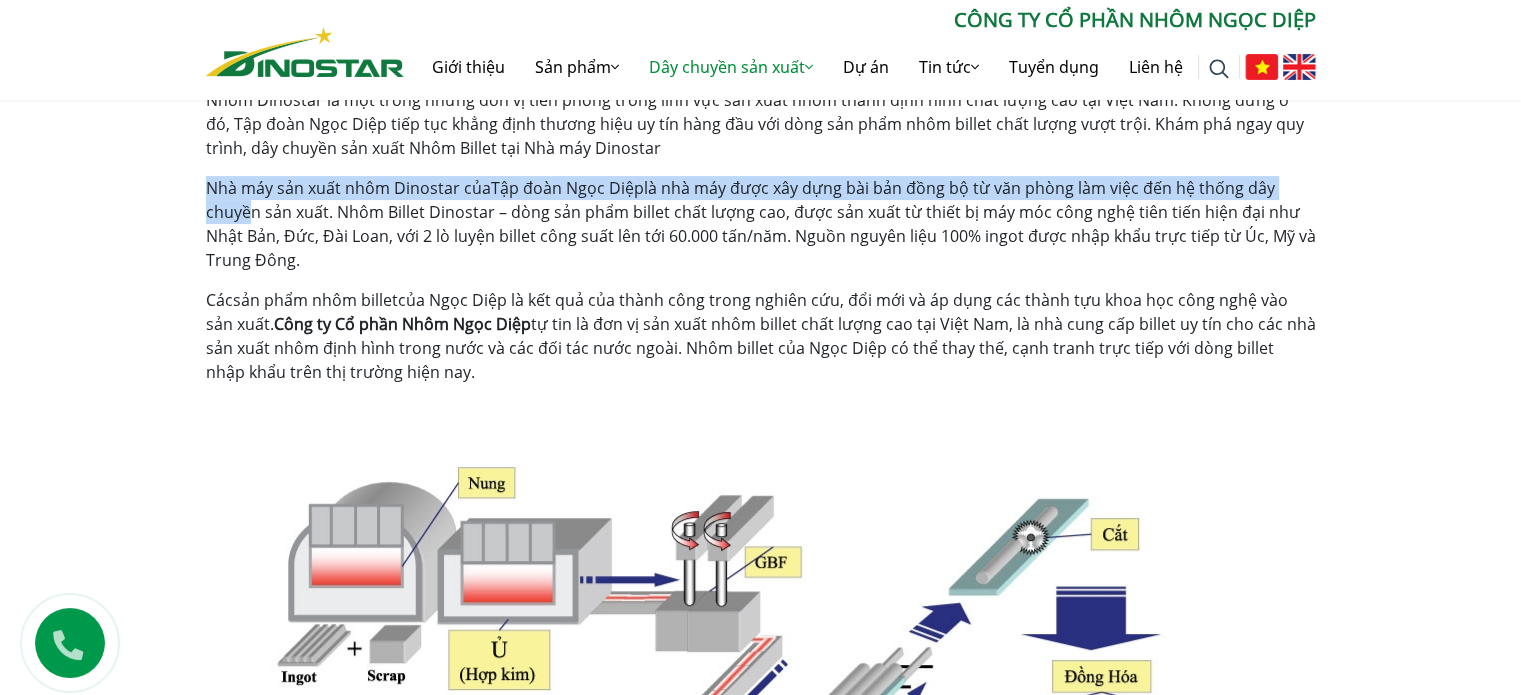 drag, startPoint x: 209, startPoint y: 181, endPoint x: 238, endPoint y: 220, distance: 48.60041 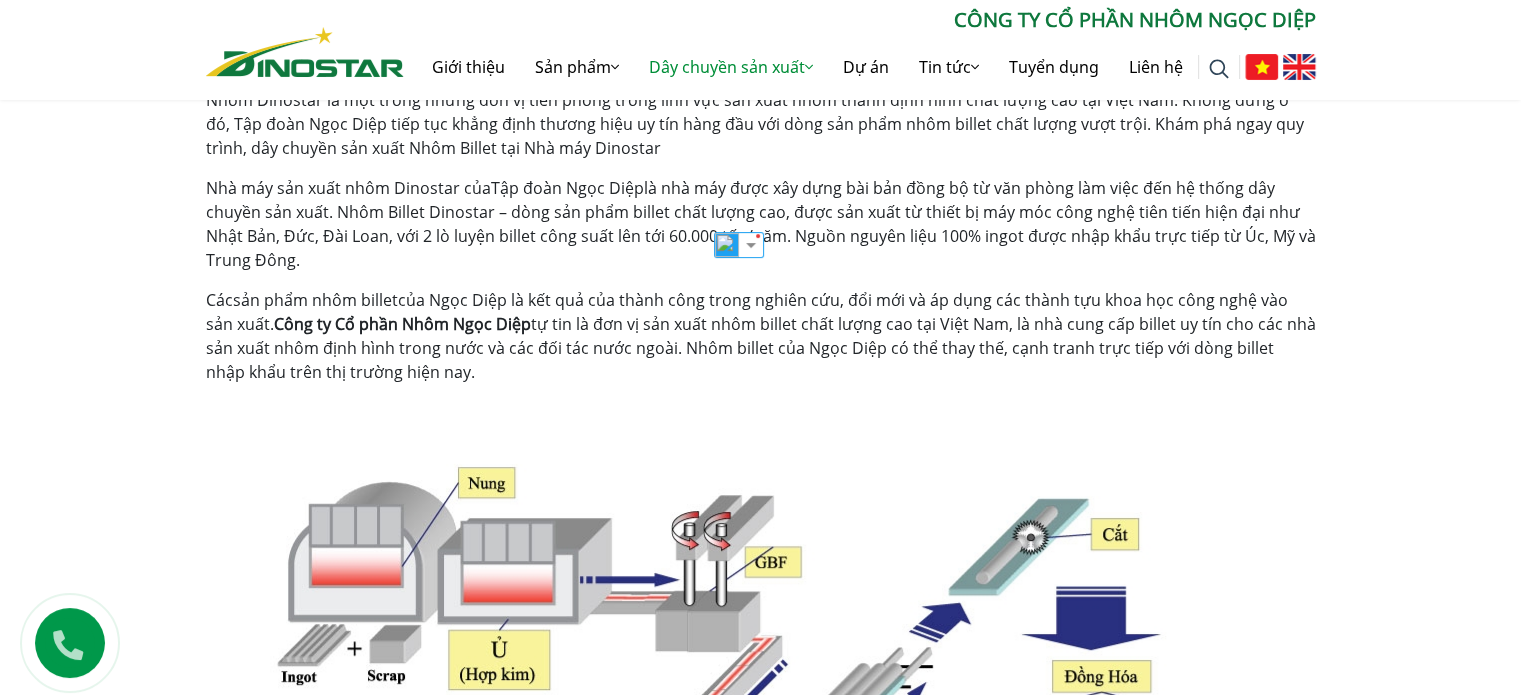 click on "Nhà máy sản xuất nhôm Dinostar của  Tập đoàn Ngọc Diệp  là nhà máy được xây dựng bài bản đồng bộ từ văn phòng làm việc đến hệ thống dây chuyền sản xuất. Nhôm Billet Dinostar – dòng sản phẩm billet chất lượng cao, được sản xuất từ thiết bị máy móc công nghệ tiên tiến hiện đại như Nhật Bản, Đức, Đài Loan, với 2 lò luyện billet công suất lên tới 60.000 tấn/năm. Nguồn nguyên liệu 100% ingot được nhập khẩu trực tiếp từ Úc, Mỹ và Trung Đông." at bounding box center [761, 224] 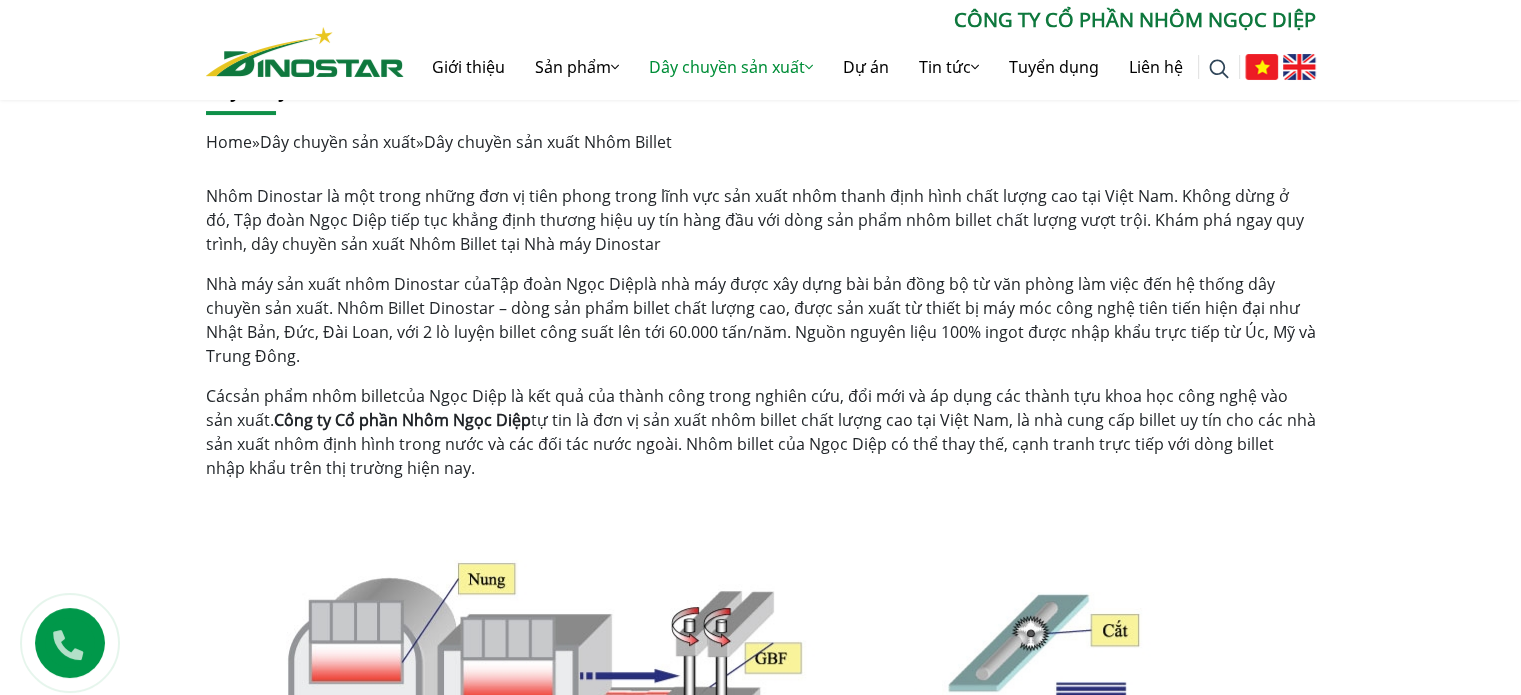 scroll, scrollTop: 400, scrollLeft: 0, axis: vertical 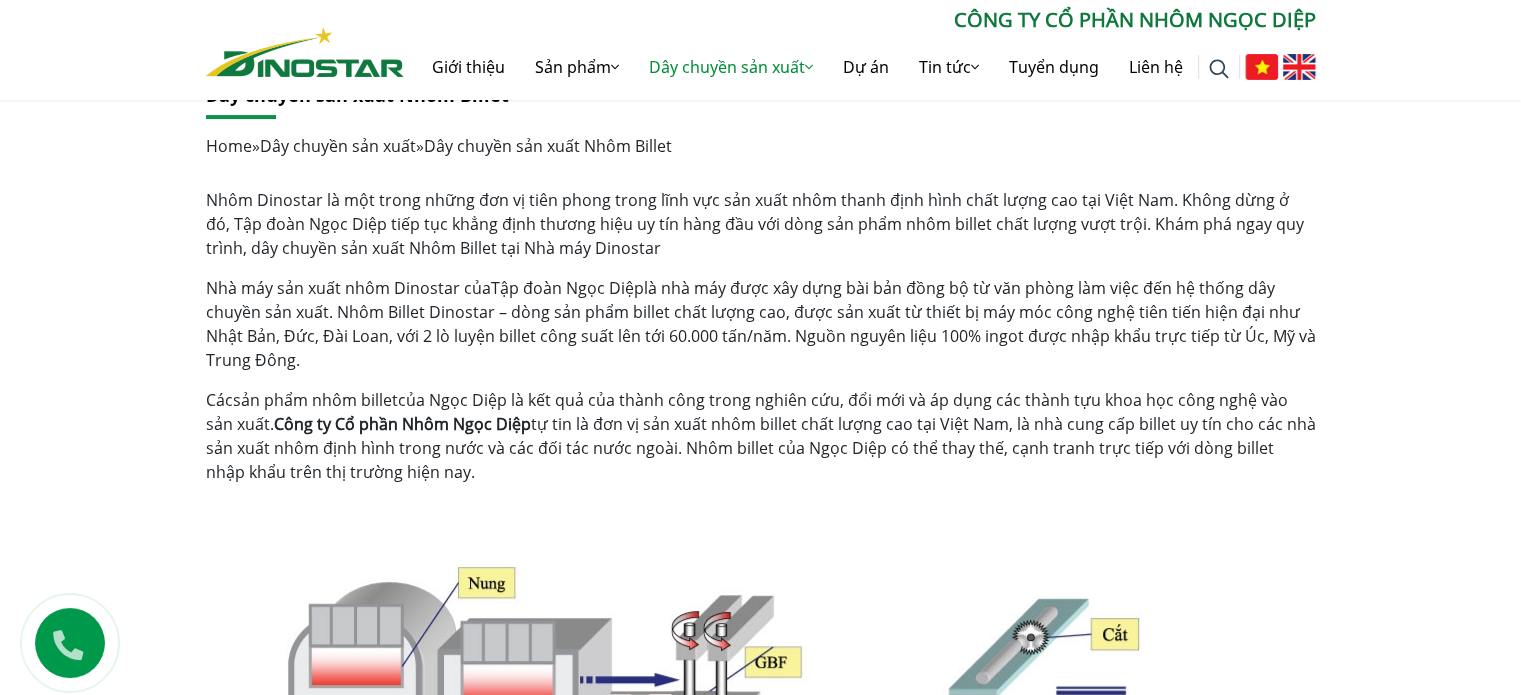 click on "Nhôm Dinostar là một trong những đơn vị tiên phong trong lĩnh vực sản xuất nhôm thanh định hình chất lượng cao tại Việt Nam. Không dừng ở đó, Tập đoàn Ngọc Diệp tiếp tục khẳng định thương hiệu uy tín hàng đầu với dòng sản phẩm nhôm billet chất lượng vượt trội. Khám phá ngay quy trình, dây chuyền sản xuất Nhôm Billet tại Nhà máy Dinostar
Nhà máy sản xuất nhôm Dinostar của  Tập đoàn Ngọc Diệp
Các  sản phẩm nhôm billet  của Ngọc Diệp là kết quả của thành công trong nghiên cứu, đổi mới và áp dụng các thành tựu khoa học công nghệ vào sản xuất.  Công ty Cổ phần Nhôm Ngọc Diệp
Dây chuyền sản xuất Nhôm Billet của Nhà máy Nhôm Dinostar
Facebook Email Copy Link Chia sẻ" at bounding box center (761, 973) 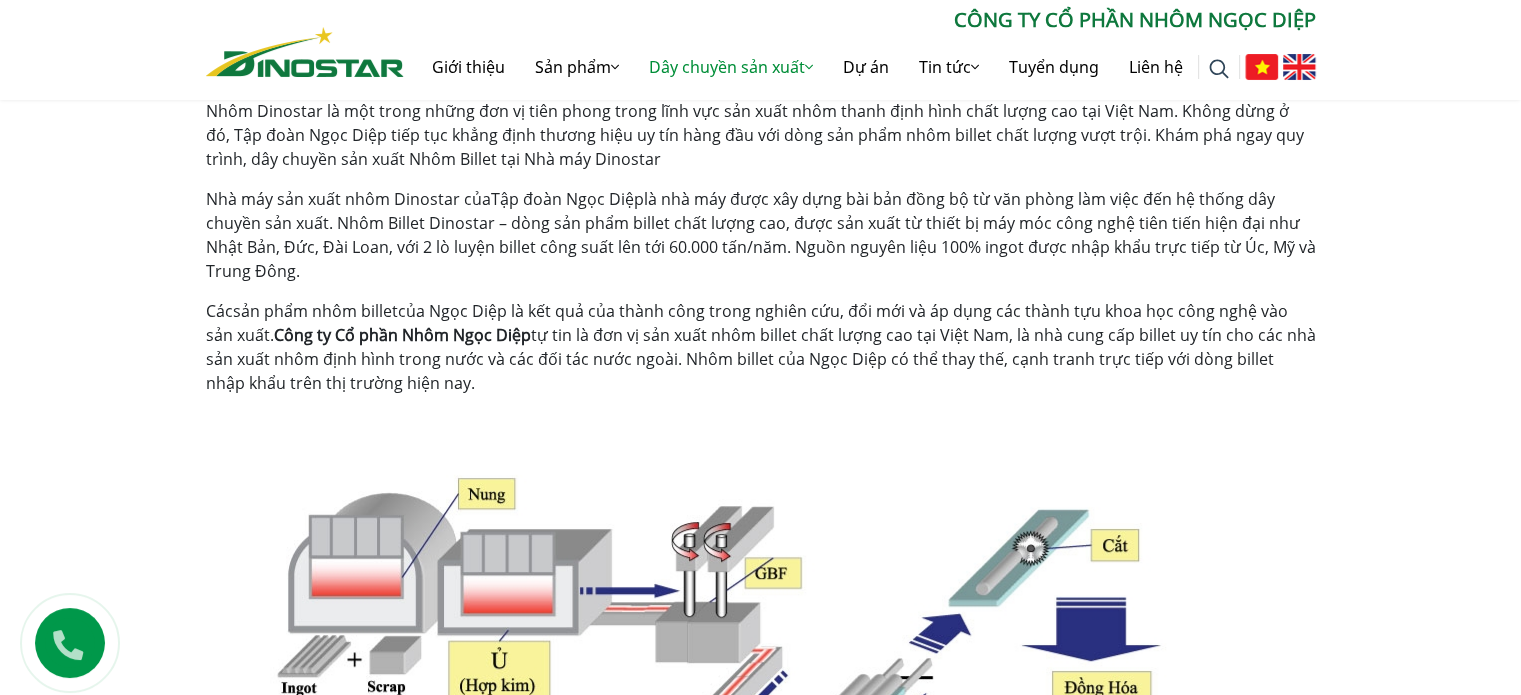 scroll, scrollTop: 500, scrollLeft: 0, axis: vertical 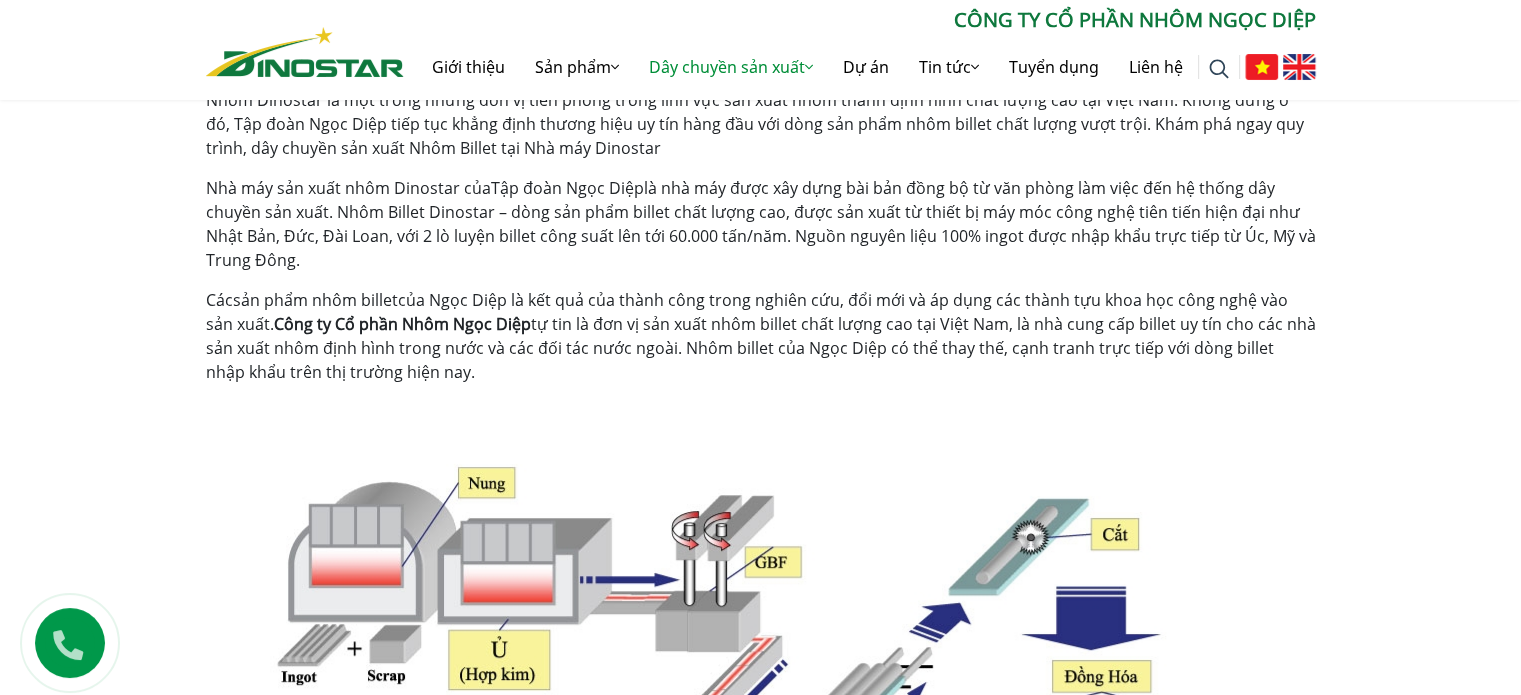 drag, startPoint x: 203, startPoint y: 184, endPoint x: 332, endPoint y: 271, distance: 155.59563 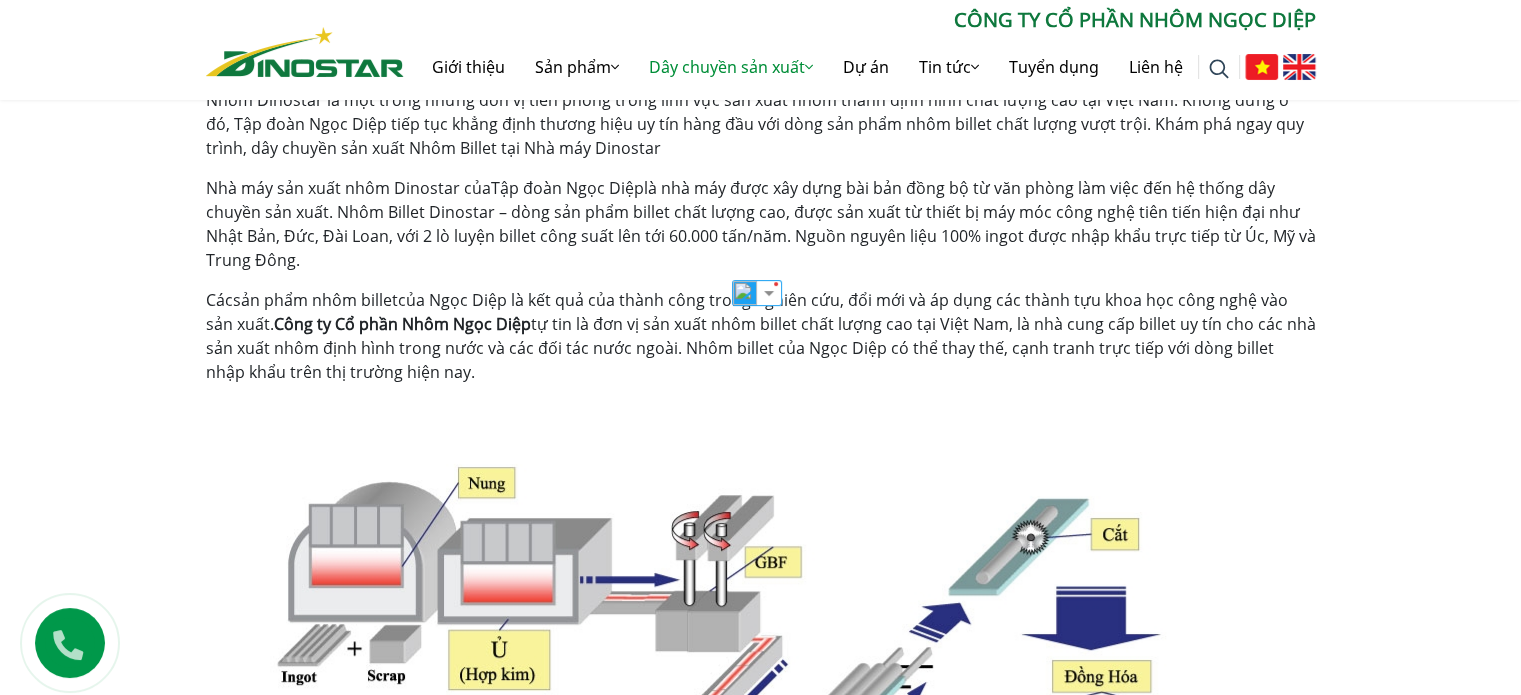 copy on "Nhà máy sản xuất nhôm Dinostar của  Tập đoàn Ngọc Diệp  là nhà máy được xây dựng bài bản đồng bộ từ văn phòng làm việc đến hệ thống dây chuyền sản xuất. Nhôm Billet Dinostar – dòng sản phẩm billet chất lượng cao, được sản xuất từ thiết bị máy móc công nghệ tiên tiến hiện đại như Nhật Bản, Đức, Đài Loan, với 2 lò luyện billet công suất lên tới 60.000 tấn/năm. Nguồn nguyên liệu 100% ingot được nhập khẩu trực tiếp từ Úc, Mỹ và Trung Đông." 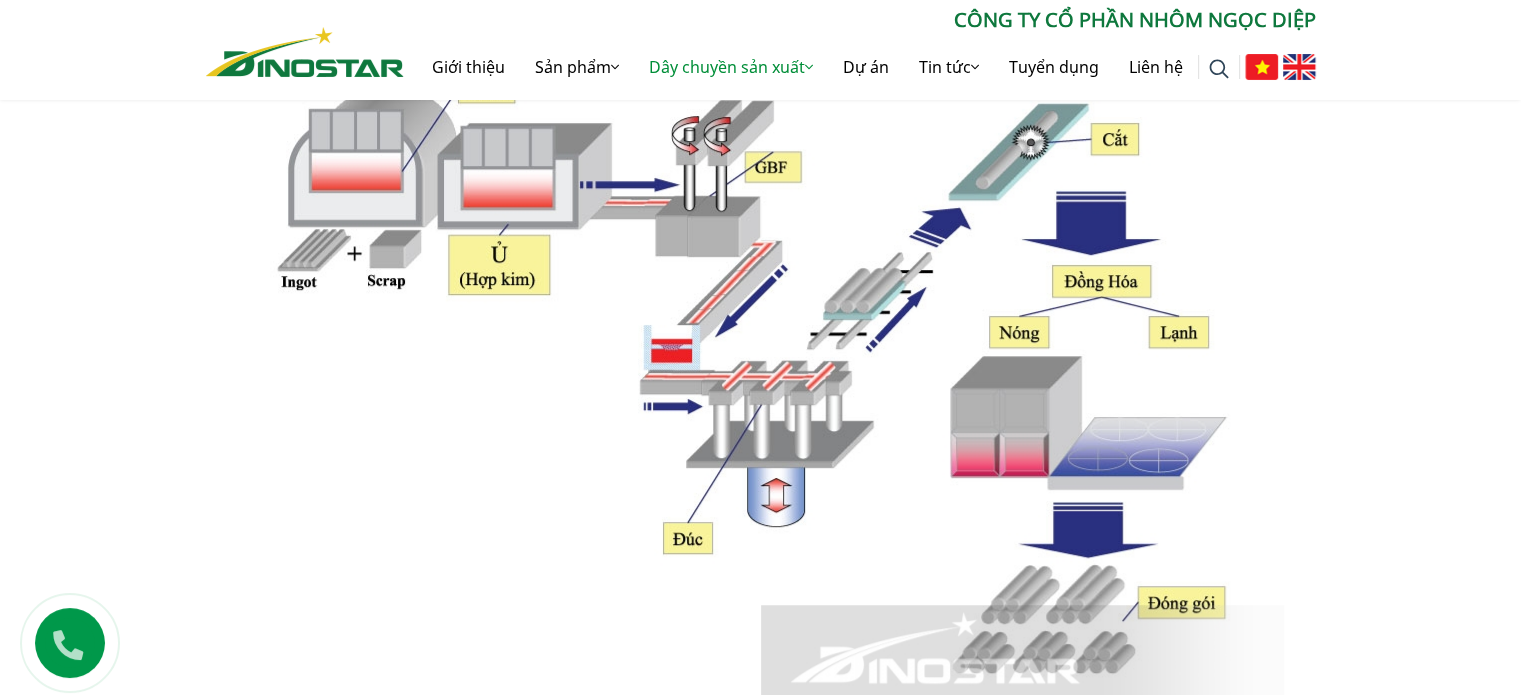 scroll, scrollTop: 900, scrollLeft: 0, axis: vertical 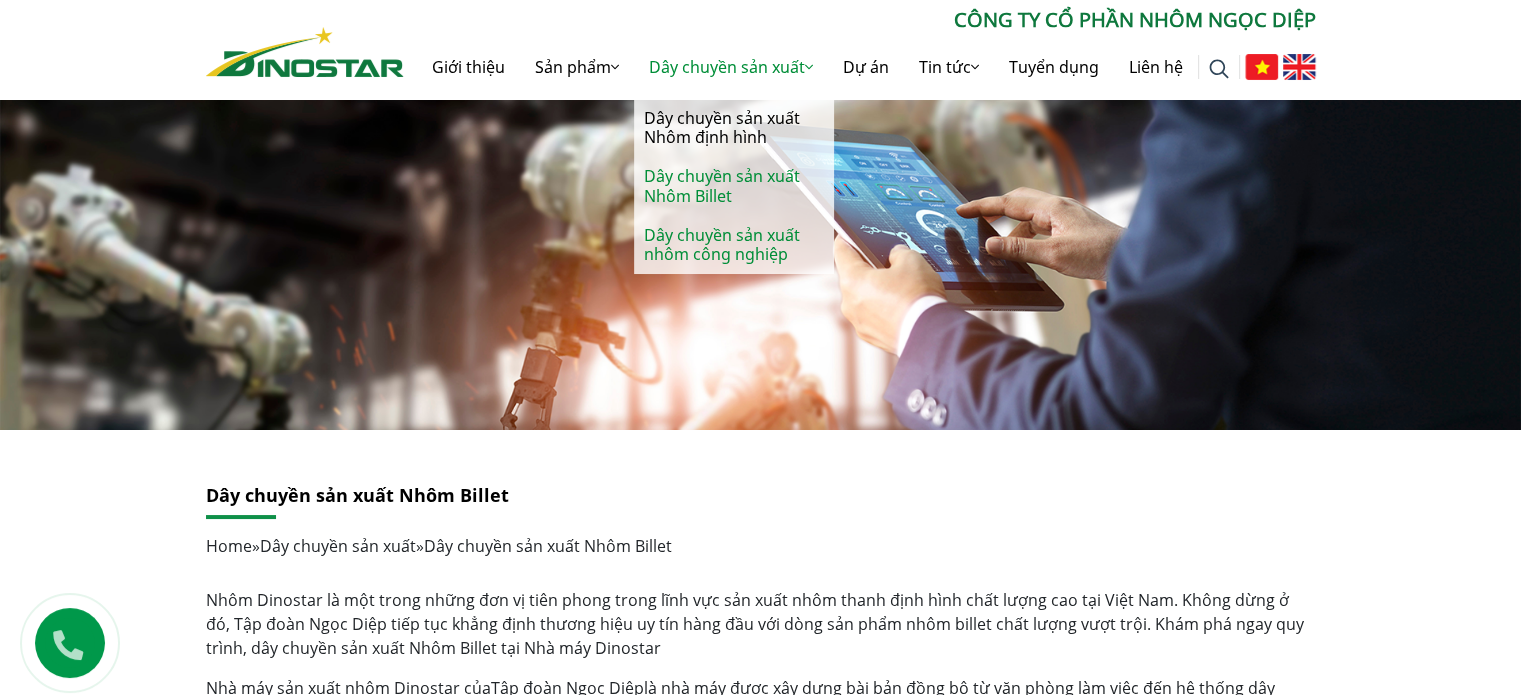 click on "Dây chuyền sản xuất nhôm công nghiệp" at bounding box center [734, 245] 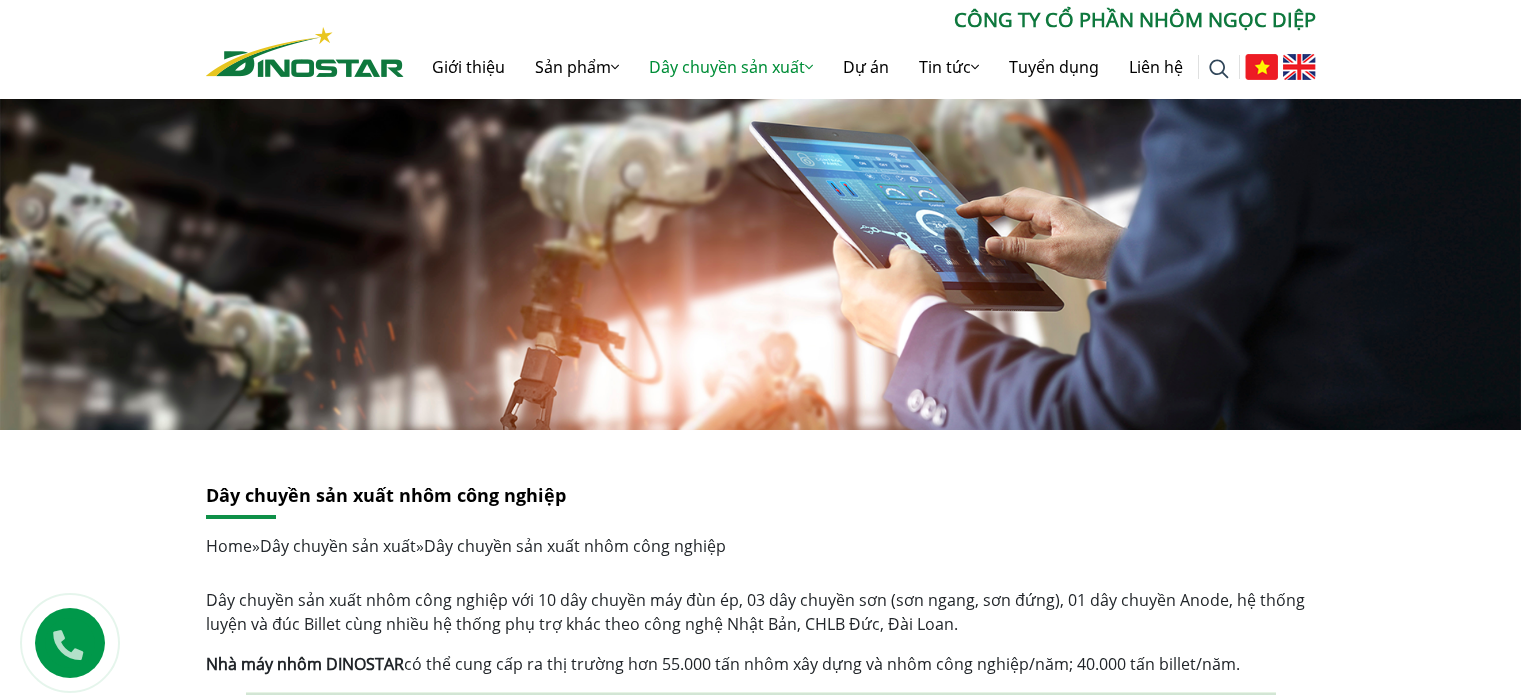 scroll, scrollTop: 0, scrollLeft: 0, axis: both 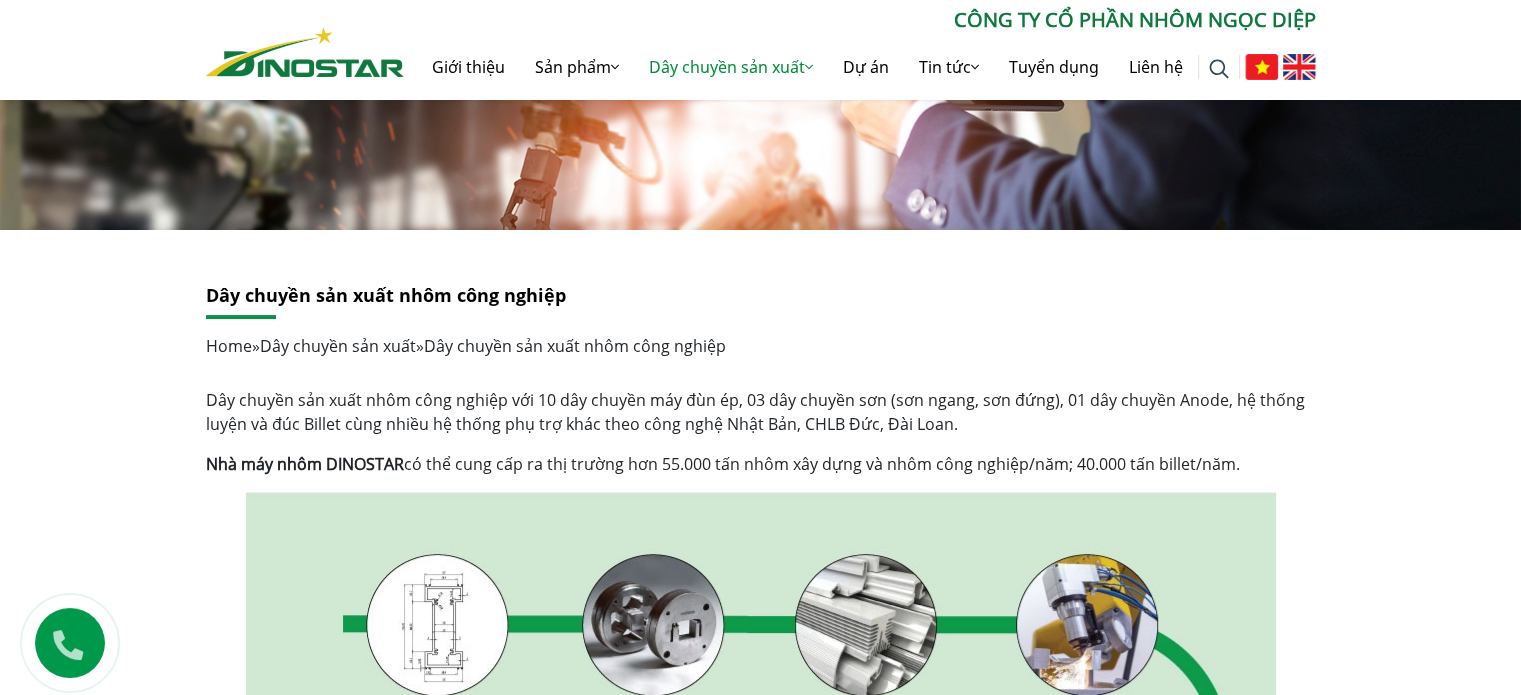 click on "Dây chuyền sản xuất nhôm công nghiệp
Home  »  Dây chuyền sản xuất  »  Dây chuyền sản xuất nhôm công nghiệp
Dây chuyền sản xuất nhôm công nghiệp với 10 dây chuyền máy đùn ép, 03 dây chuyền sơn (sơn ngang, sơn đứng), 01 dây chuyền Anode, hệ thống luyện và đúc Billet cùng nhiều hệ thống phụ trợ khác theo công nghệ Nhật Bản, CHLB Đức, Đài Loan.
Nhà máy nhôm DINOSTAR  có thể cung cấp ra thị trường hơn 55.000 tấn nhôm xây dựng và nhôm công nghiệp/năm; 40.000 tấn billet/năm.
Dây chuyền sản xuất nhôm công nghiệp Dinostar
Facebook Email Copy Link Chia sẻ" at bounding box center [761, 946] 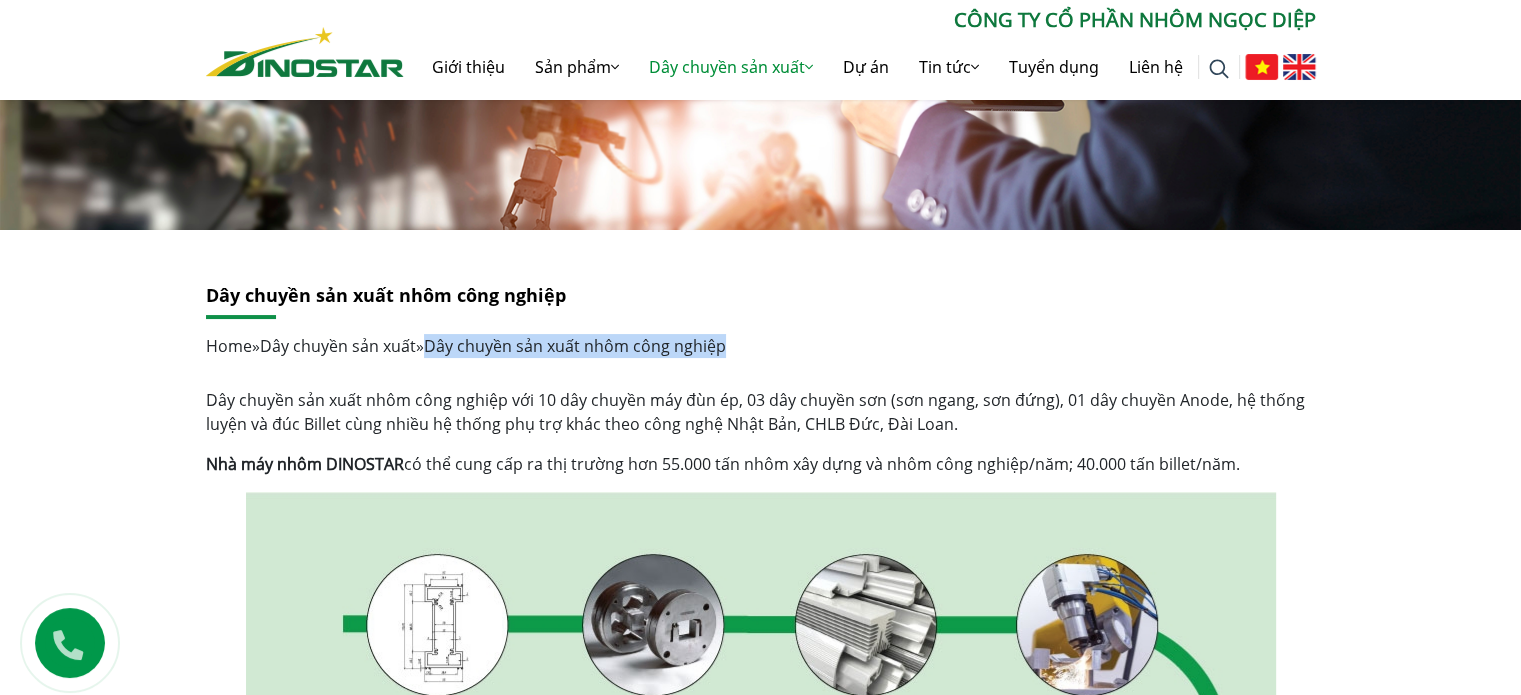 drag, startPoint x: 437, startPoint y: 341, endPoint x: 771, endPoint y: 346, distance: 334.0374 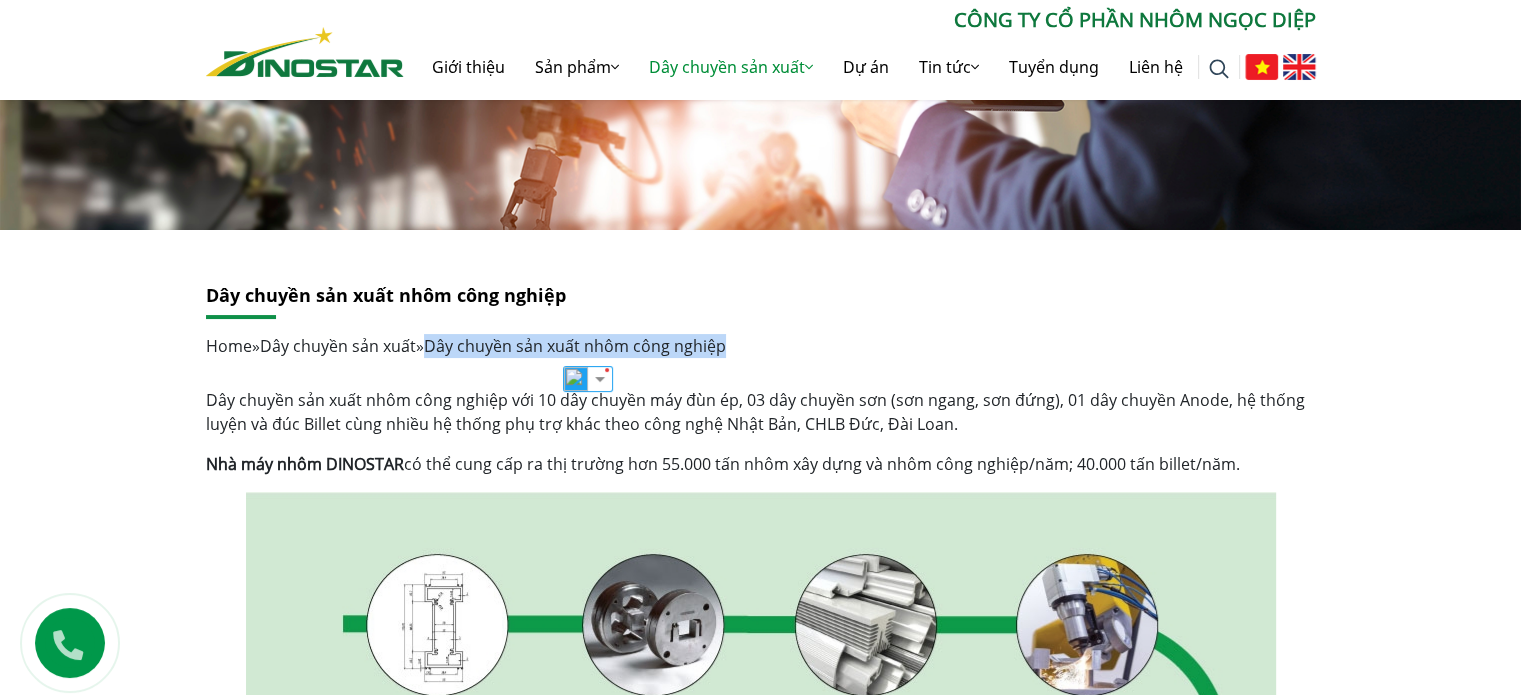 copy on "Dây chuyền sản xuất nhôm công nghiệp" 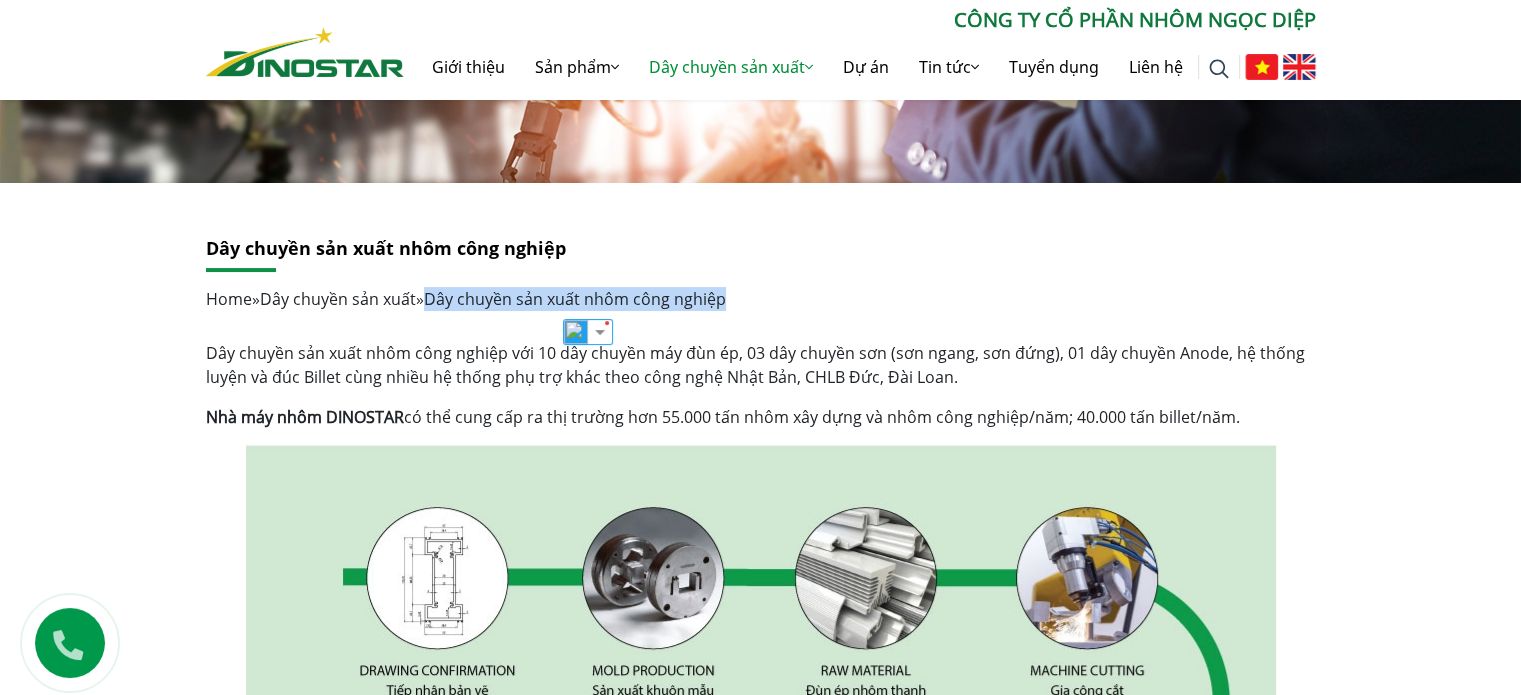 scroll, scrollTop: 400, scrollLeft: 0, axis: vertical 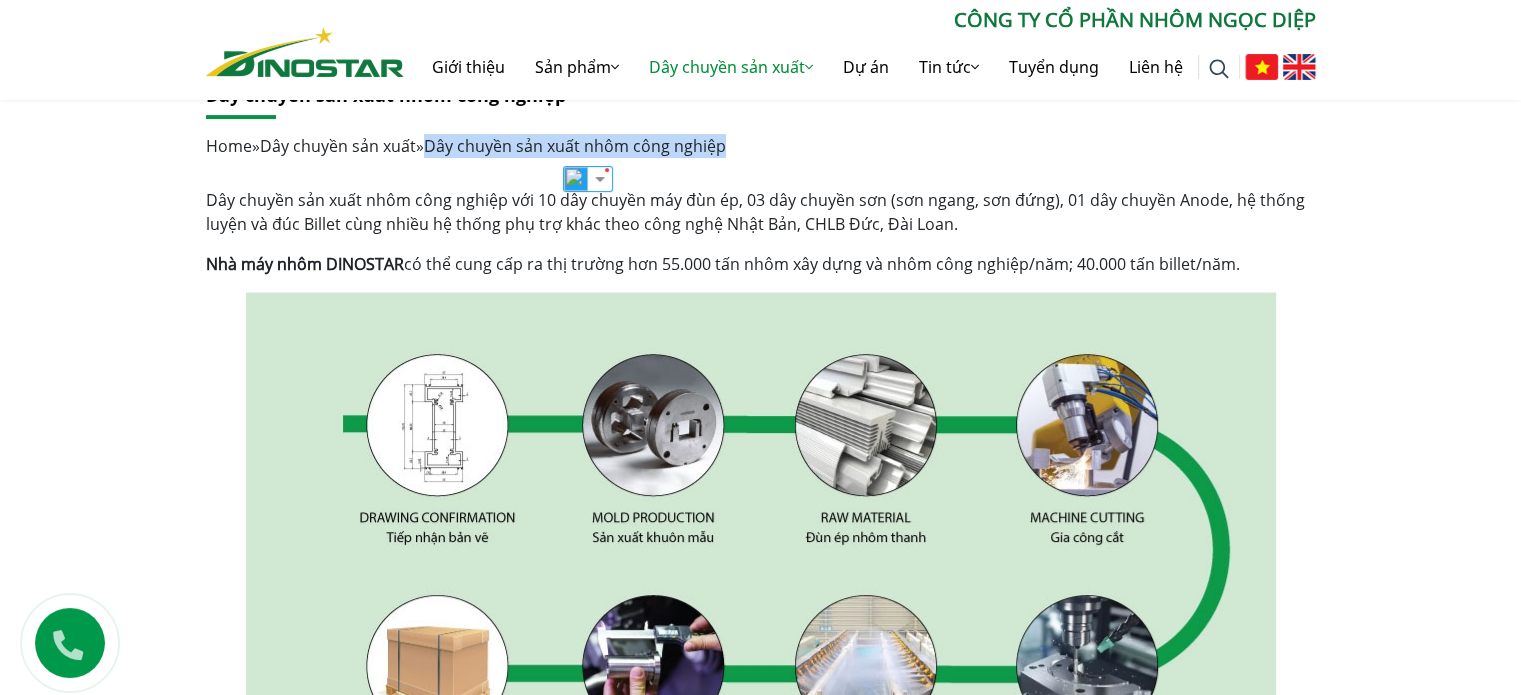click on "Nhà máy nhôm DINOSTAR" at bounding box center (305, 264) 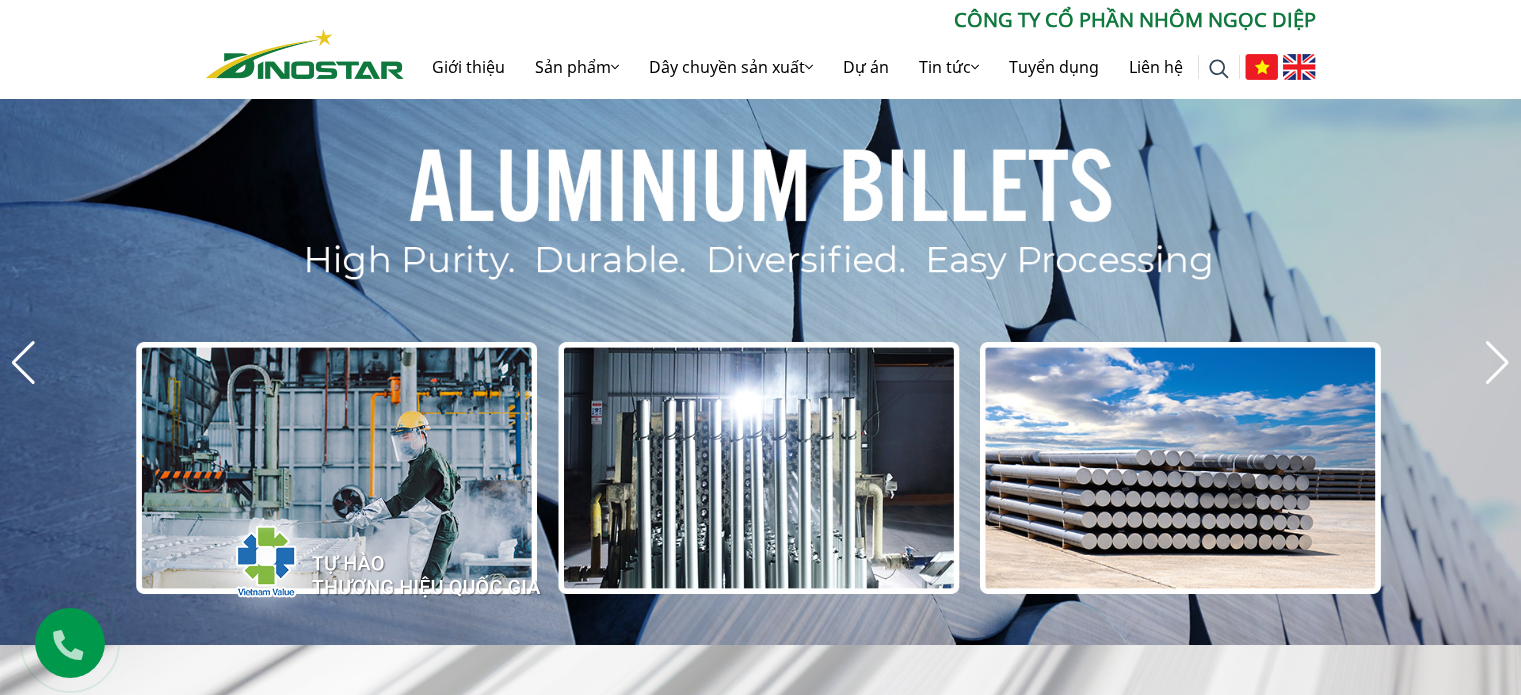 scroll, scrollTop: 0, scrollLeft: 0, axis: both 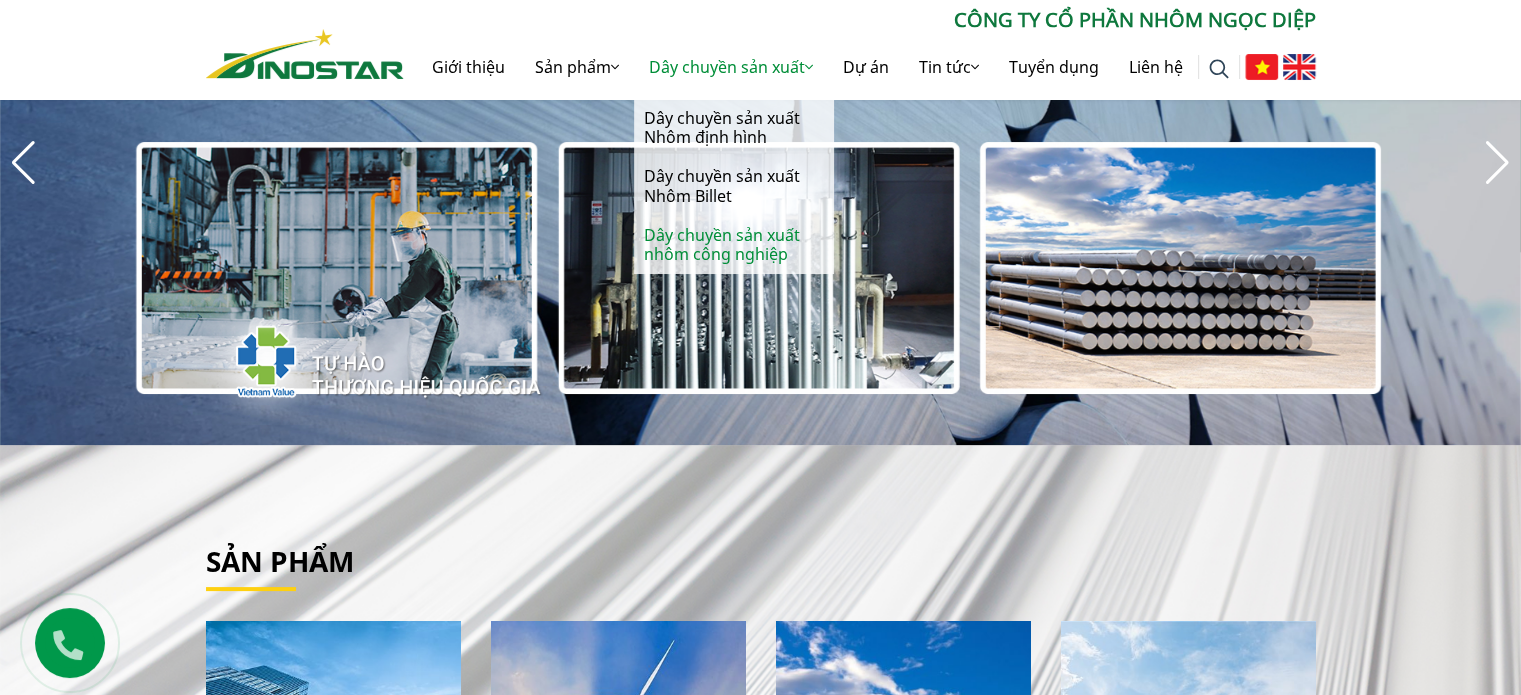click on "Dây chuyền sản xuất nhôm công nghiệp" at bounding box center (734, 245) 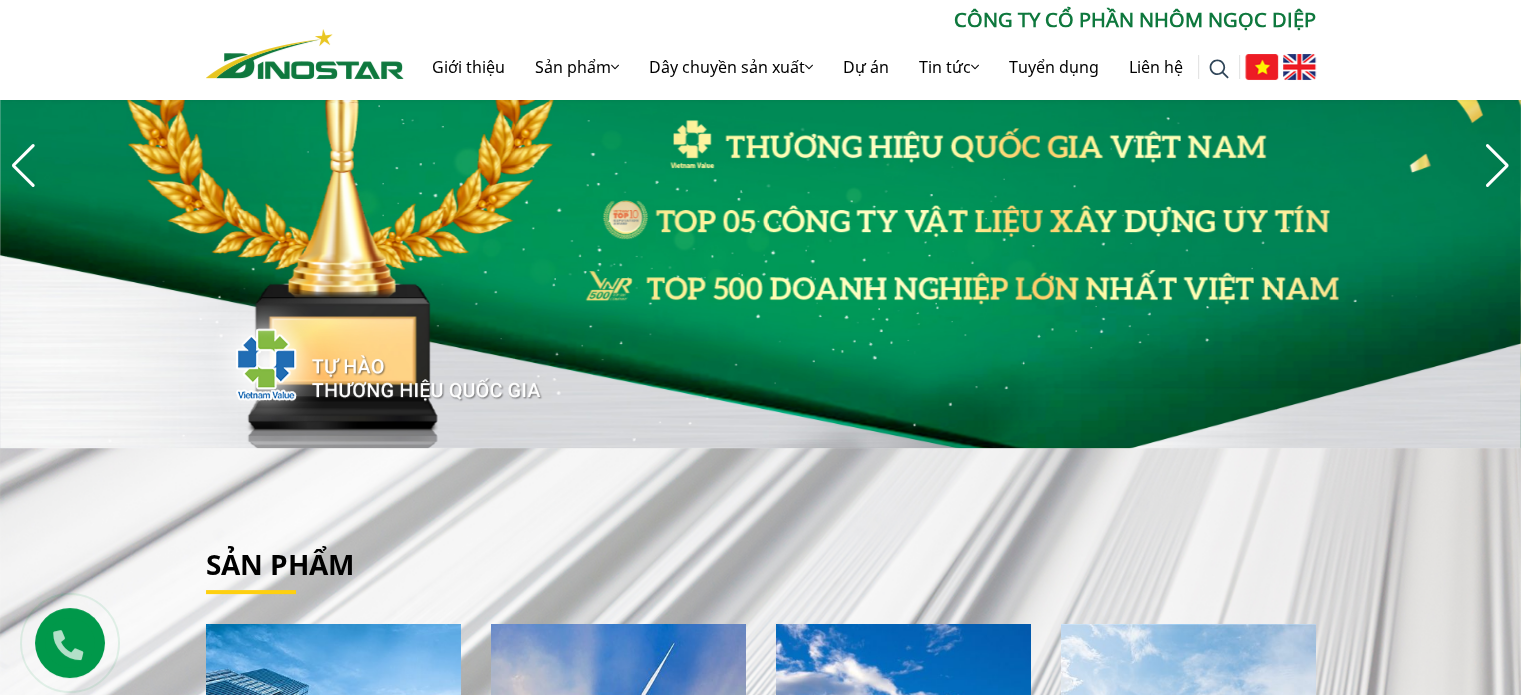 scroll, scrollTop: 125, scrollLeft: 0, axis: vertical 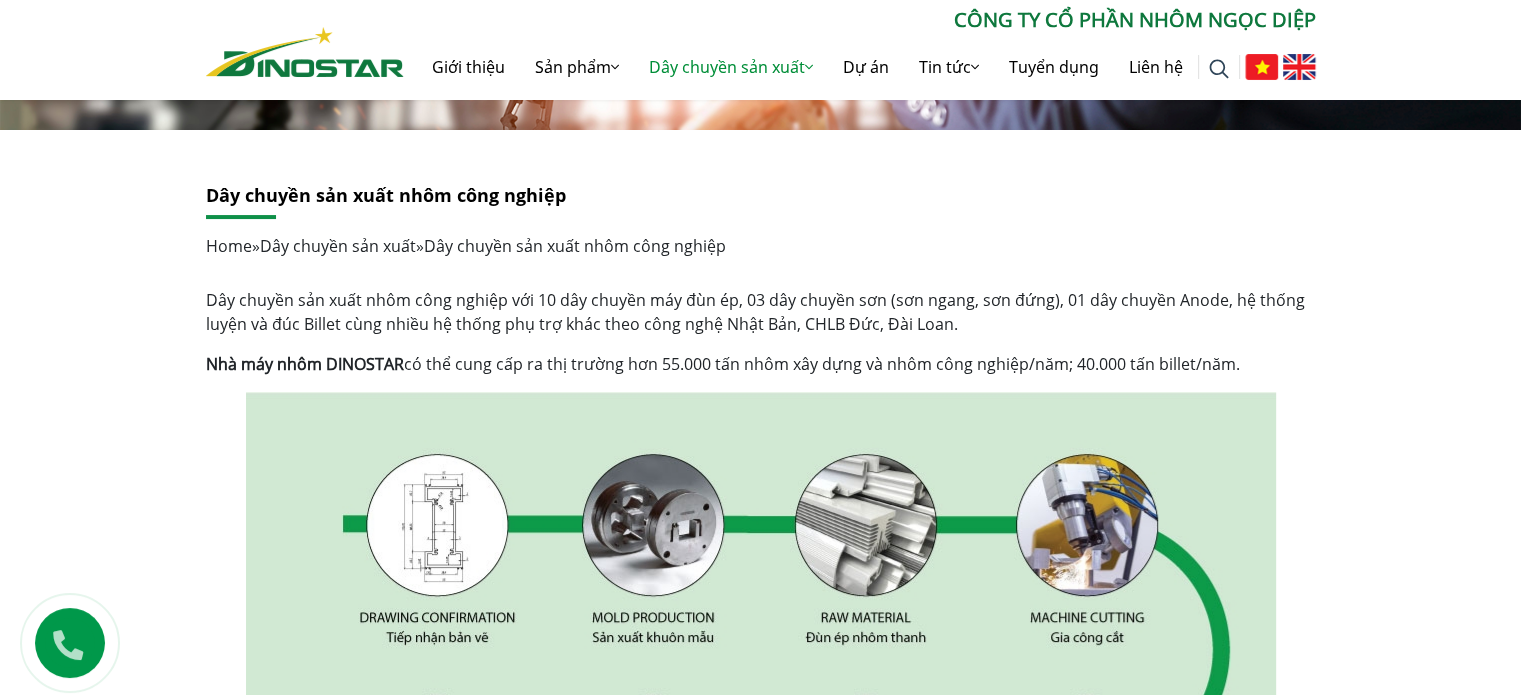 drag, startPoint x: 196, startPoint y: 294, endPoint x: 1247, endPoint y: 374, distance: 1054.0403 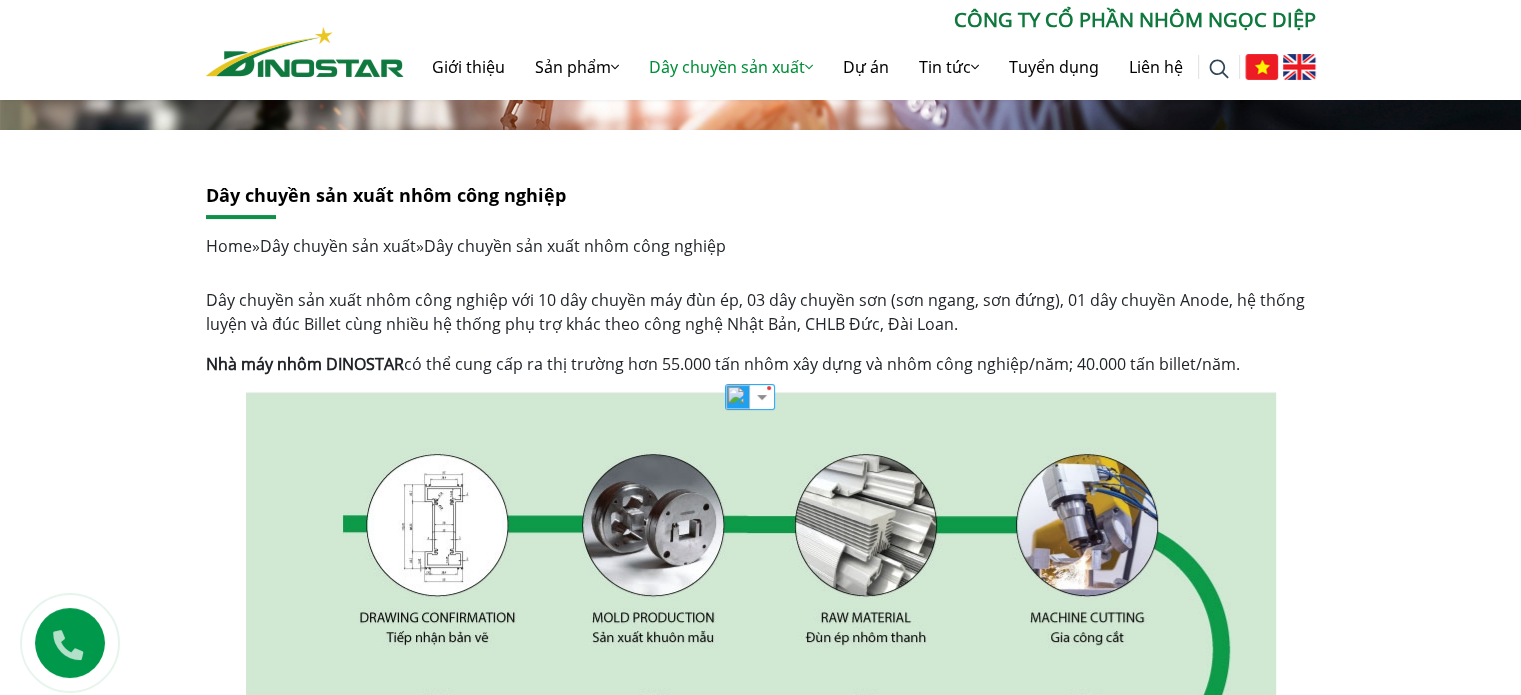 copy on "Dây chuyền sản xuất nhôm công nghiệp với 10 dây chuyền máy đùn ép, 03 dây chuyền sơn (sơn ngang, sơn đứng), 01 dây chuyền Anode, hệ thống luyện và đúc Billet cùng nhiều hệ thống phụ trợ khác theo công nghệ Nhật Bản, CHLB Đức, Đài Loan.
Nhà máy nhôm DINOSTAR  có thể cung cấp ra thị trường hơn 55.000 tấn nhôm xây dựng và nhôm công nghiệp/năm; 40.000 tấn billet/năm." 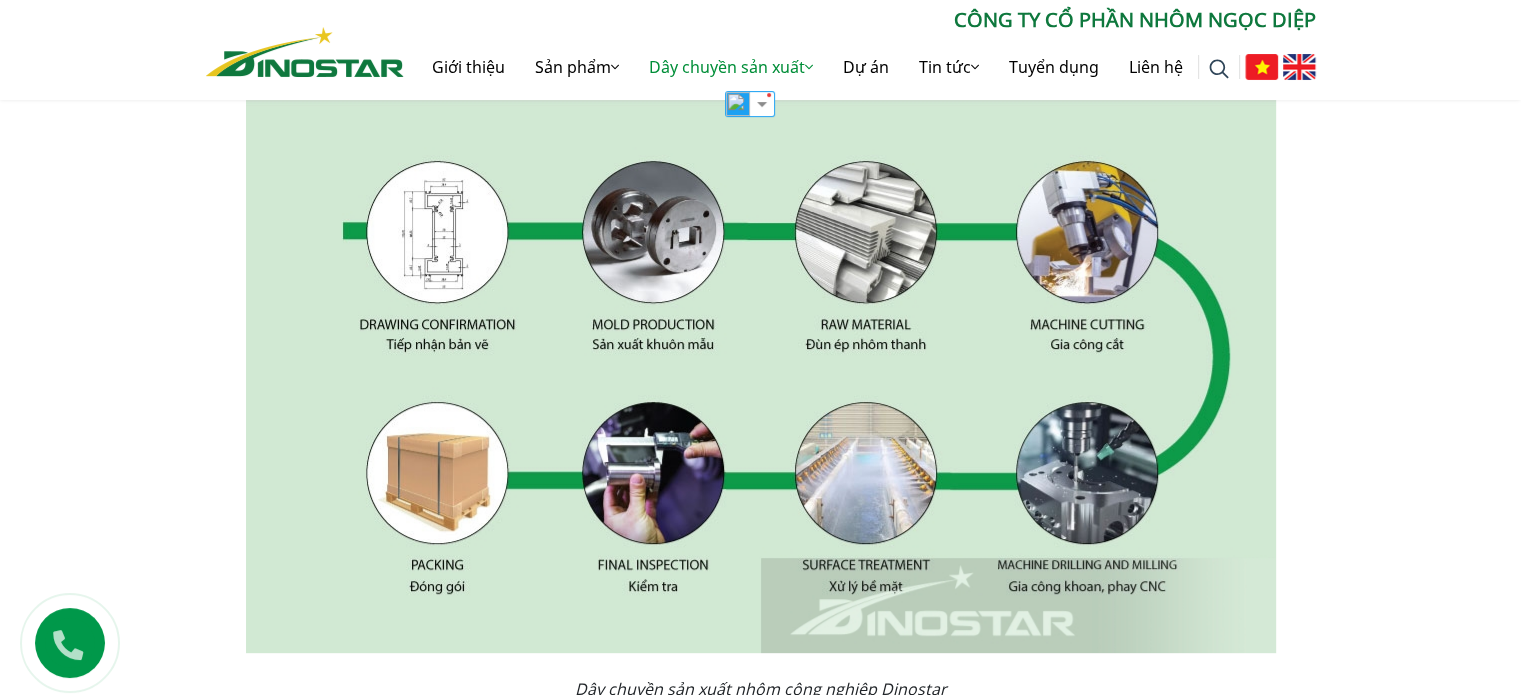 scroll, scrollTop: 600, scrollLeft: 0, axis: vertical 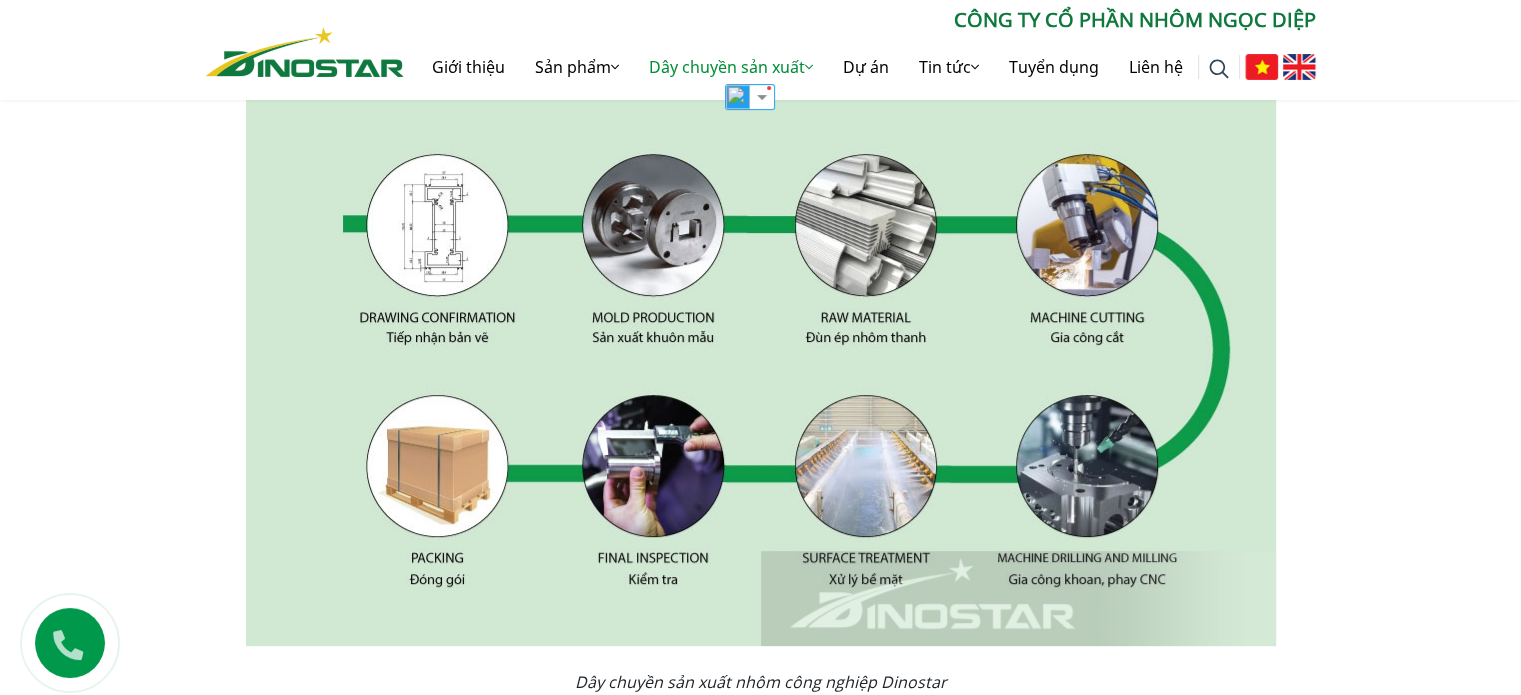 click at bounding box center [761, 369] 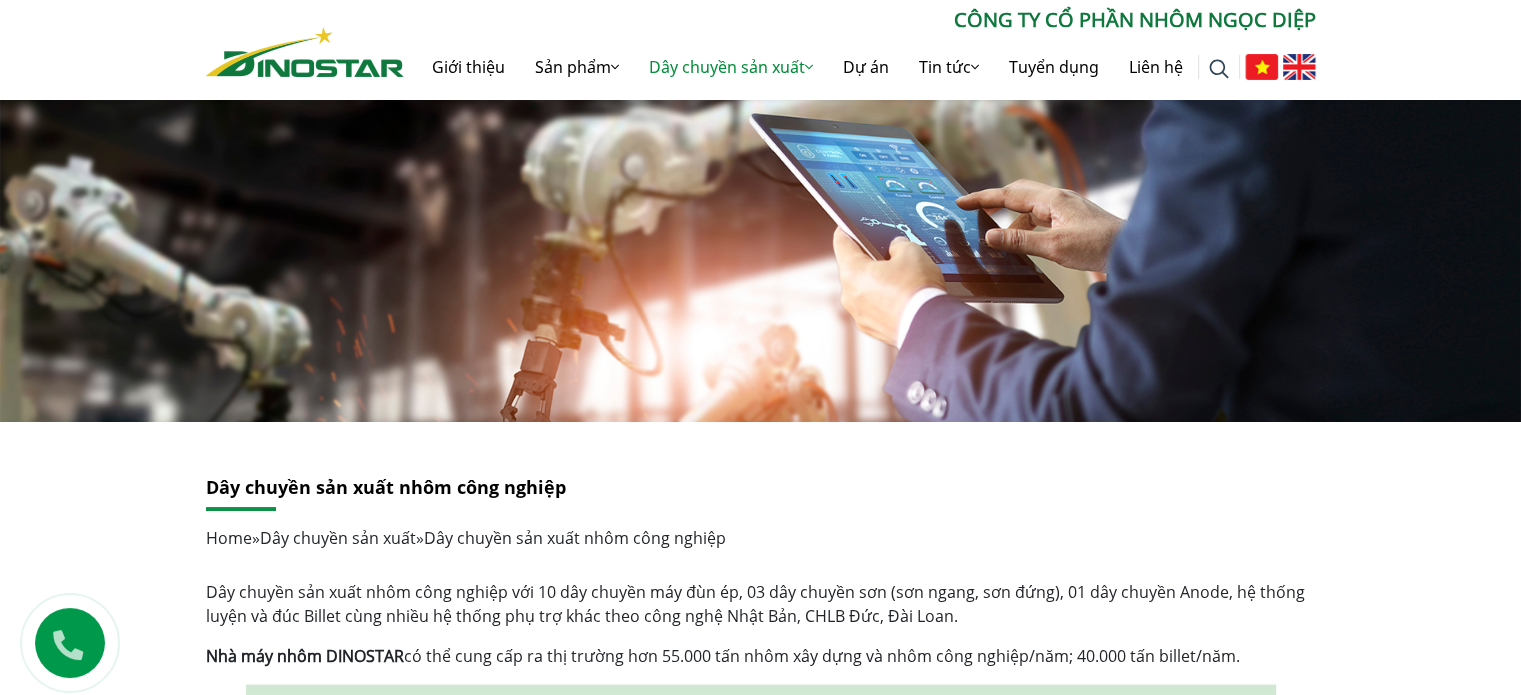 scroll, scrollTop: 0, scrollLeft: 0, axis: both 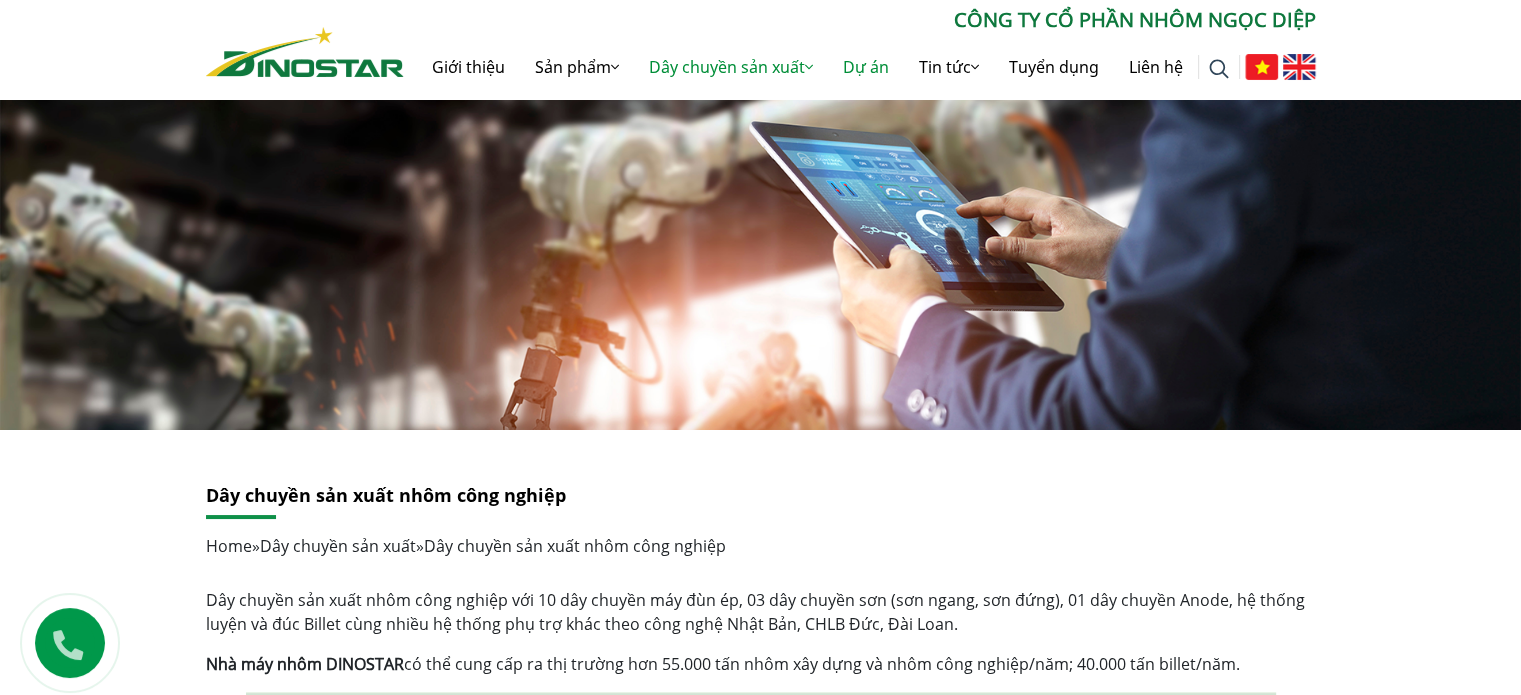 click on "Dự án" at bounding box center (866, 67) 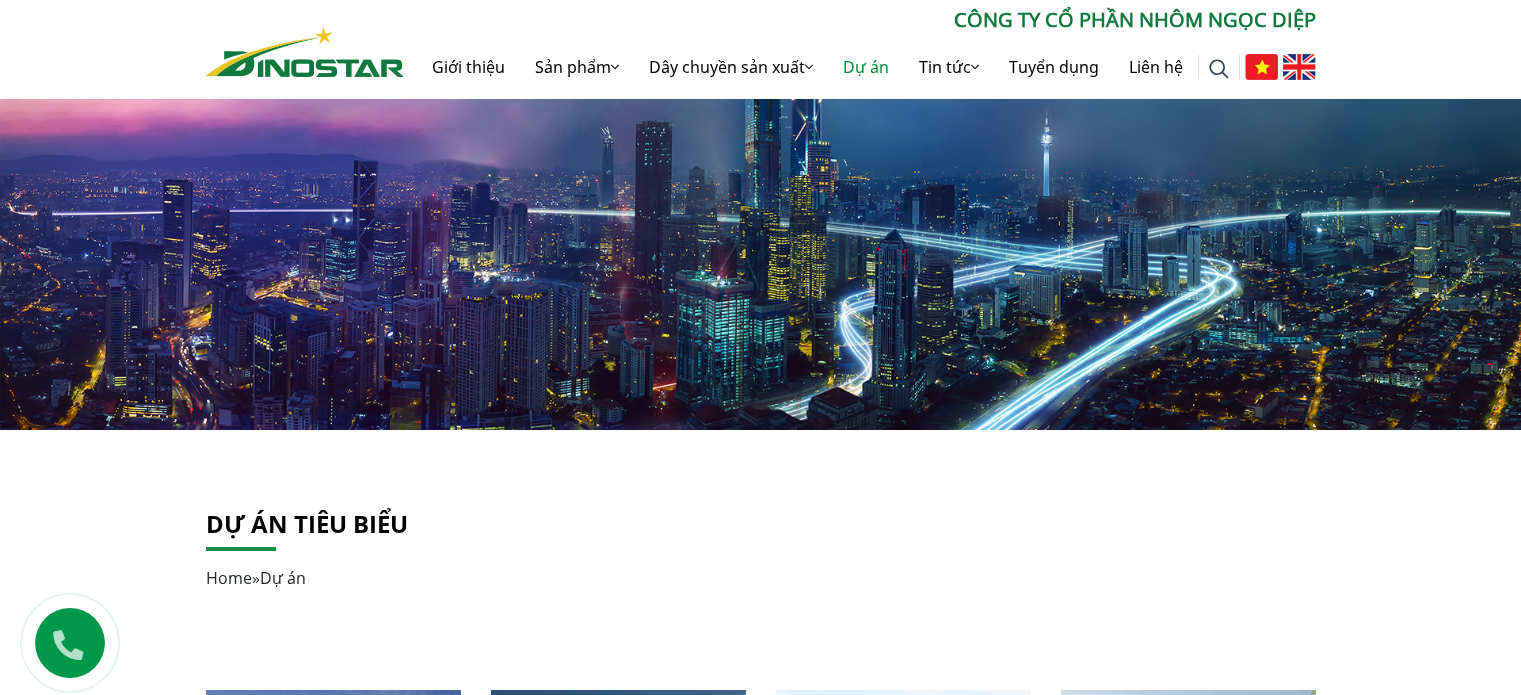 scroll, scrollTop: 0, scrollLeft: 0, axis: both 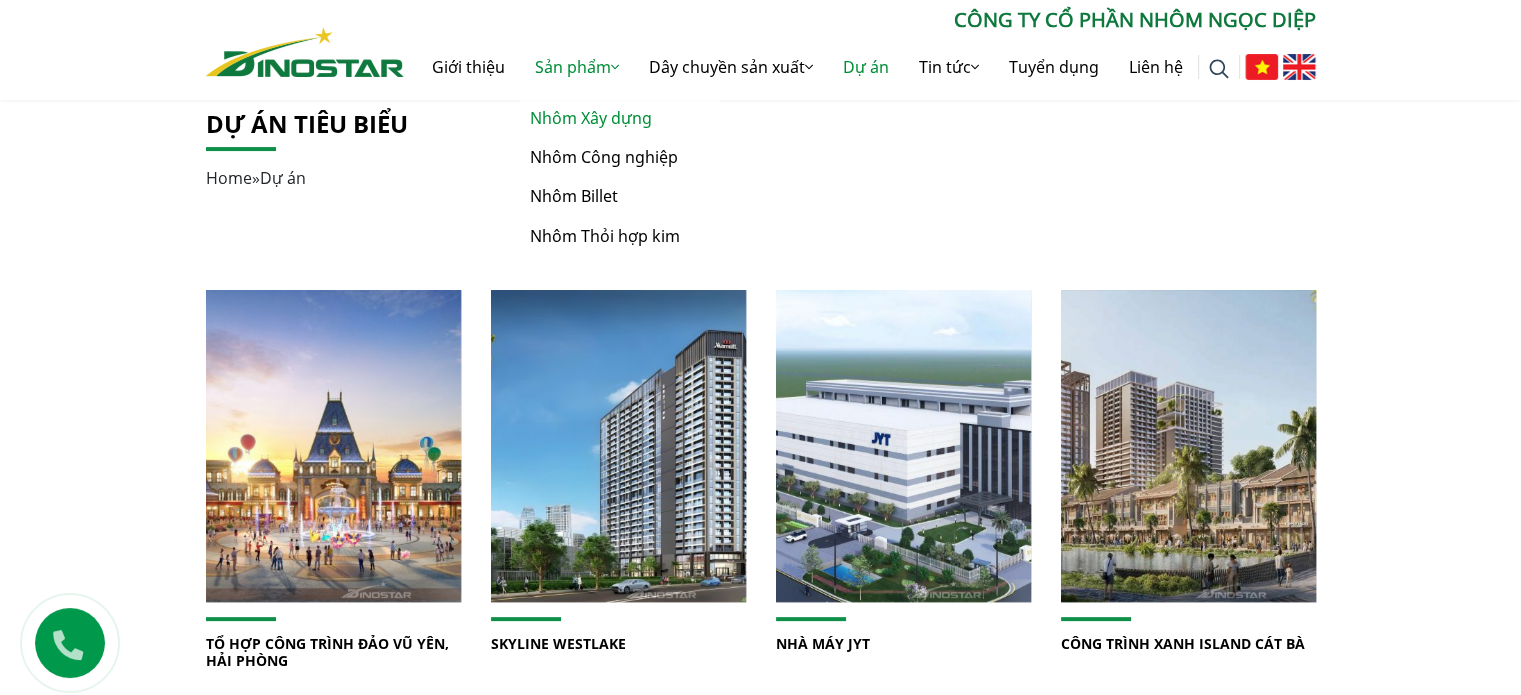 click on "Nhôm Xây dựng" at bounding box center [620, 118] 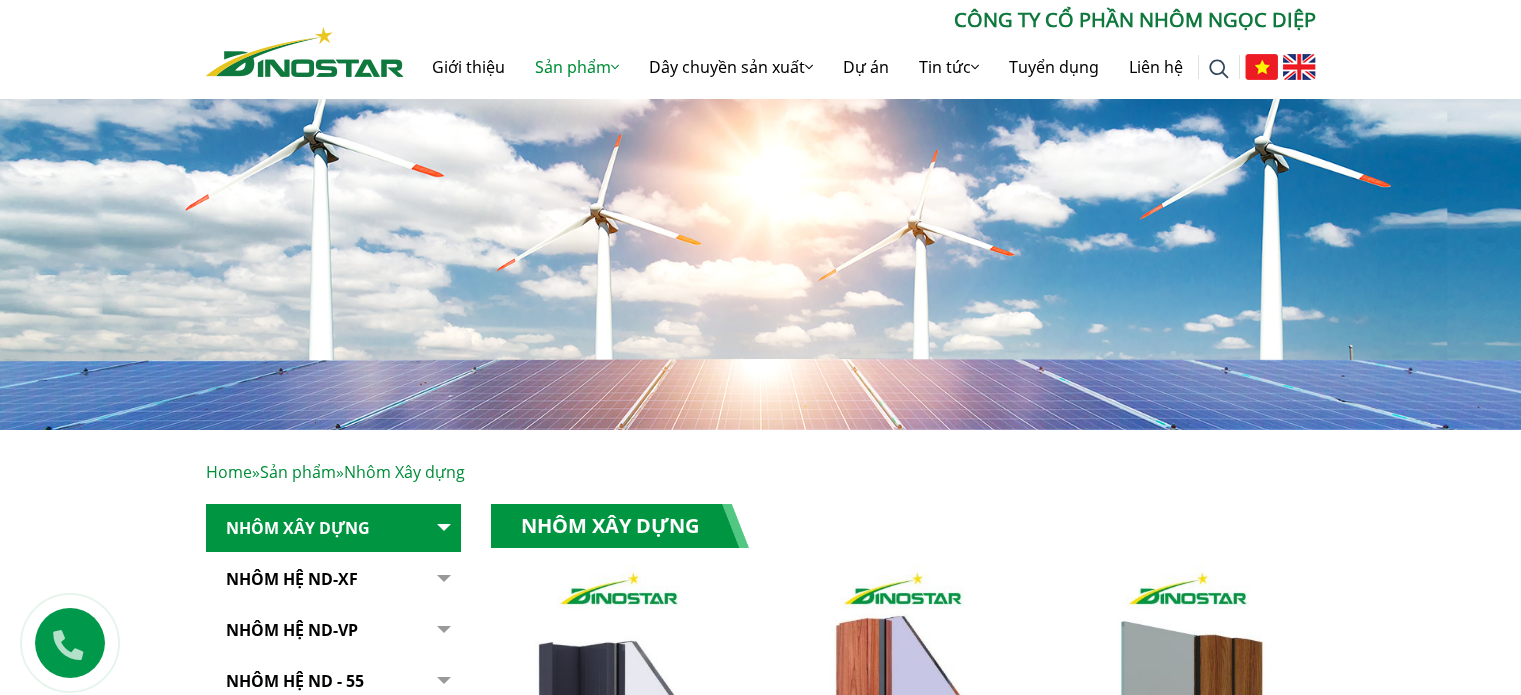 scroll, scrollTop: 0, scrollLeft: 0, axis: both 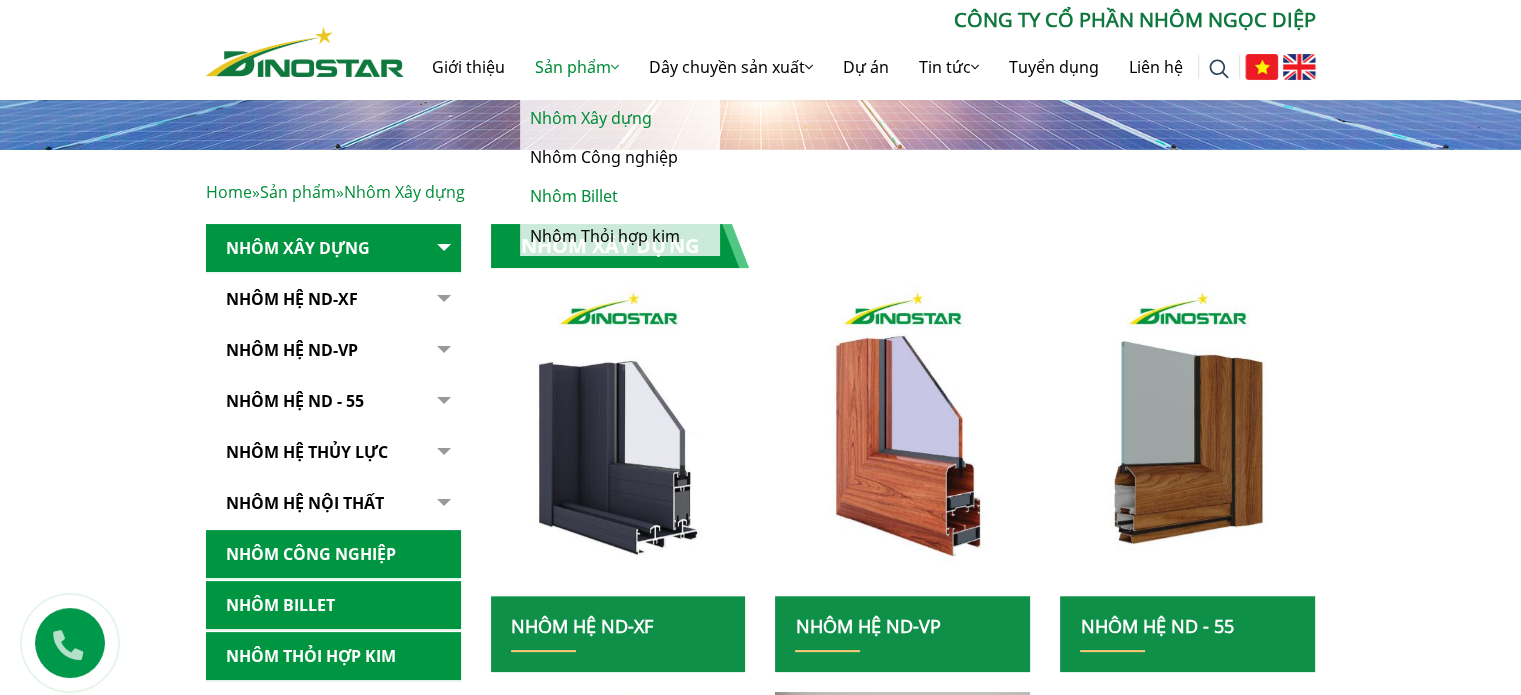 click on "Nhôm Billet" at bounding box center (620, 196) 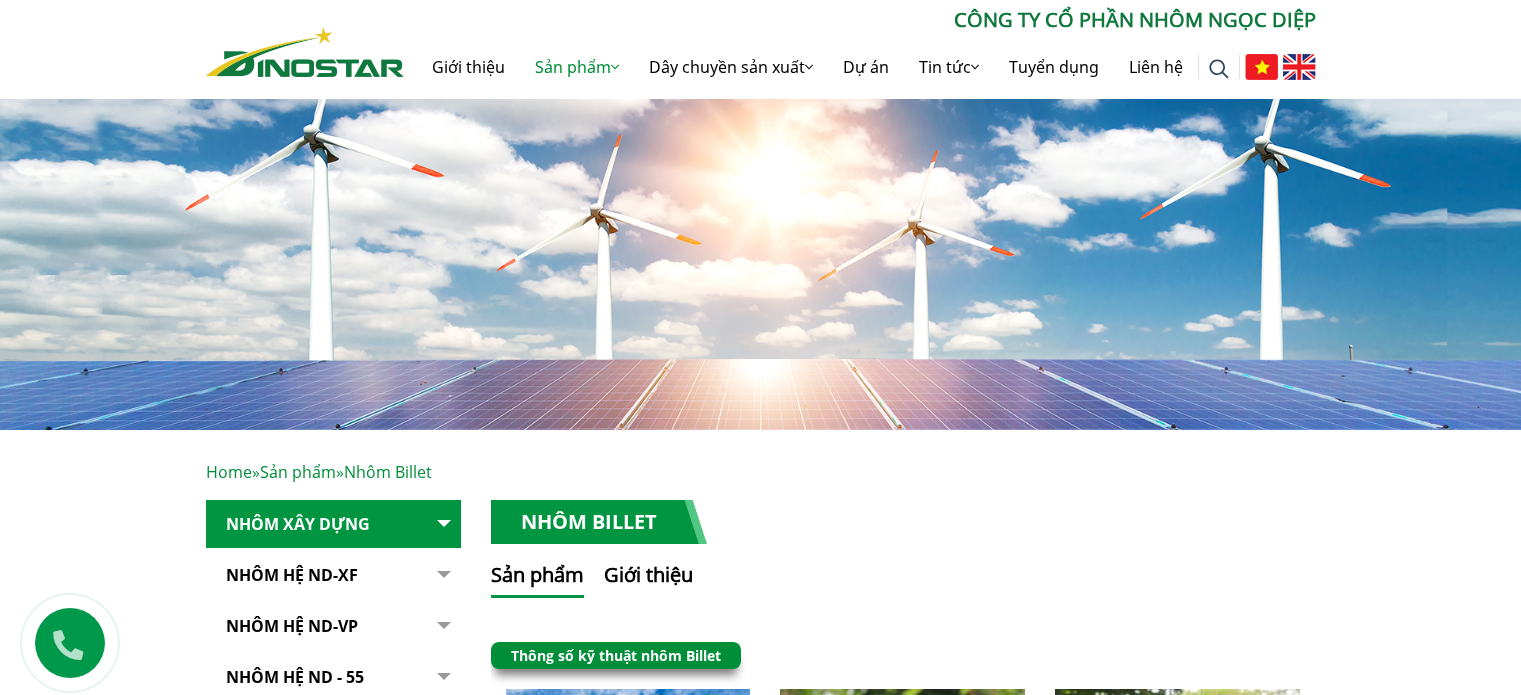 scroll, scrollTop: 92, scrollLeft: 0, axis: vertical 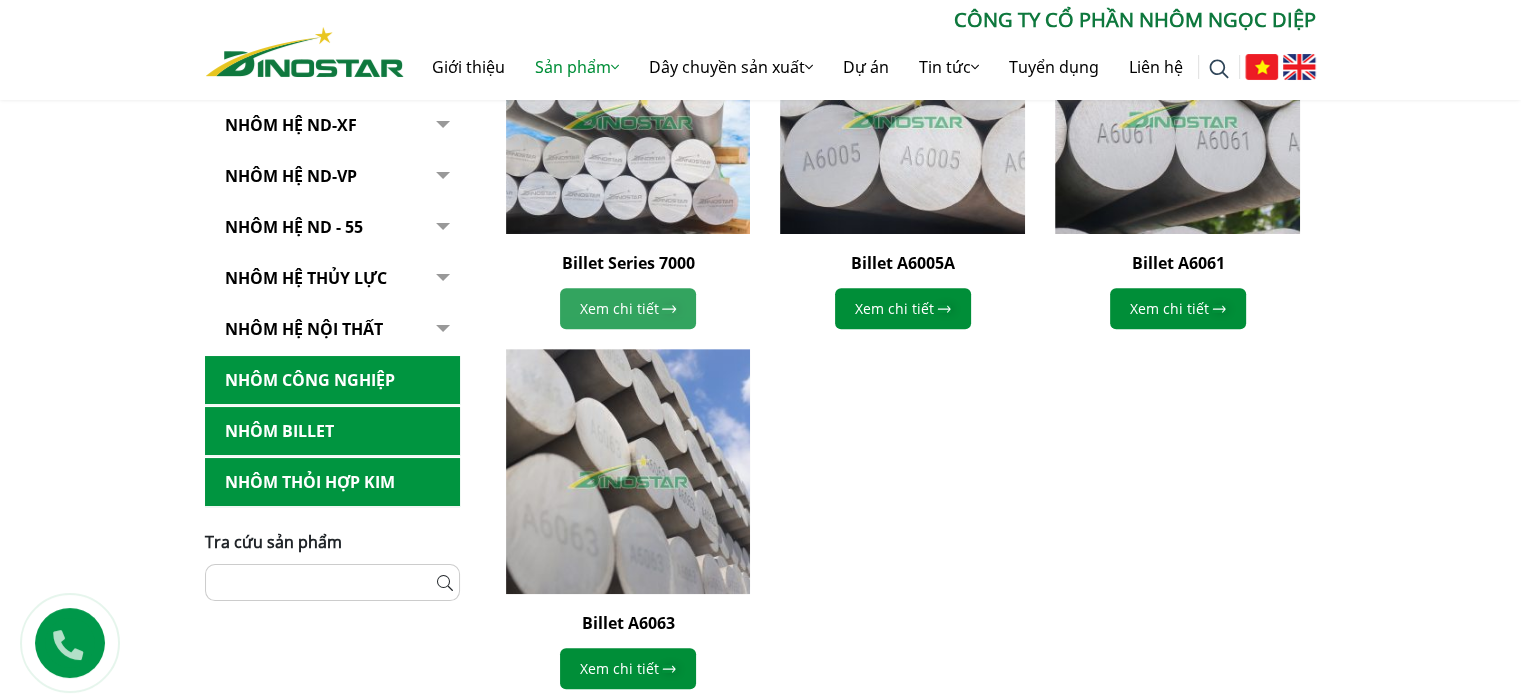 click on "Xem chi tiết" at bounding box center [628, 308] 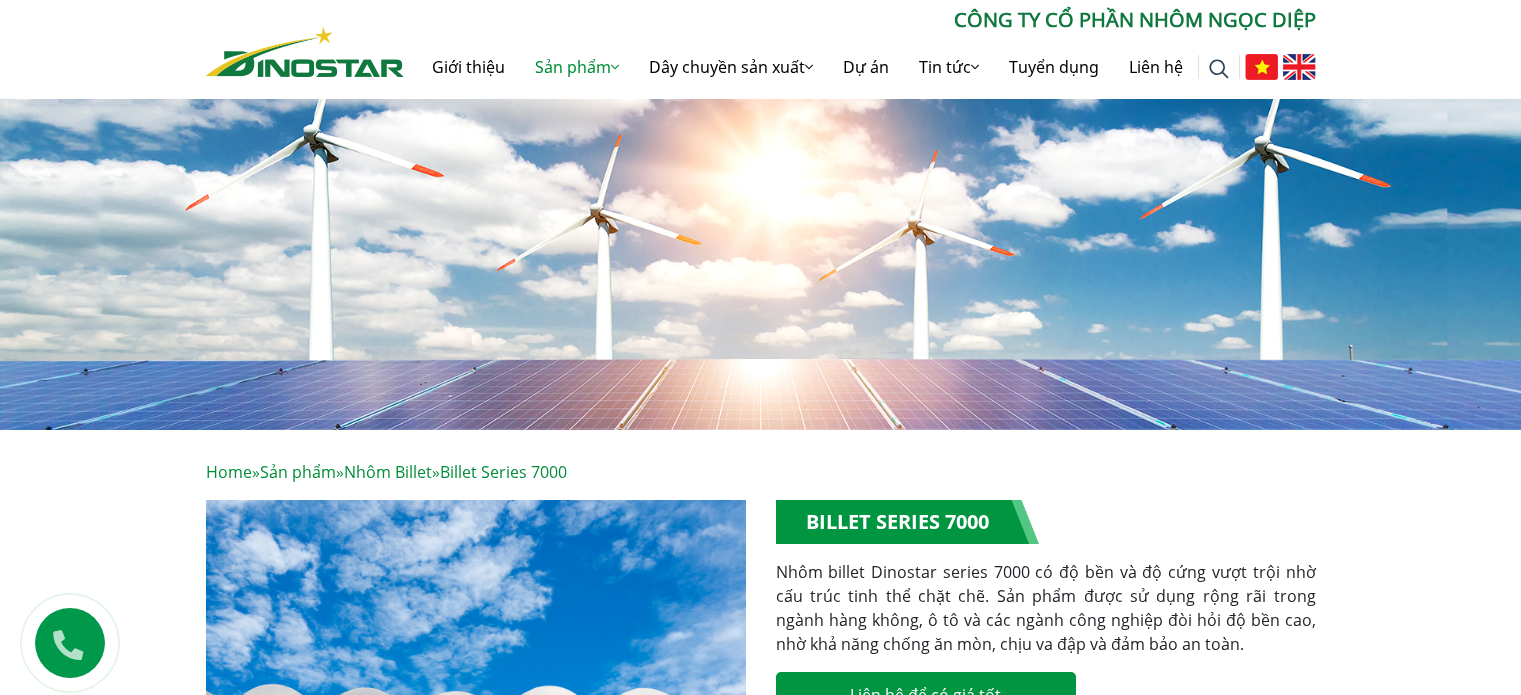scroll, scrollTop: 0, scrollLeft: 0, axis: both 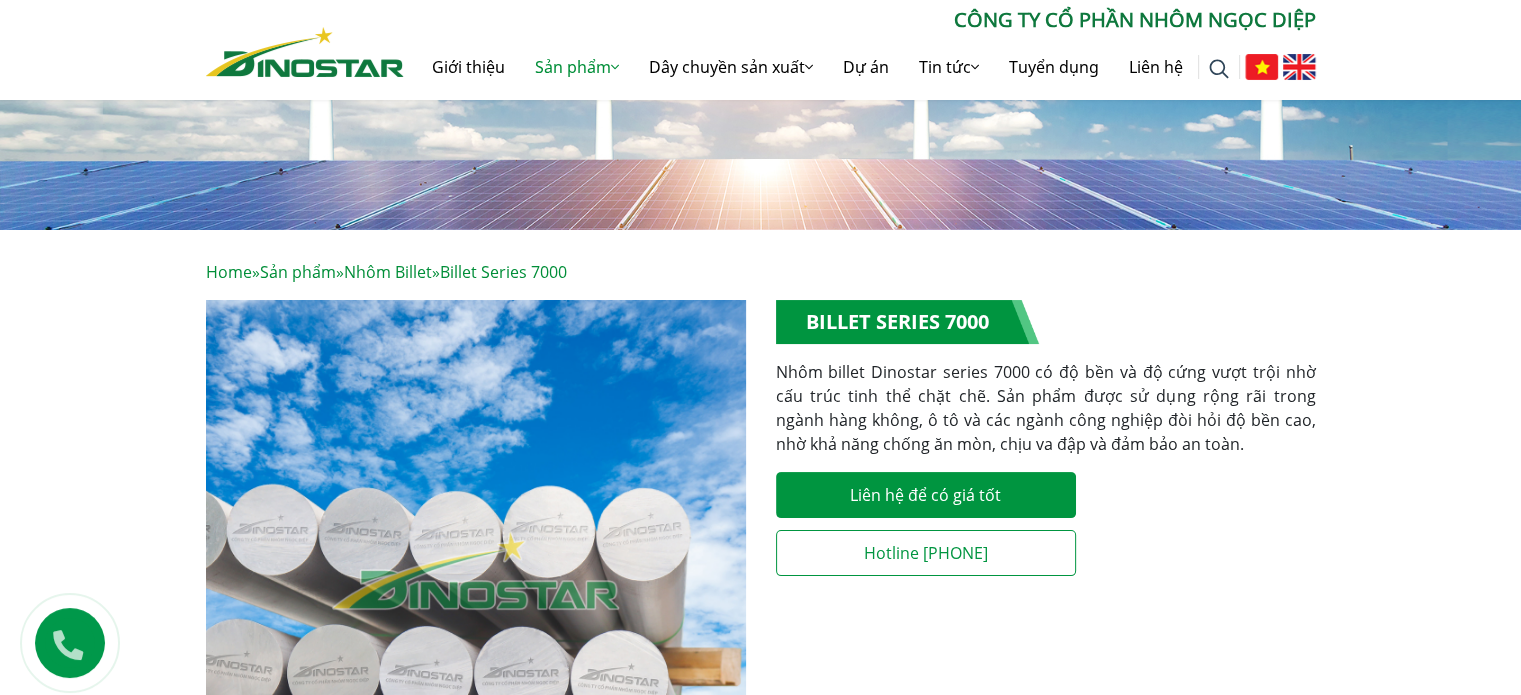 click on "Nhôm billet Dinostar series 7000 có độ bền và độ cứng vượt trội nhờ cấu trúc tinh thể chặt chẽ. Sản phẩm được sử dụng rộng rãi trong ngành hàng không, ô tô và các ngành công nghiệp đòi hỏi độ bền cao, nhờ khả năng chống ăn mòn, chịu va đập và đảm bảo an toàn." at bounding box center [1046, 408] 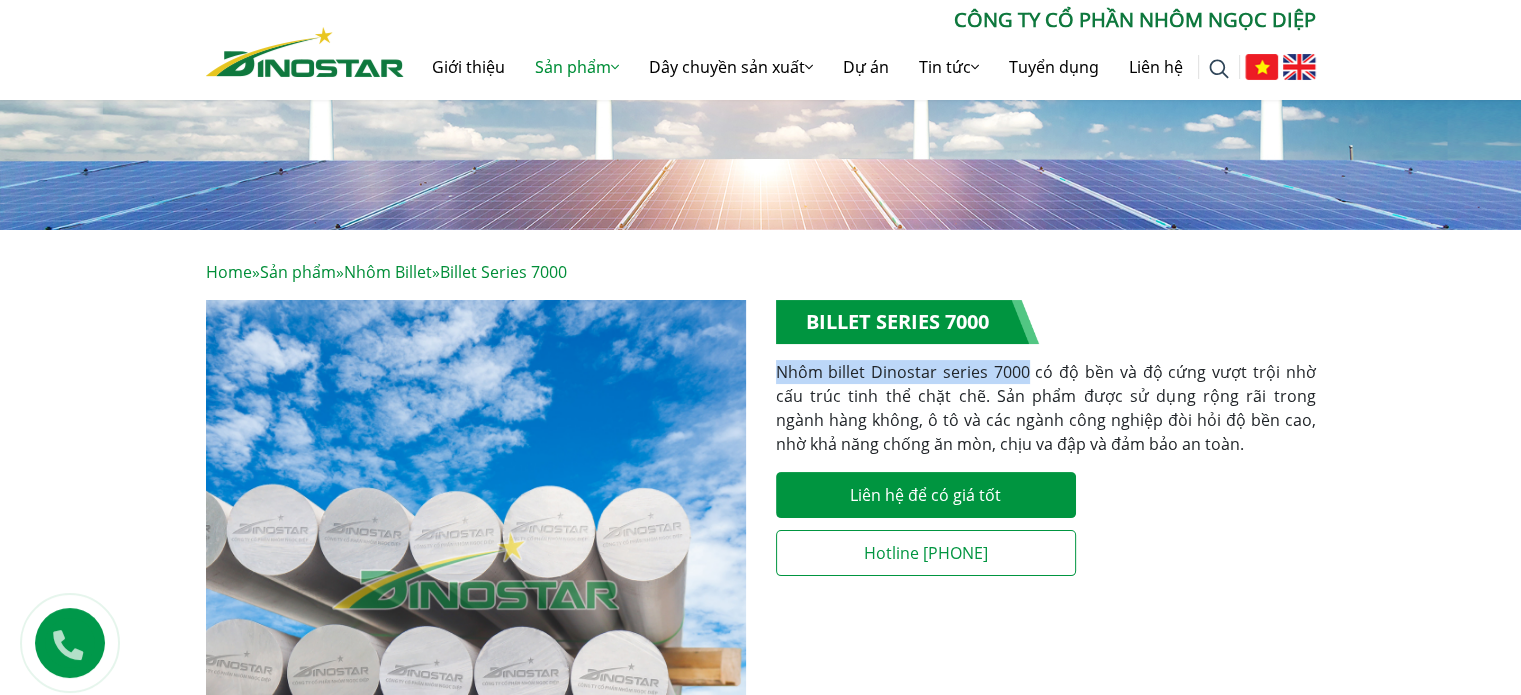 drag, startPoint x: 772, startPoint y: 375, endPoint x: 1020, endPoint y: 368, distance: 248.09877 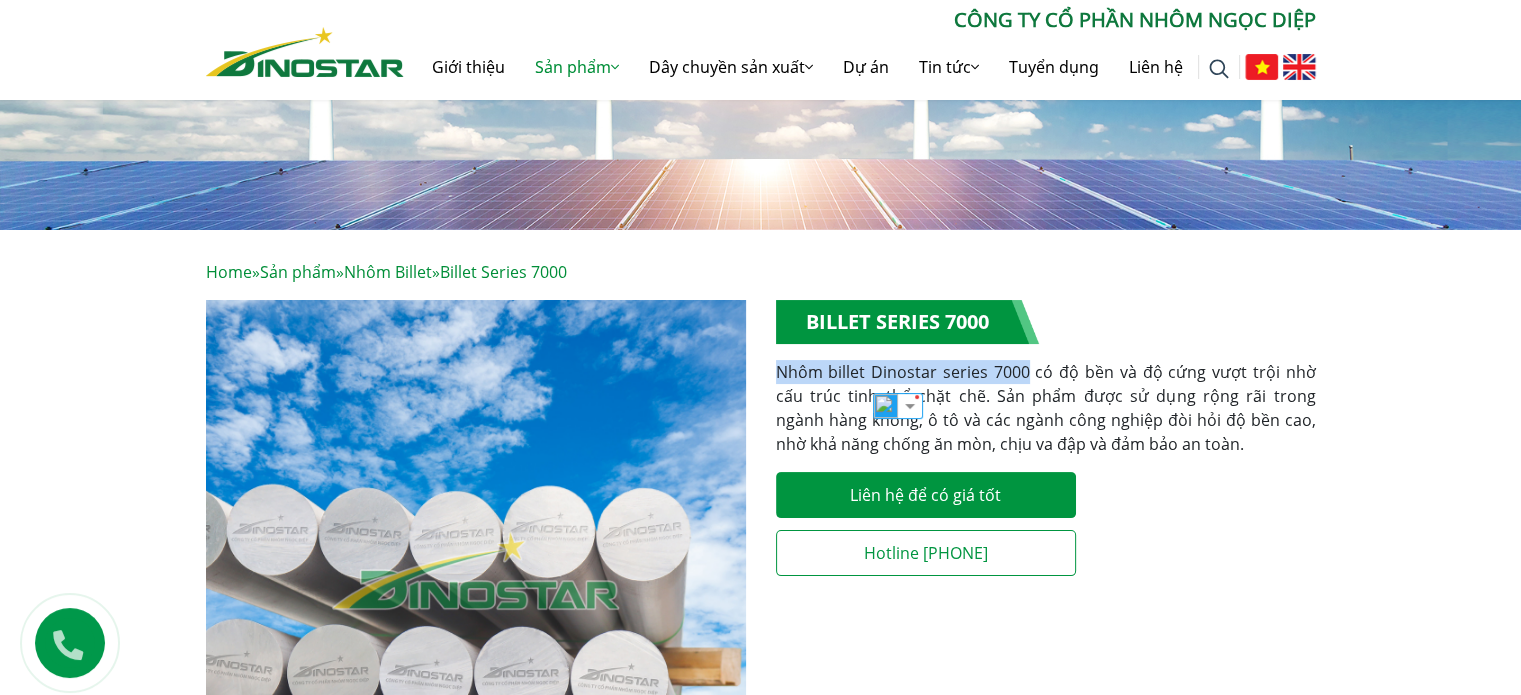copy on "Nhôm billet Dinostar series 7000" 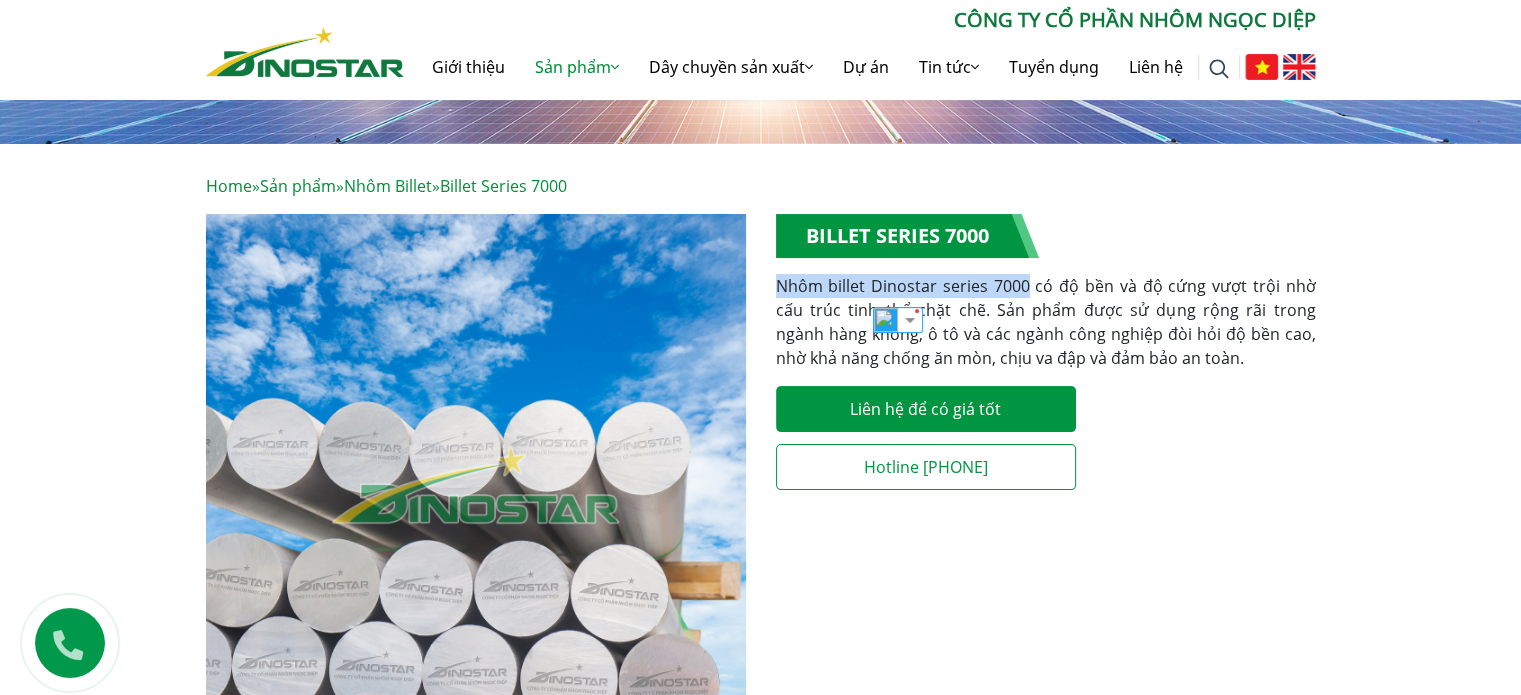 scroll, scrollTop: 300, scrollLeft: 0, axis: vertical 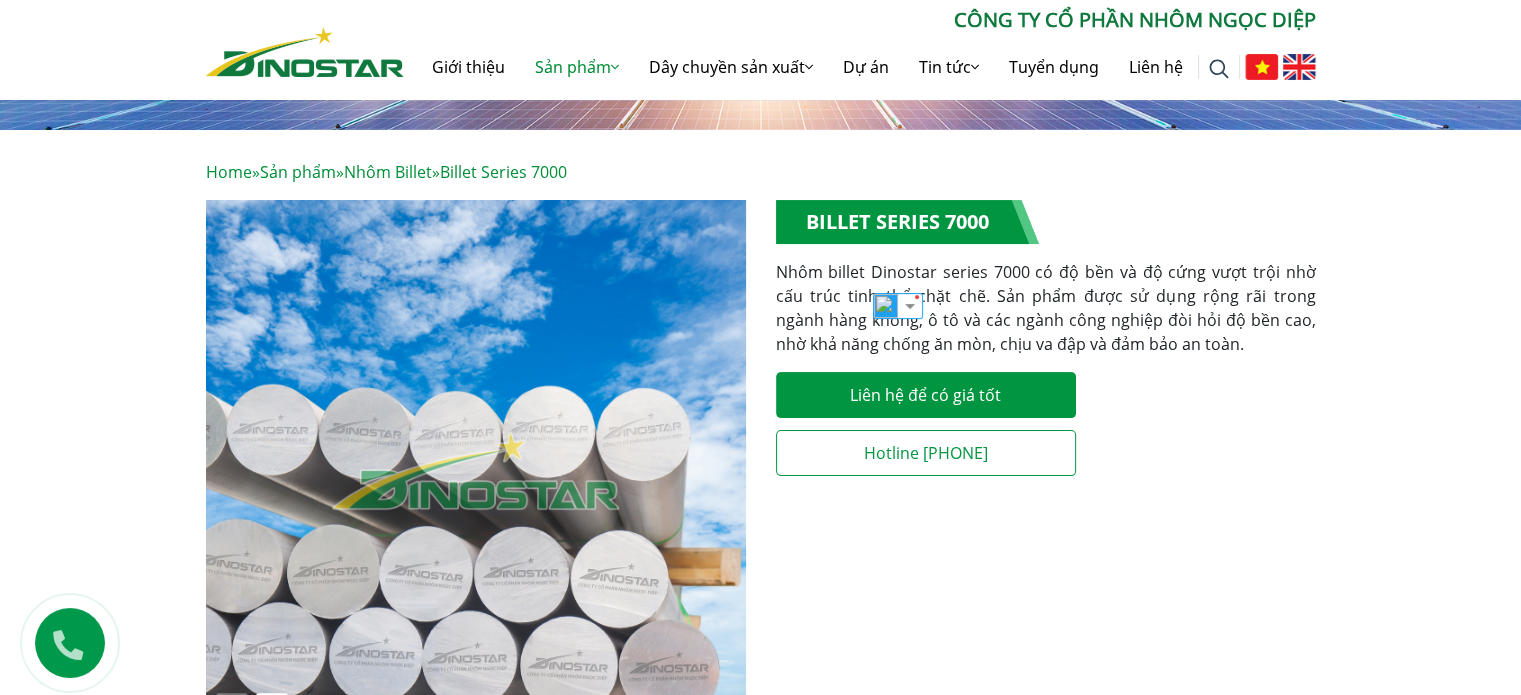 click on "**********" at bounding box center [1046, 344] 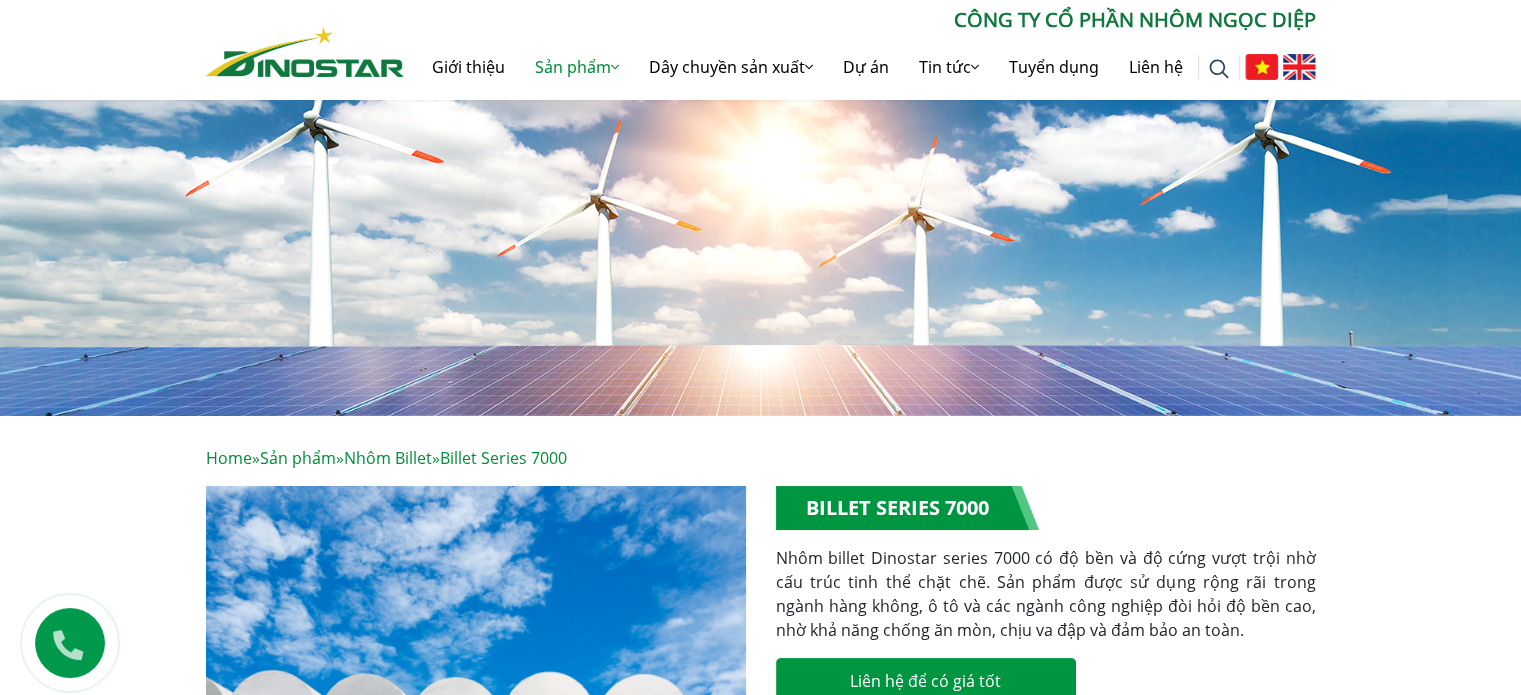 scroll, scrollTop: 0, scrollLeft: 0, axis: both 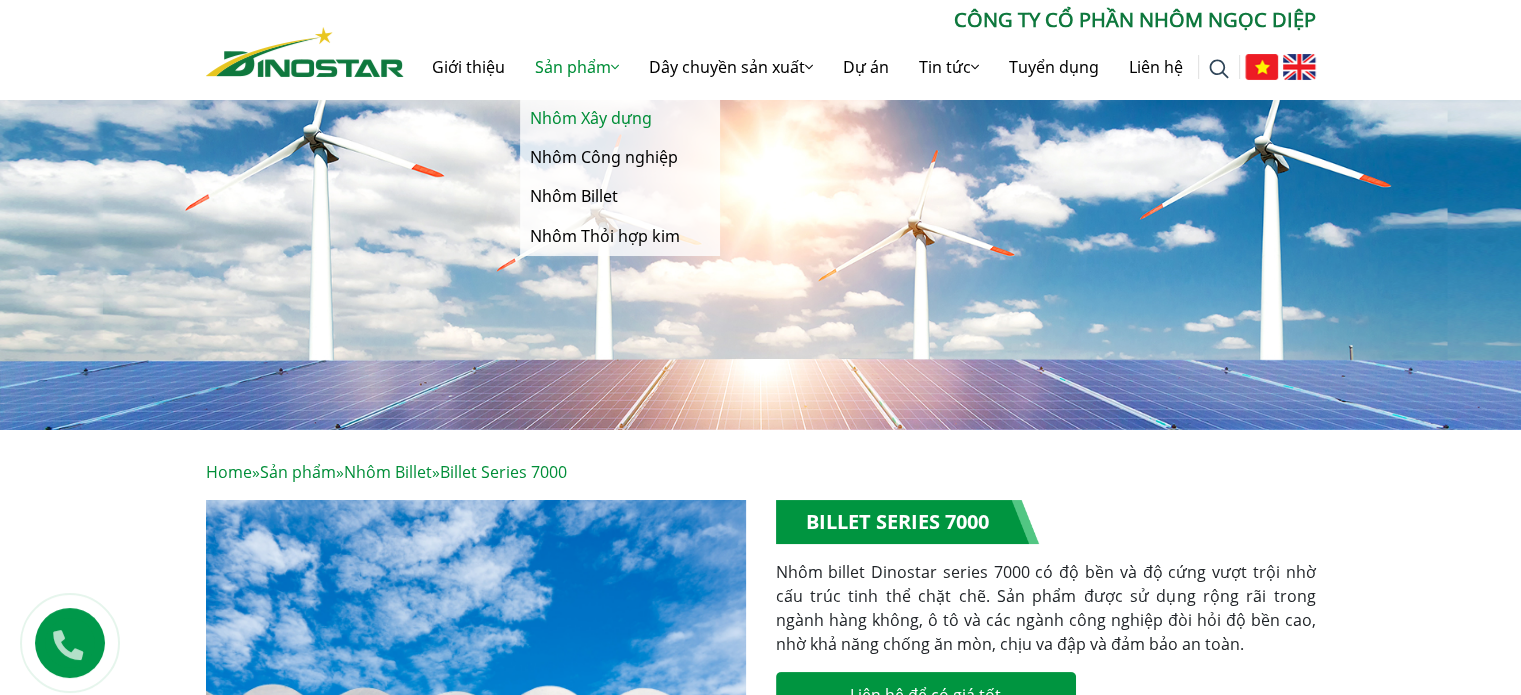 click on "Nhôm Xây dựng" at bounding box center (620, 118) 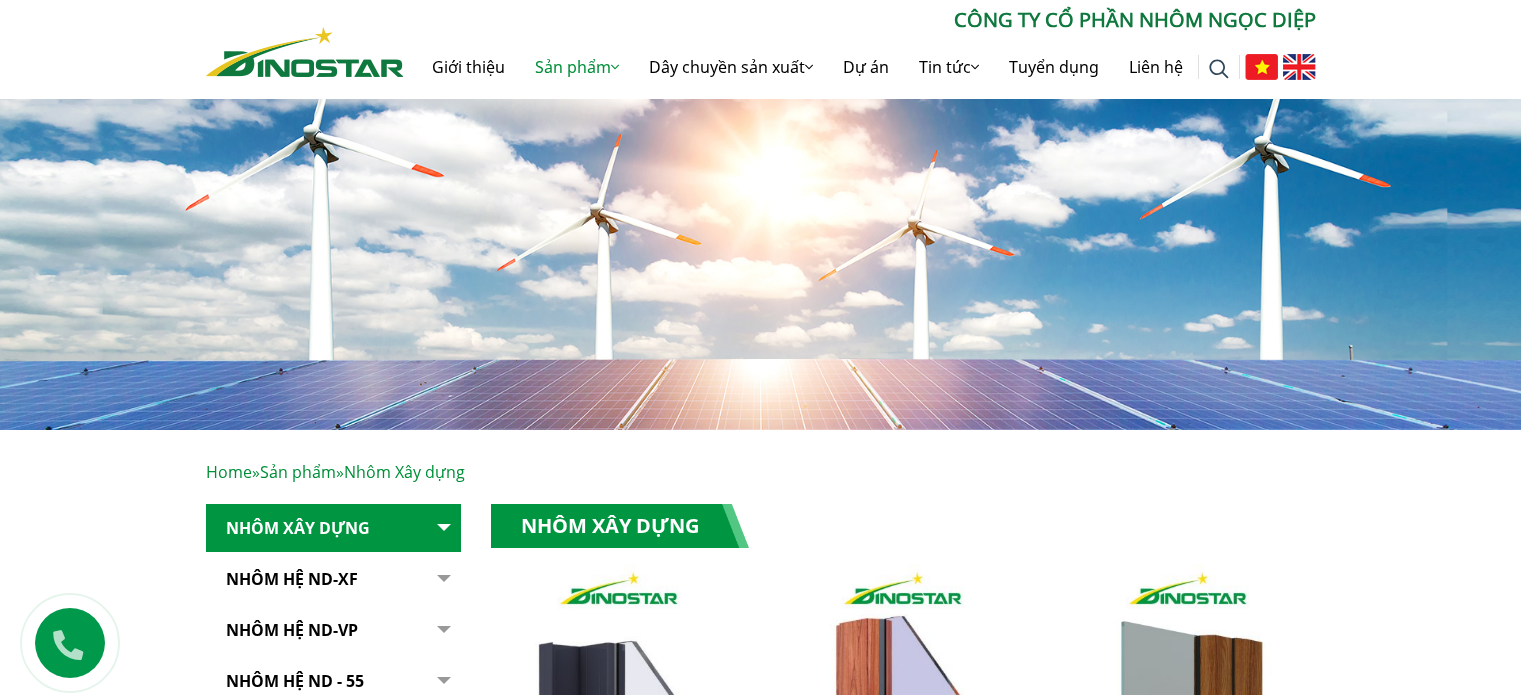 scroll, scrollTop: 0, scrollLeft: 0, axis: both 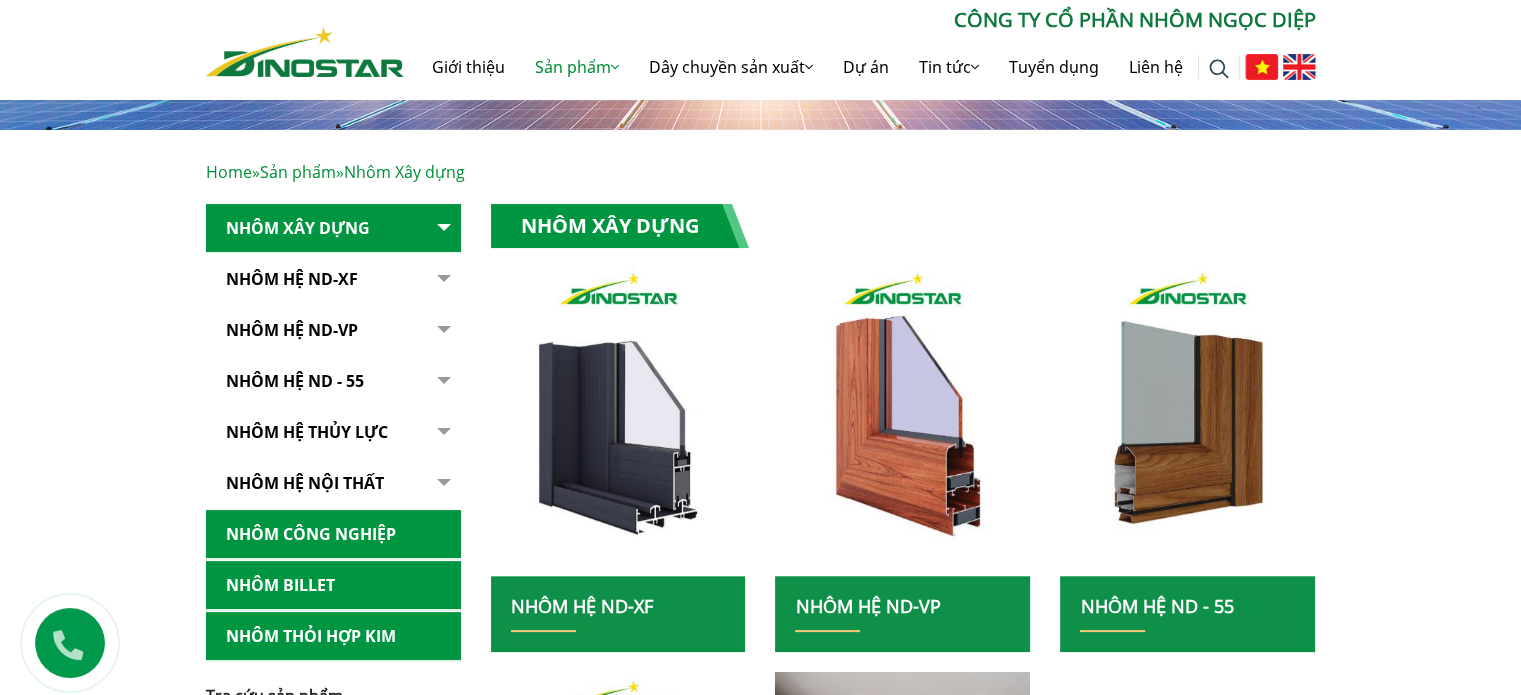 click on "Nhôm Hệ ND-XF" at bounding box center (618, 614) 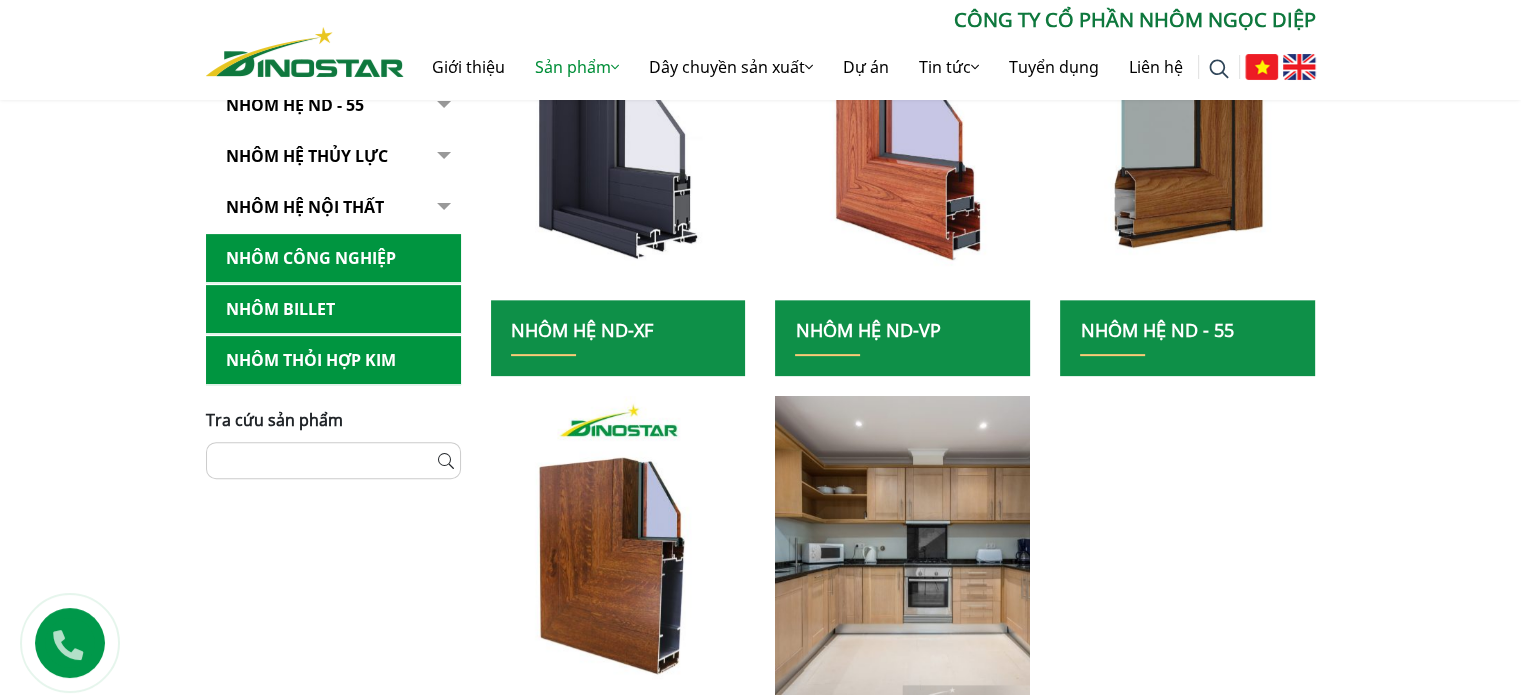 scroll, scrollTop: 600, scrollLeft: 0, axis: vertical 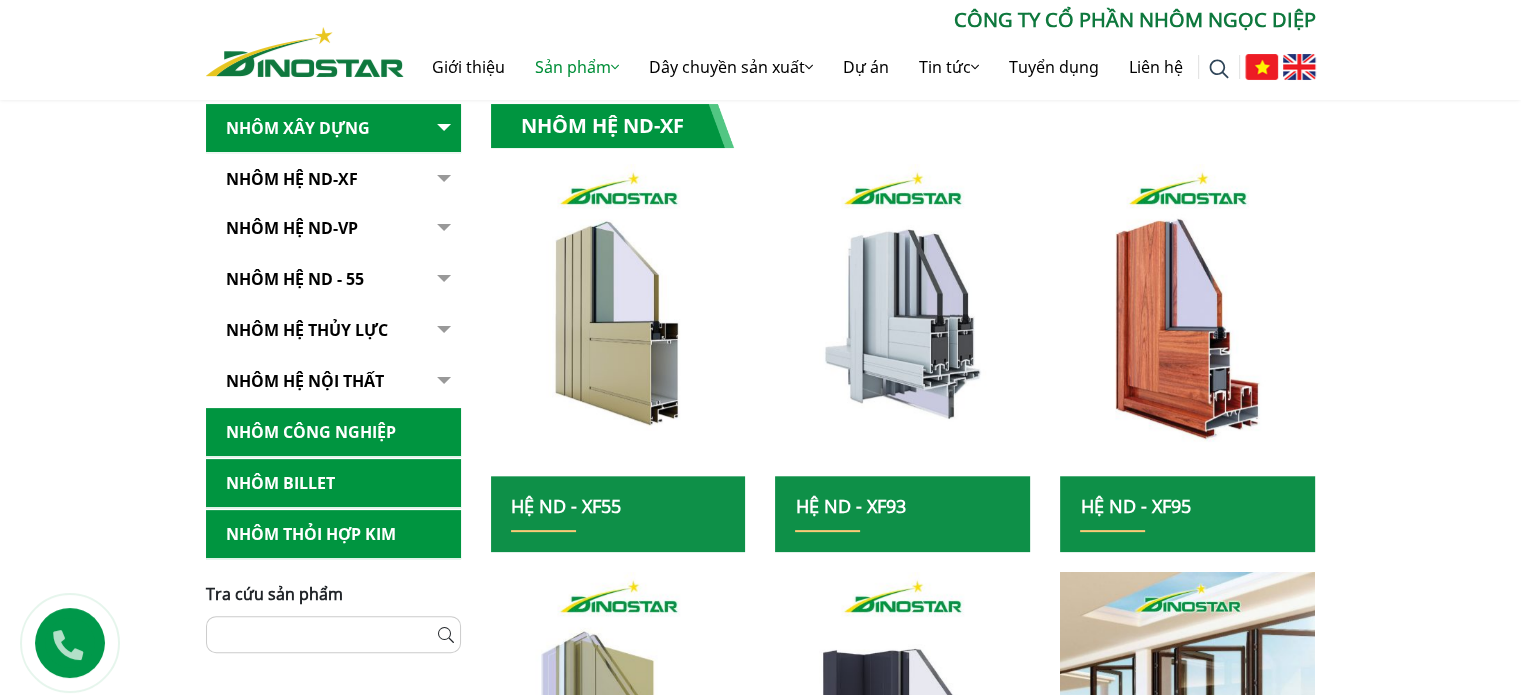 click on "Nhôm Công nghiệp" at bounding box center [333, 432] 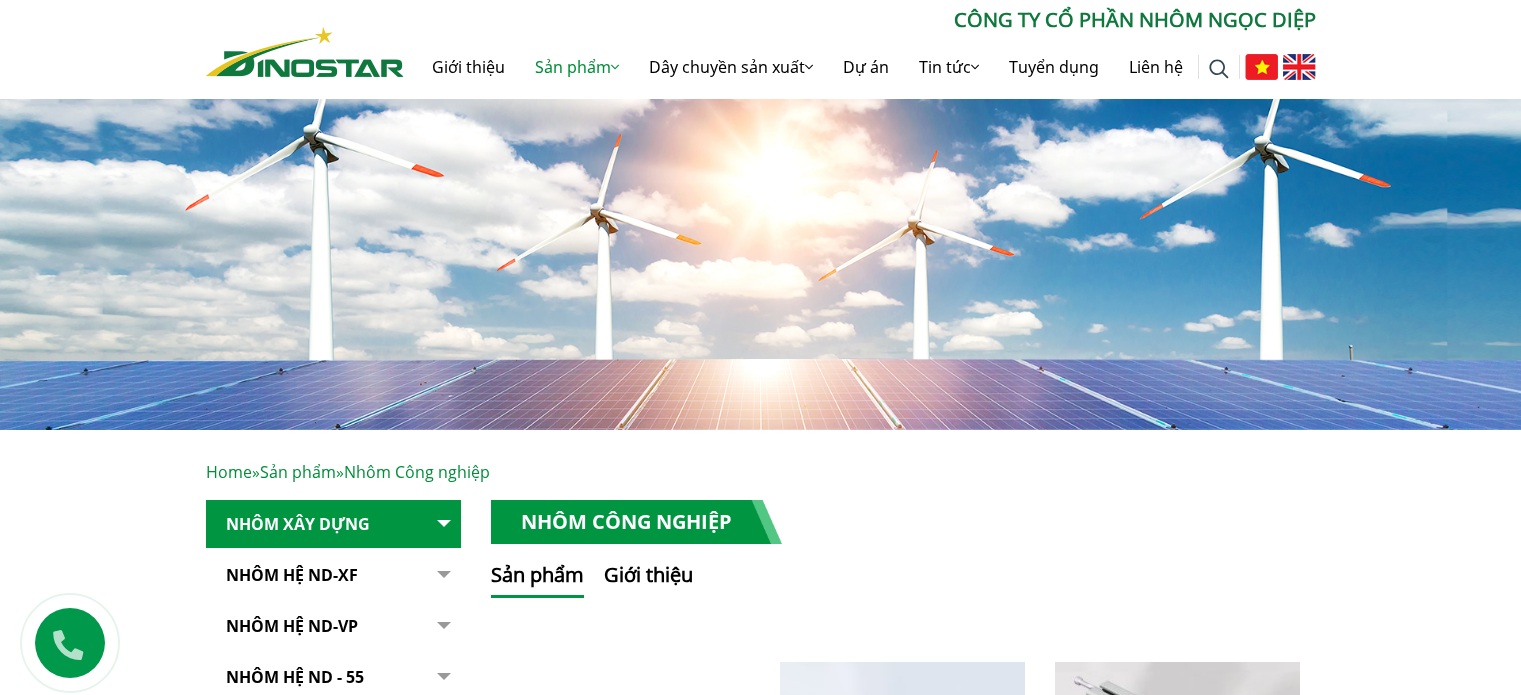 scroll, scrollTop: 170, scrollLeft: 0, axis: vertical 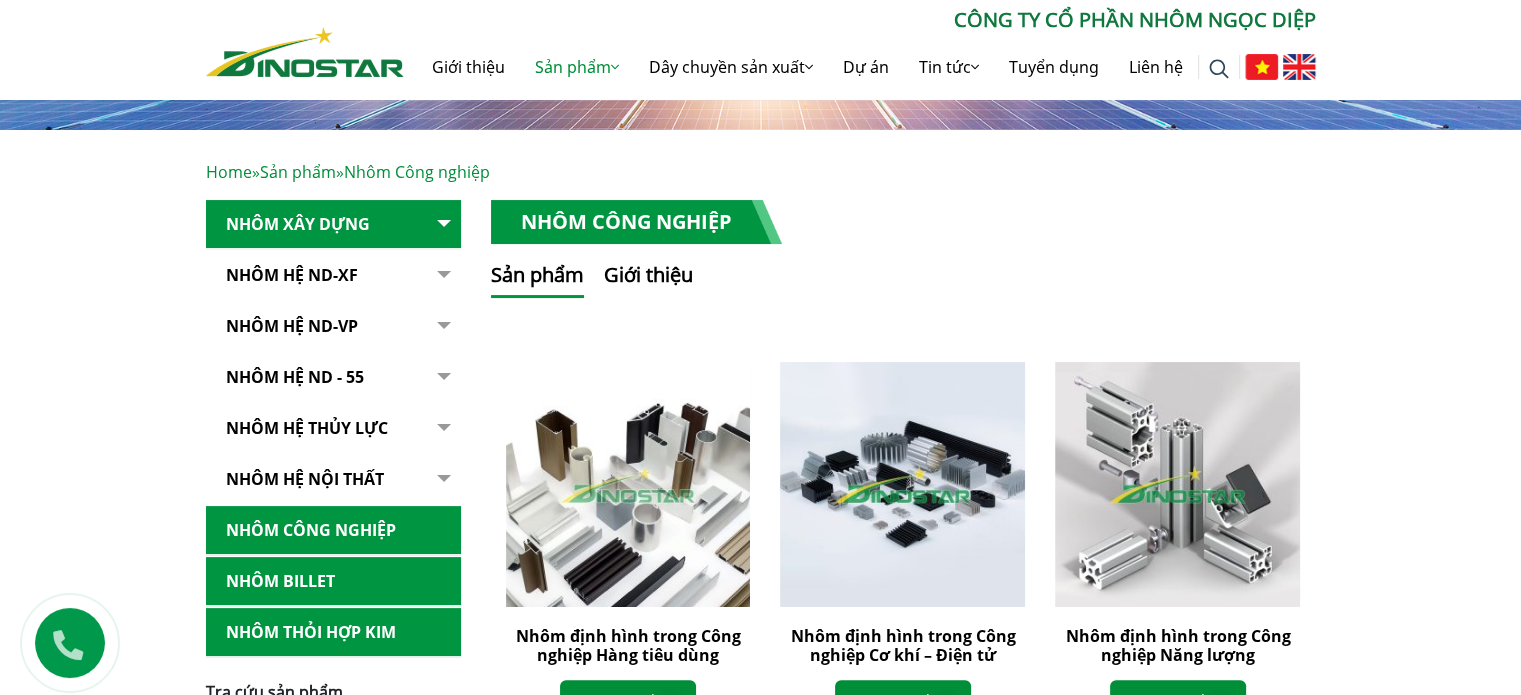 click on "Nhôm Hệ ND-XF" at bounding box center (333, 275) 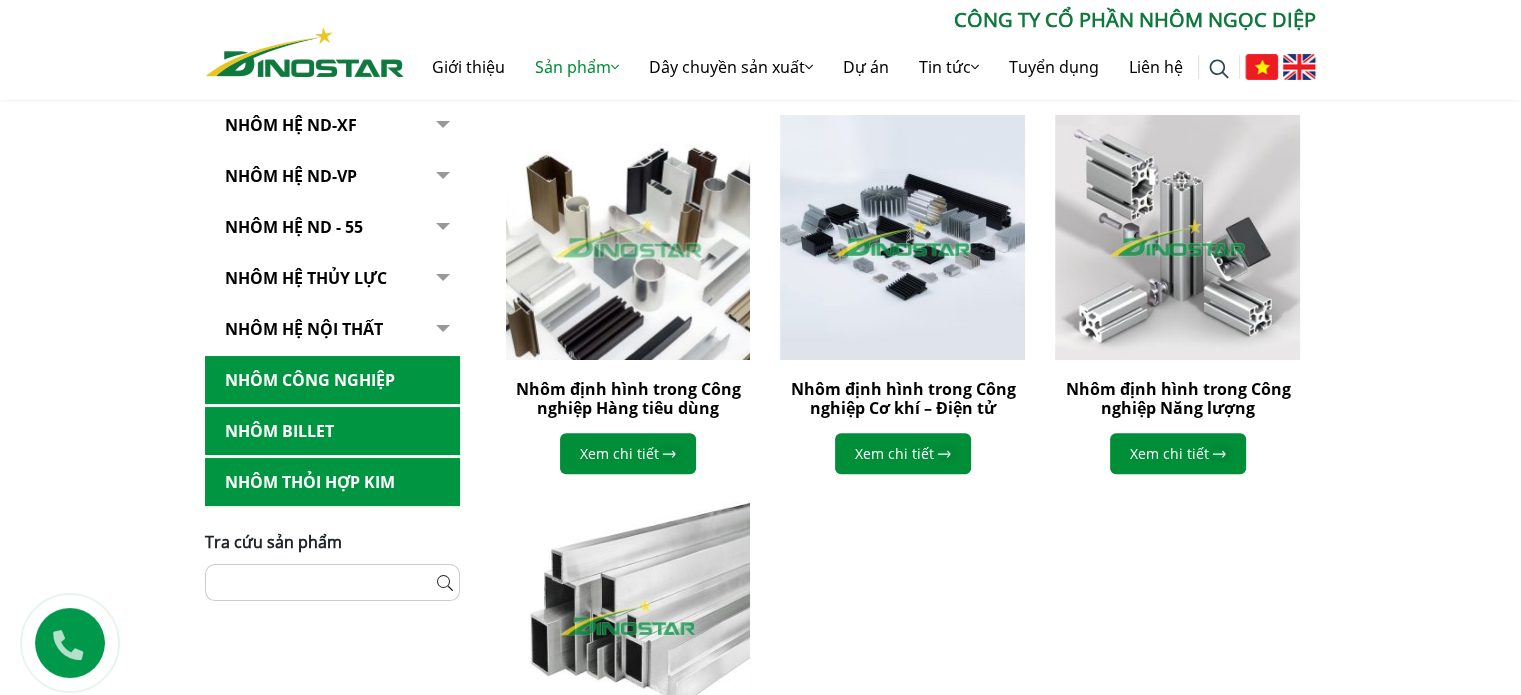 scroll, scrollTop: 600, scrollLeft: 0, axis: vertical 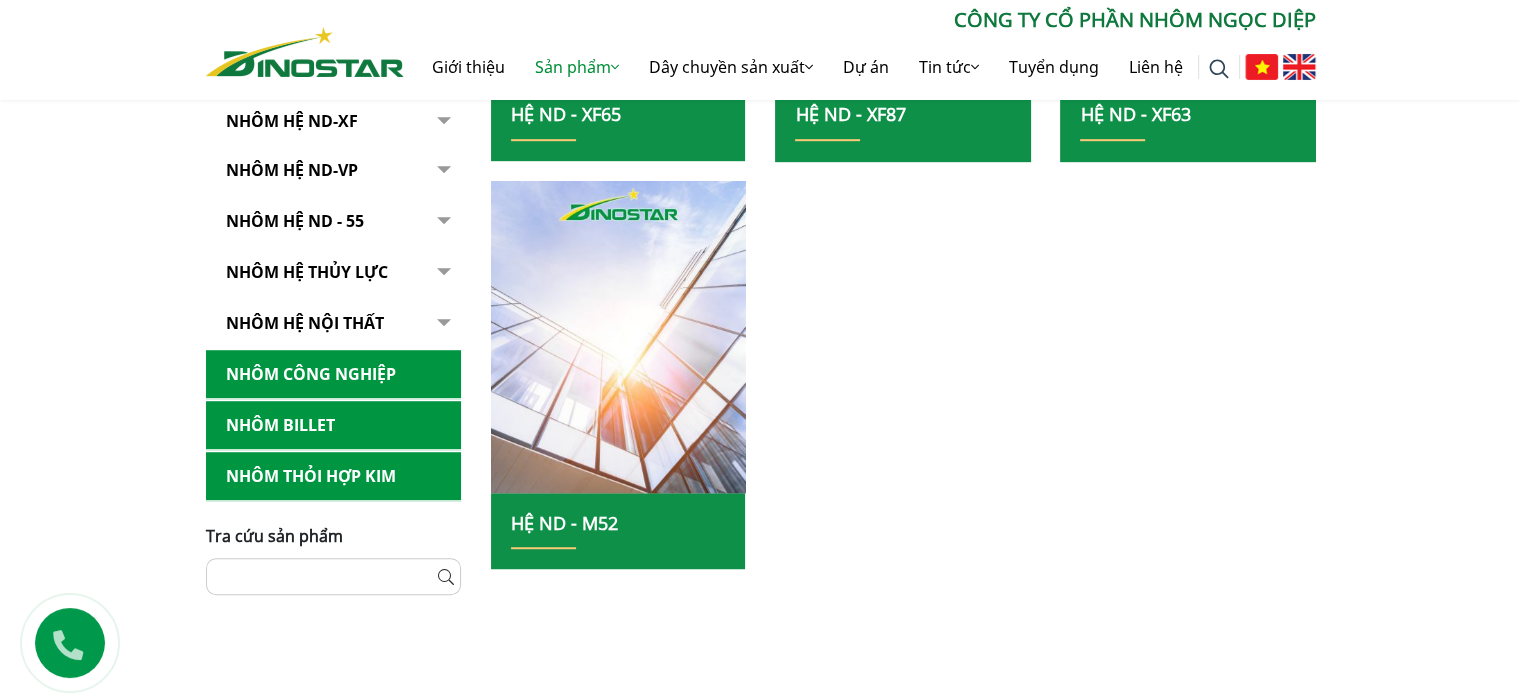 click on "Nhôm Công nghiệp" at bounding box center [333, 374] 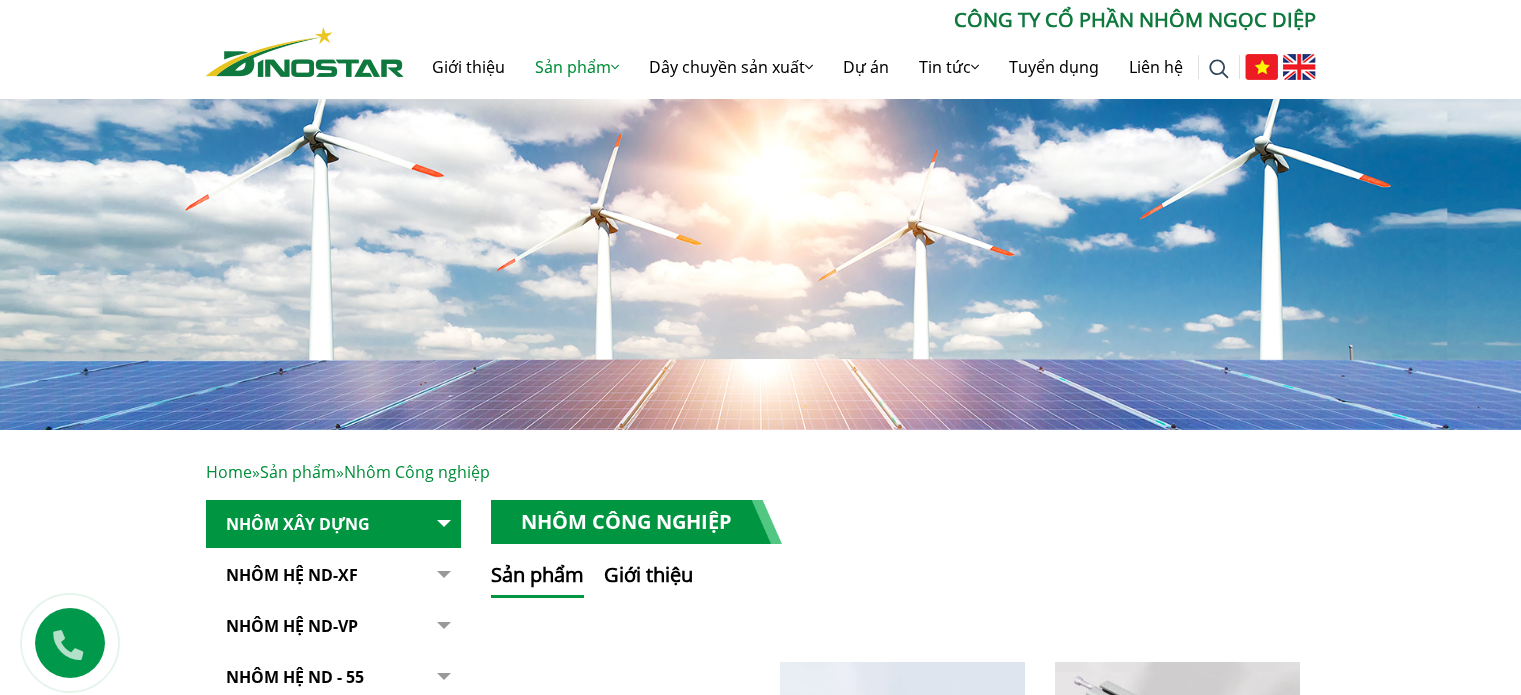 scroll, scrollTop: 0, scrollLeft: 0, axis: both 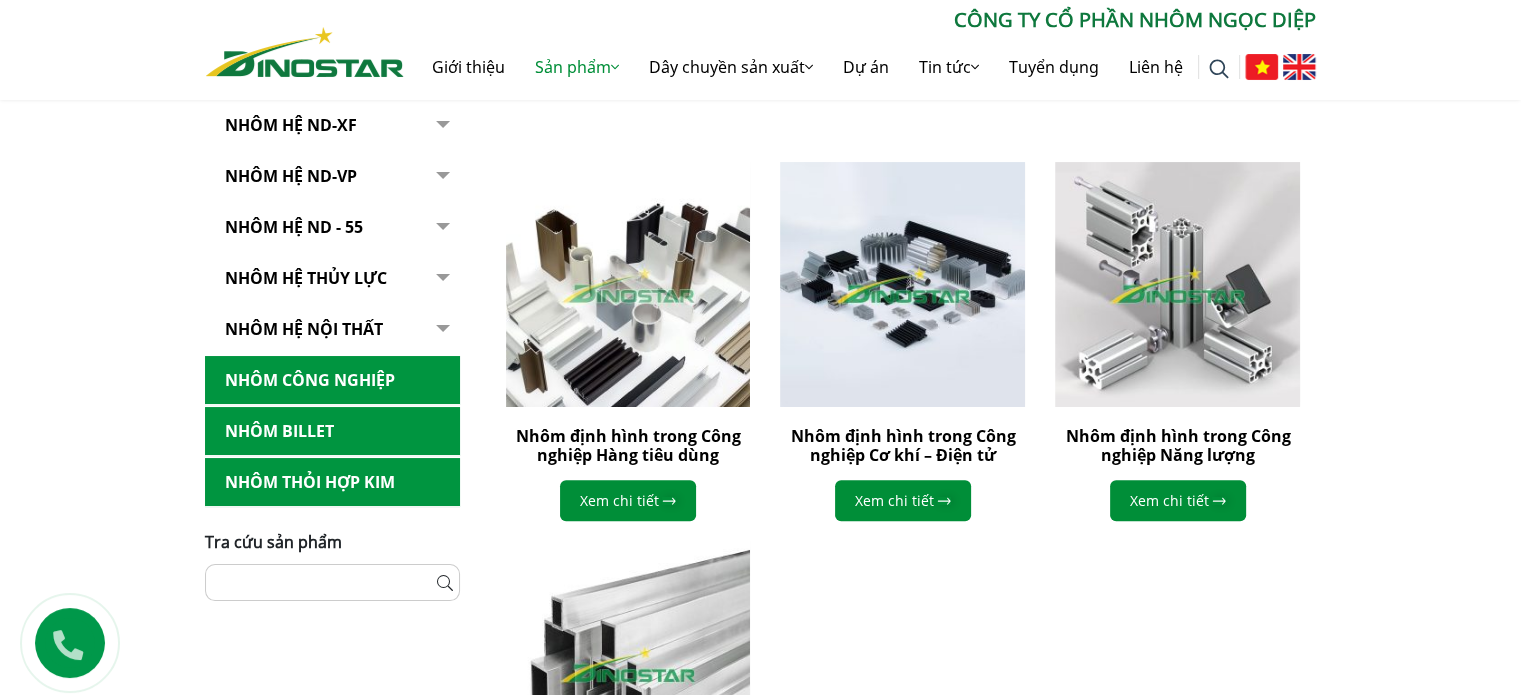 click on "Nhôm Billet" at bounding box center [332, 431] 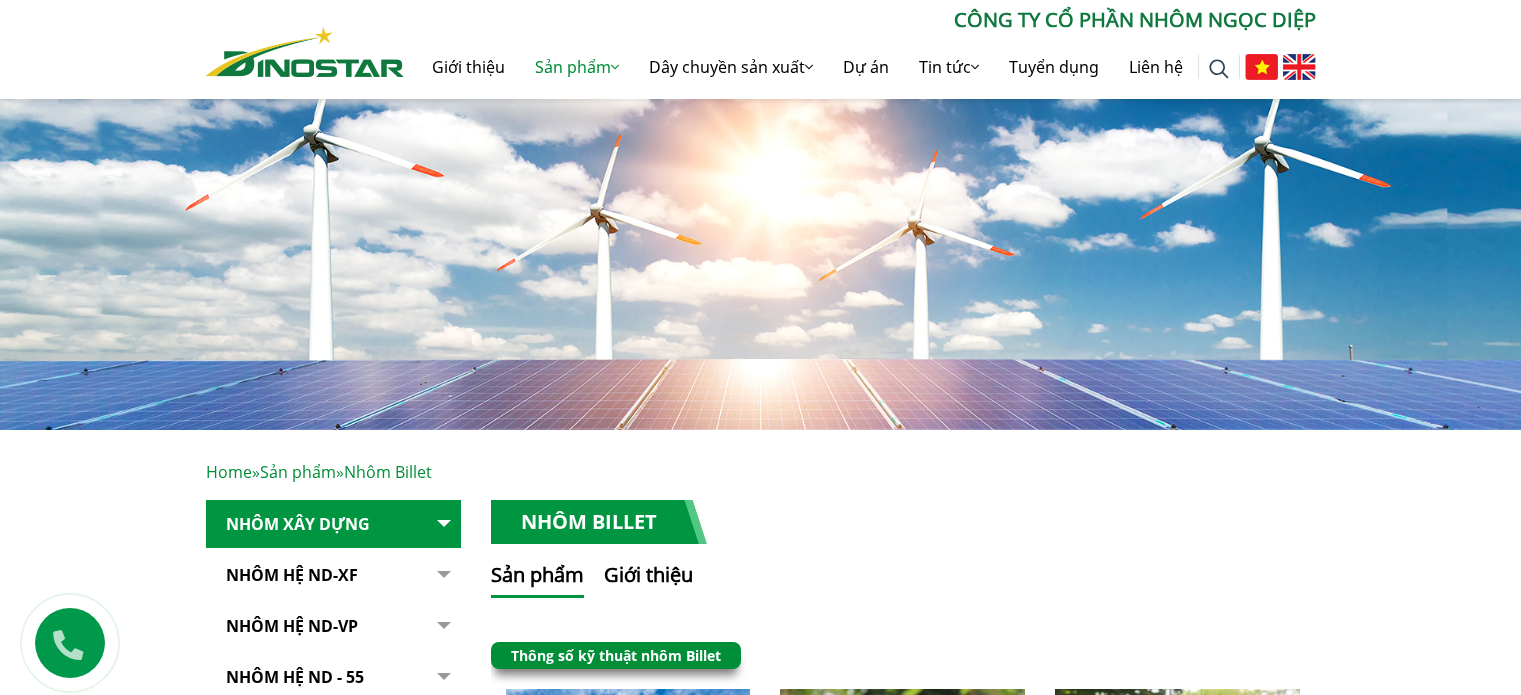 scroll, scrollTop: 400, scrollLeft: 0, axis: vertical 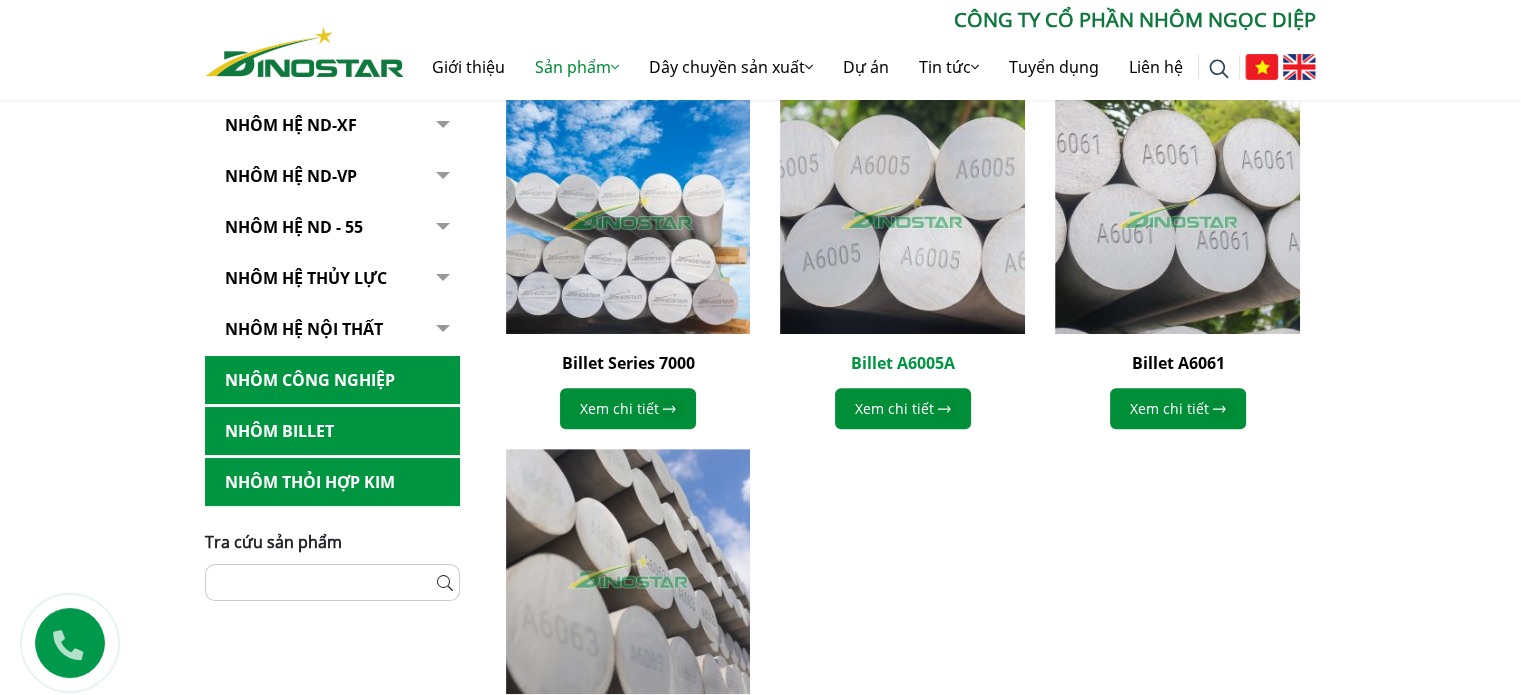 click on "Billet A6005A" at bounding box center [903, 363] 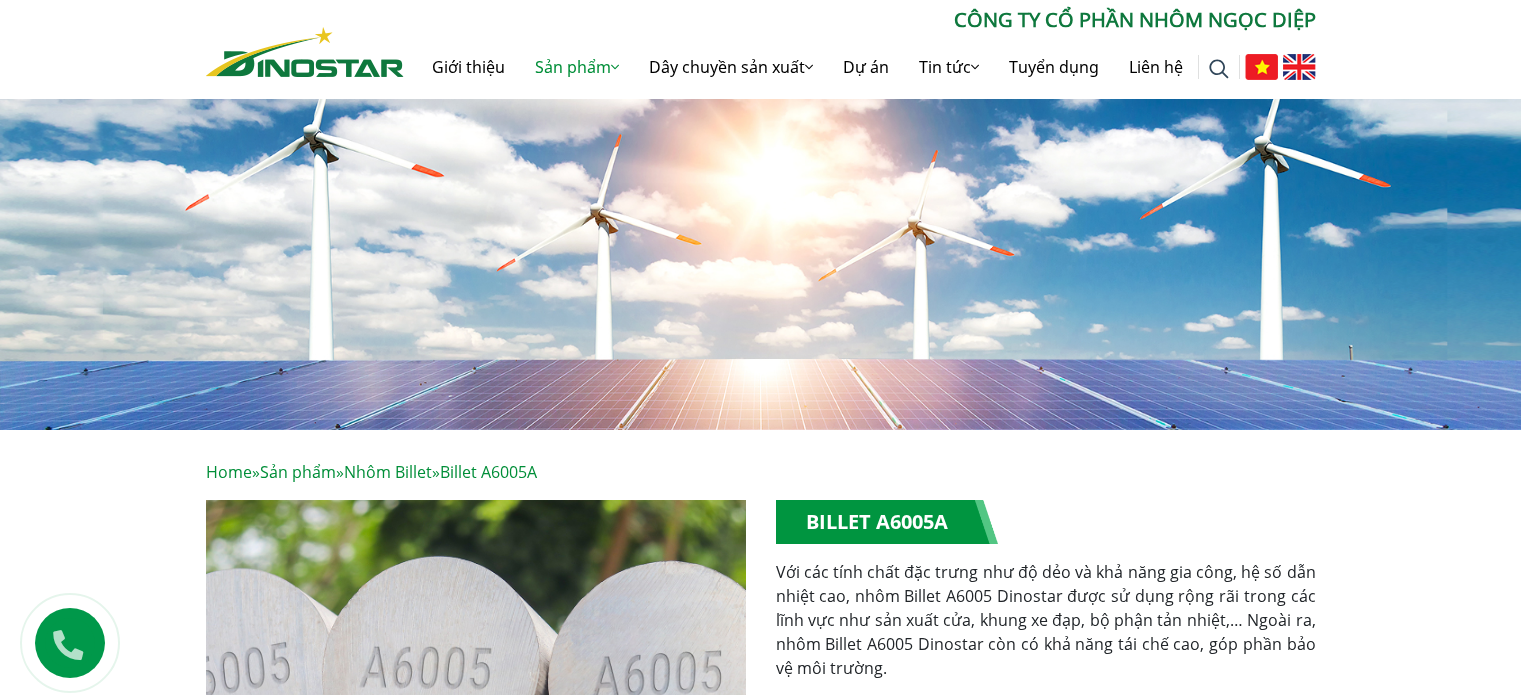 scroll, scrollTop: 0, scrollLeft: 0, axis: both 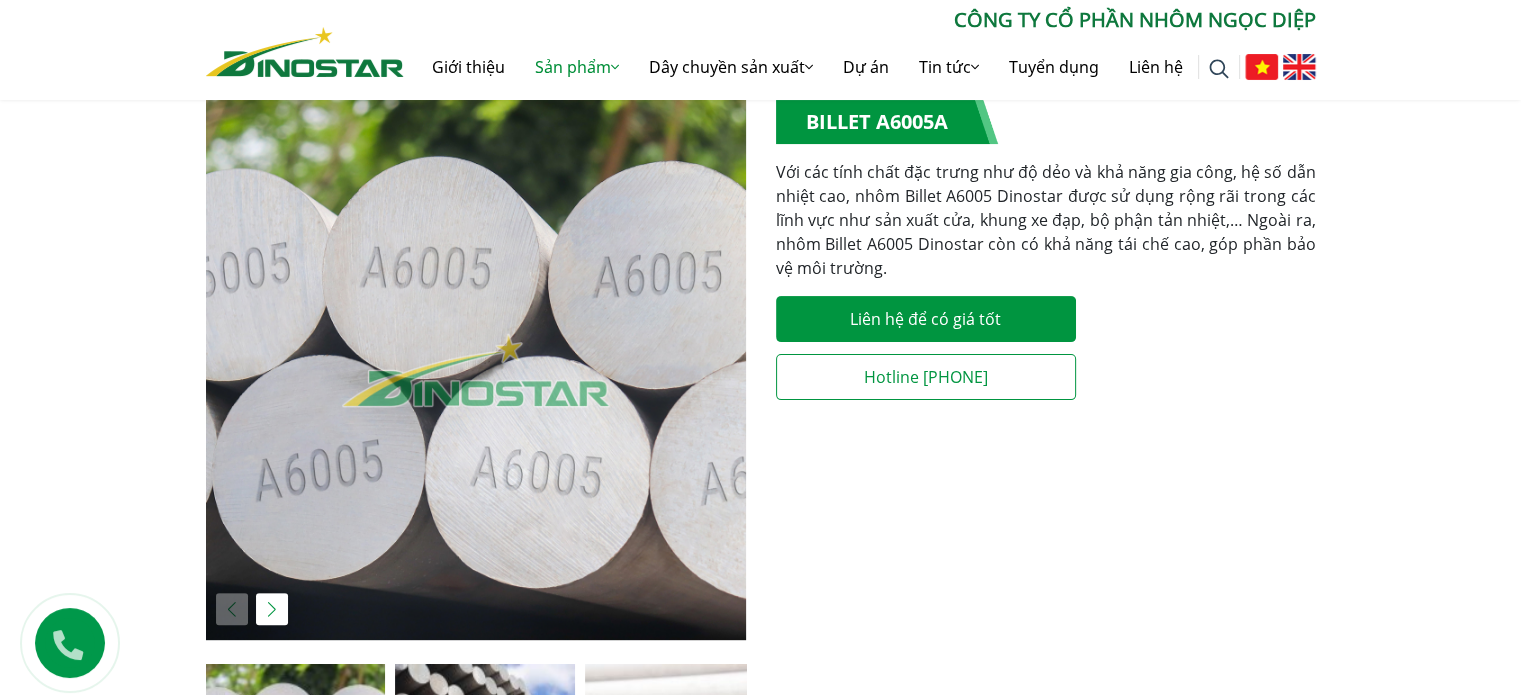 click on "**********" at bounding box center (1046, 256) 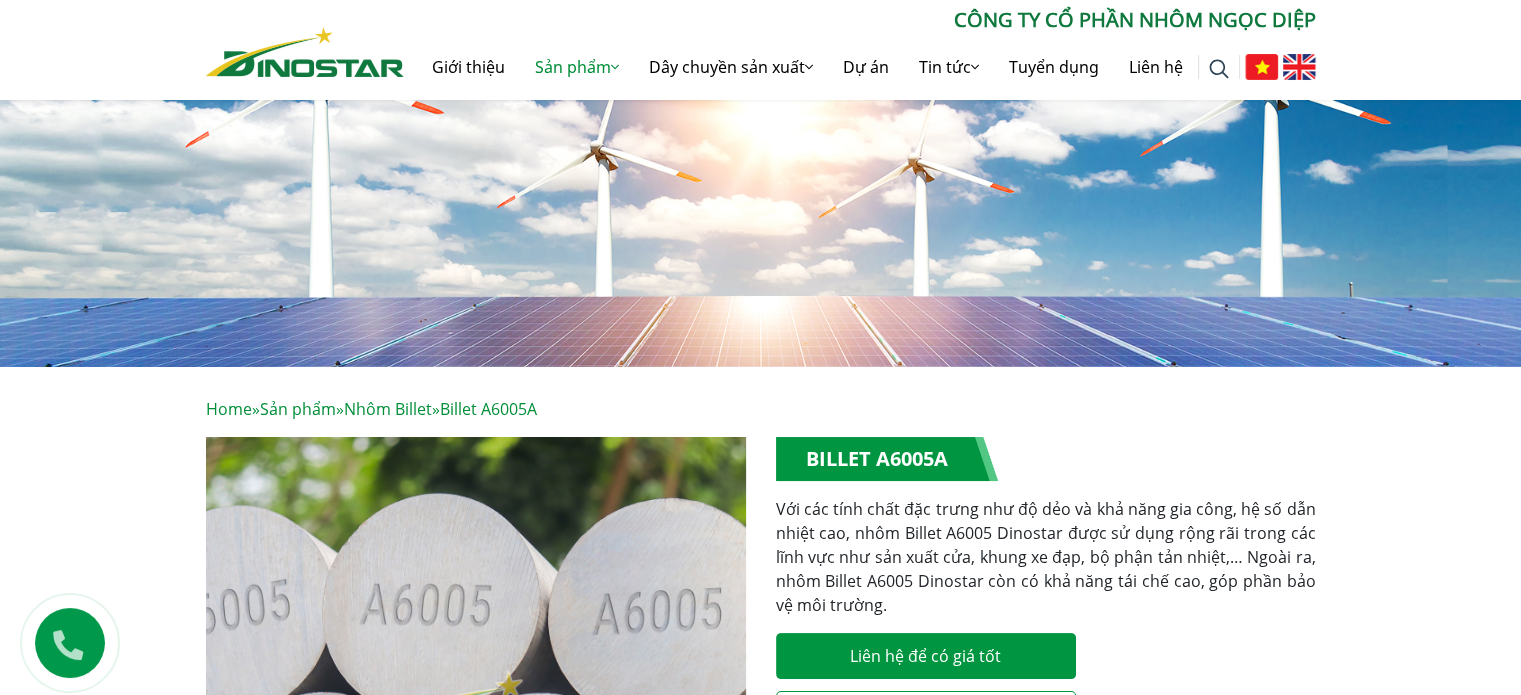 scroll, scrollTop: 0, scrollLeft: 0, axis: both 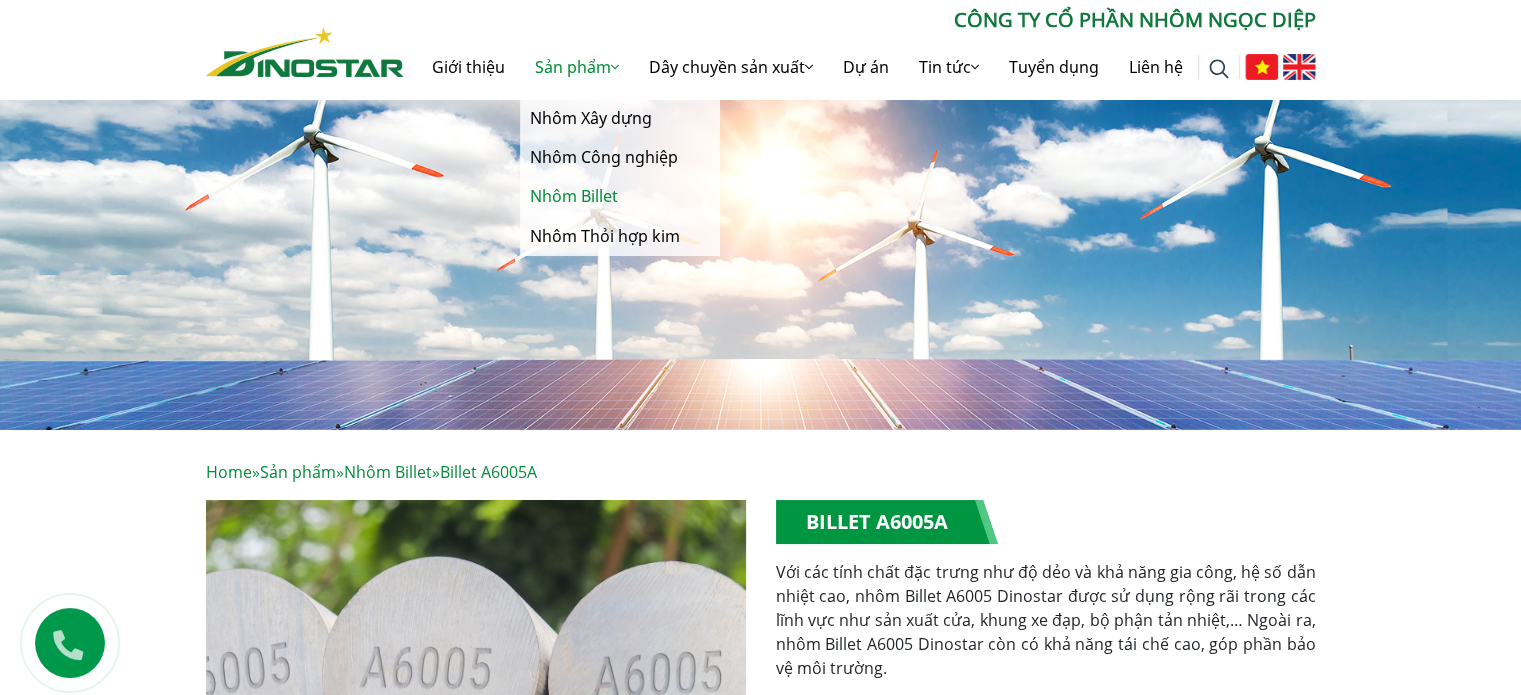 click on "Nhôm Billet" at bounding box center (620, 196) 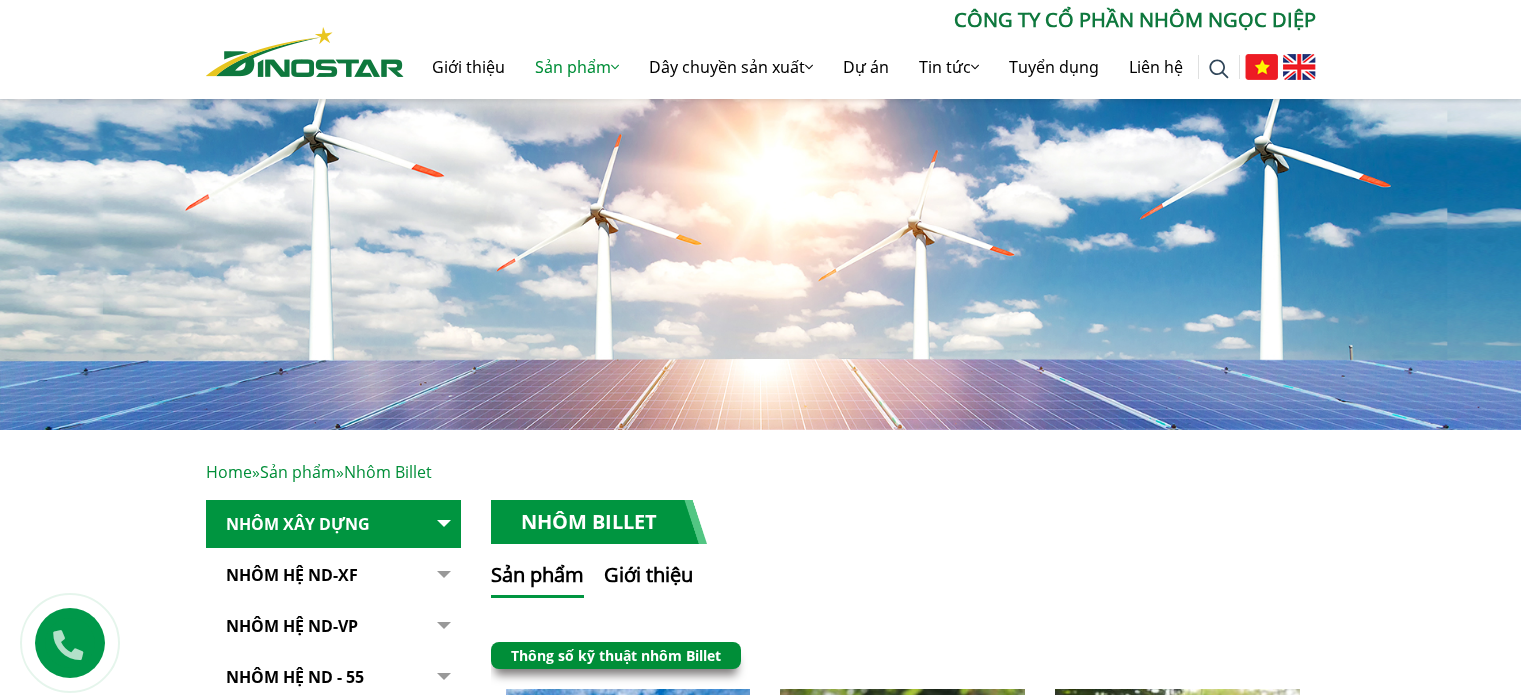 scroll, scrollTop: 400, scrollLeft: 0, axis: vertical 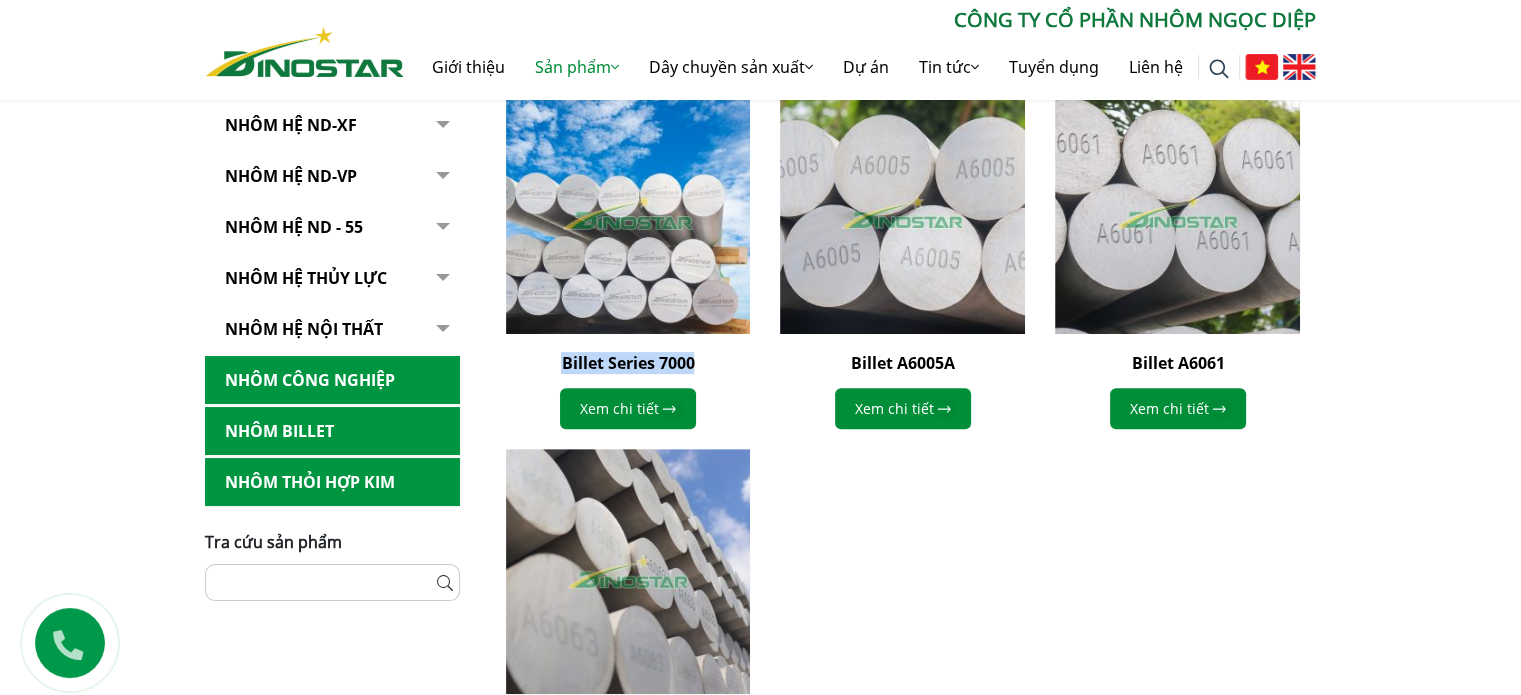 drag, startPoint x: 540, startPoint y: 360, endPoint x: 696, endPoint y: 367, distance: 156.15697 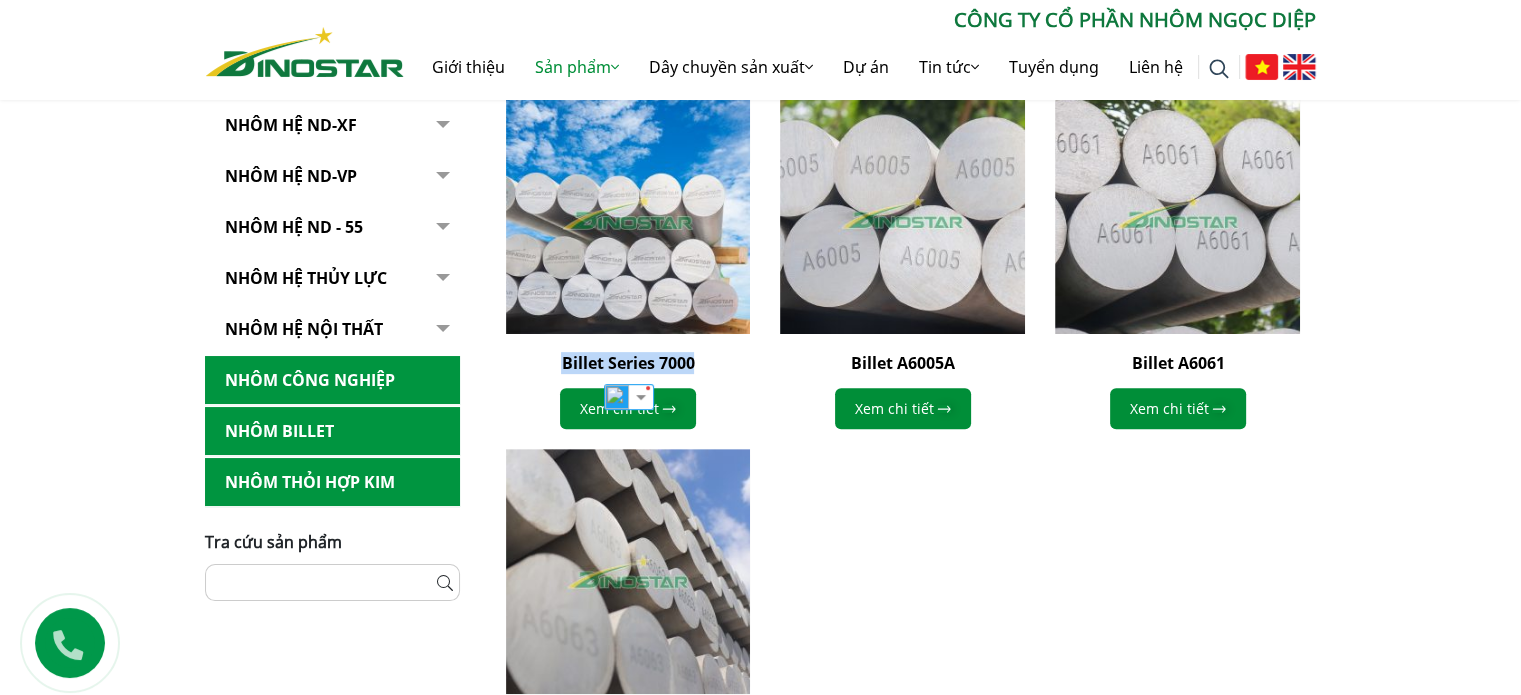 copy on "Billet Series 7000" 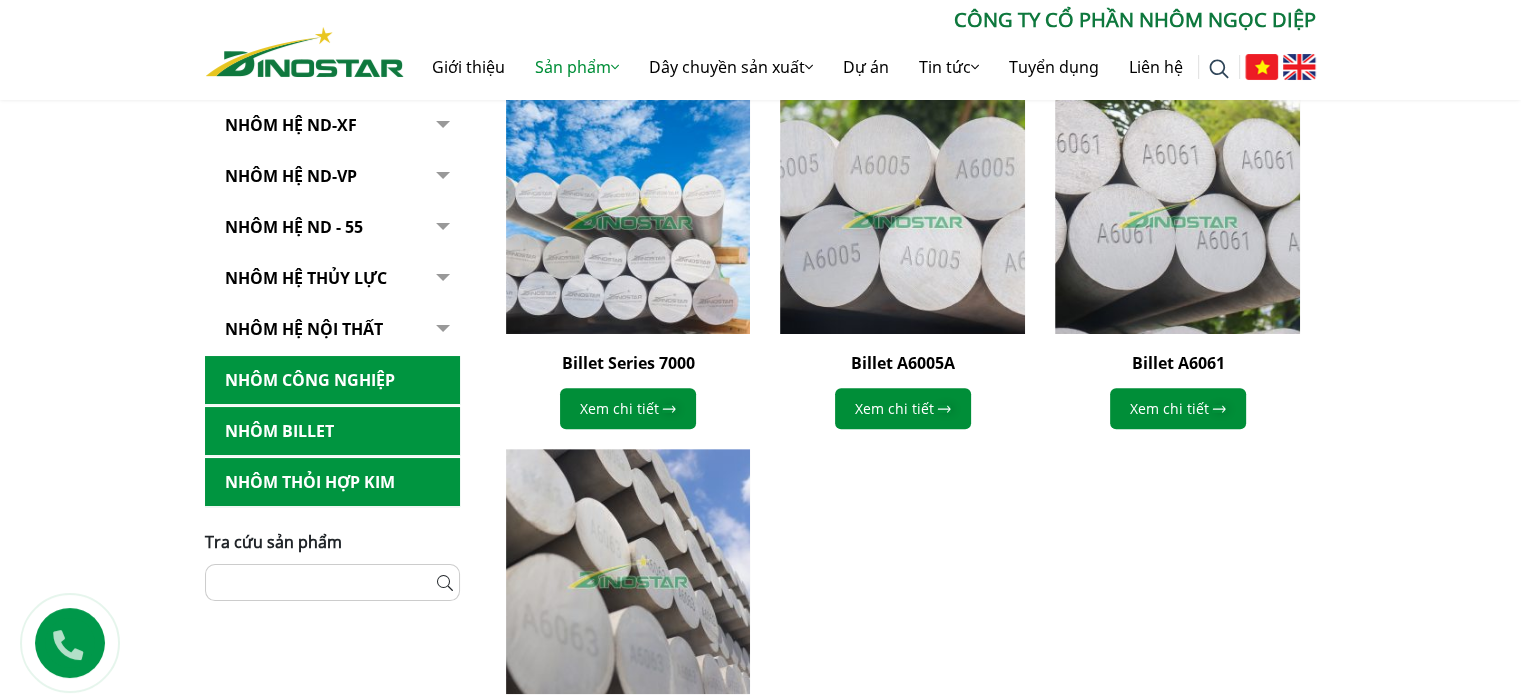 click on "Billet Series 7000
Xem chi tiết
Billet A6005A
Xem chi tiết Billet A6061" at bounding box center [903, 449] 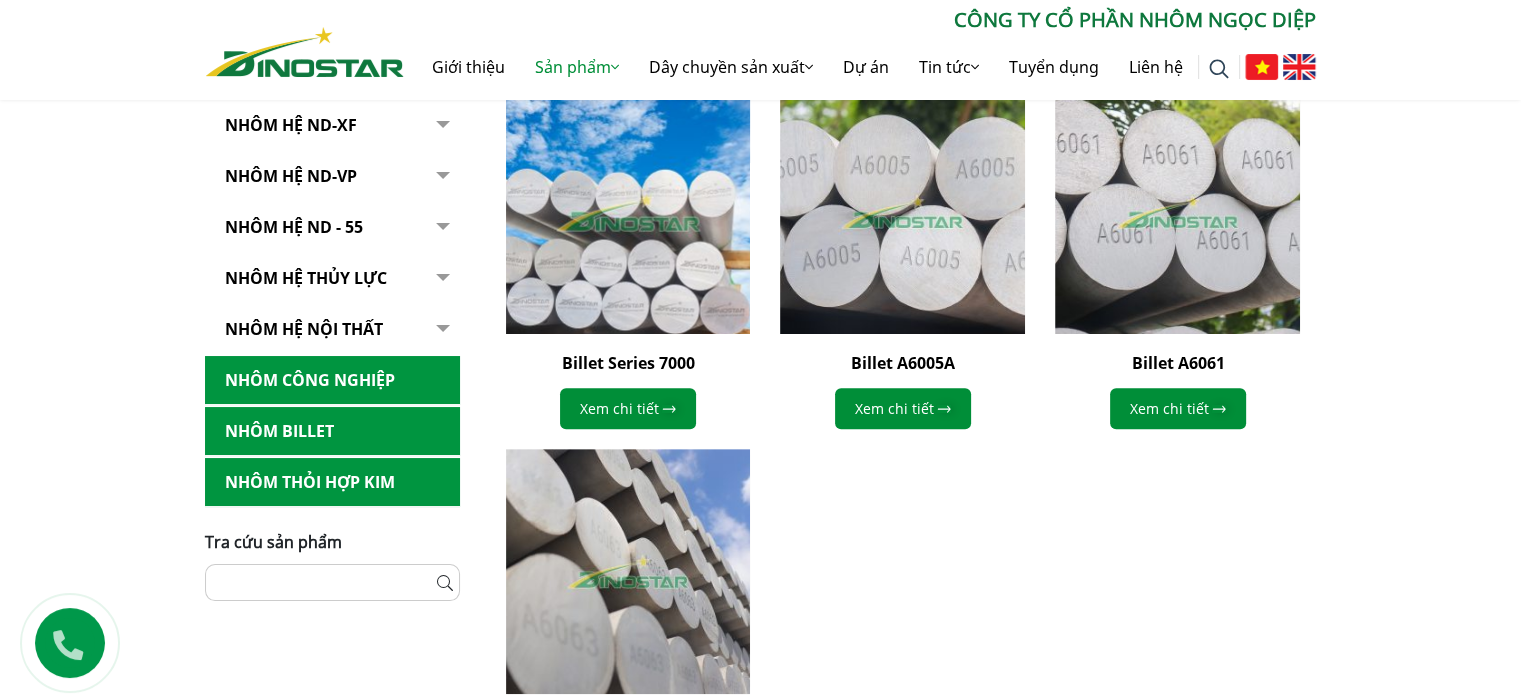 click at bounding box center [627, 211] 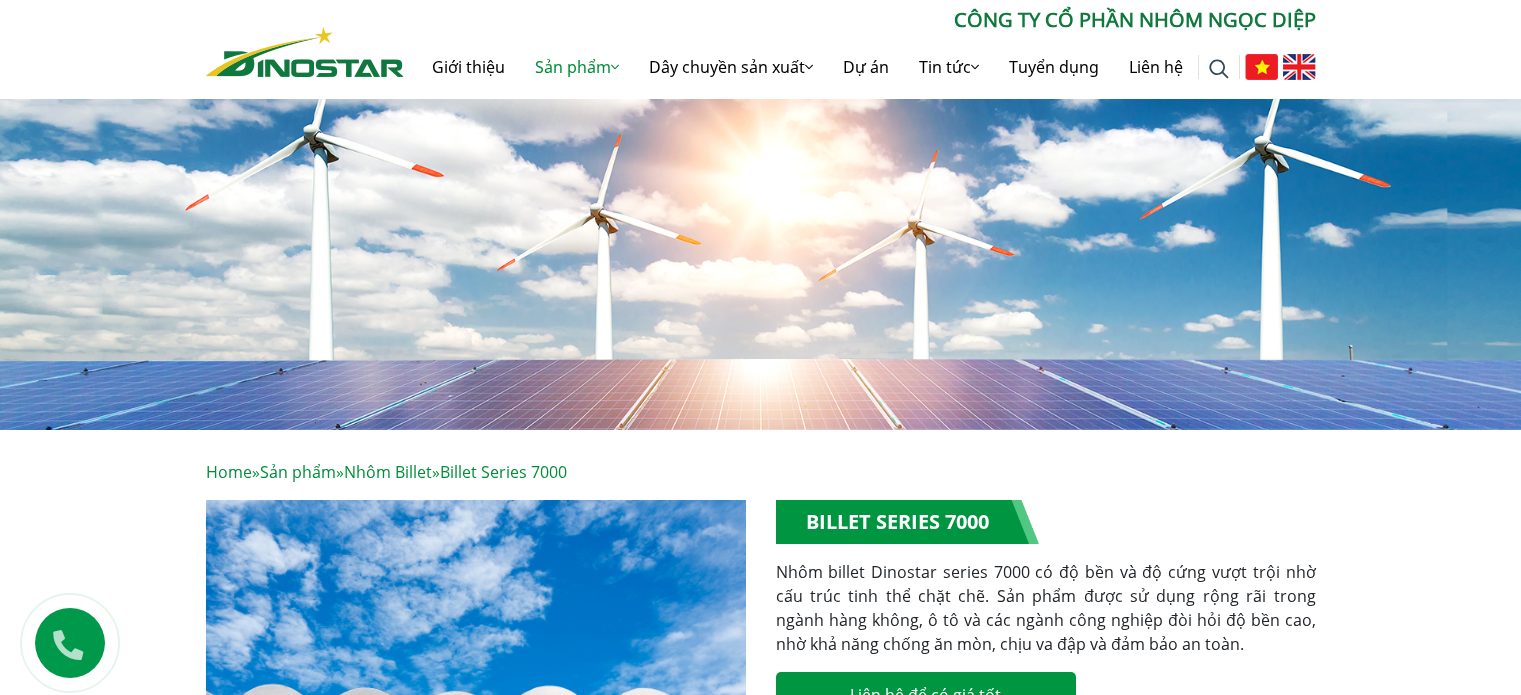 scroll, scrollTop: 0, scrollLeft: 0, axis: both 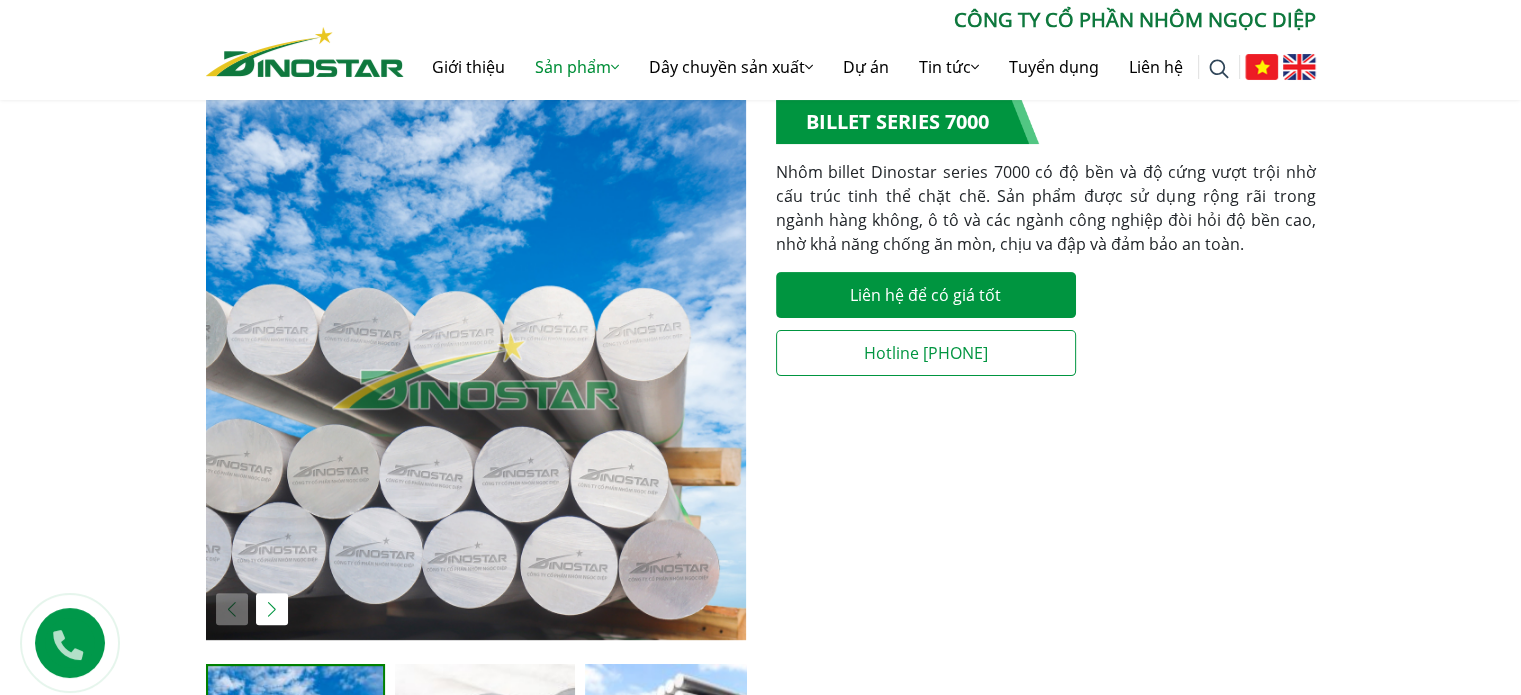 click at bounding box center [476, 370] 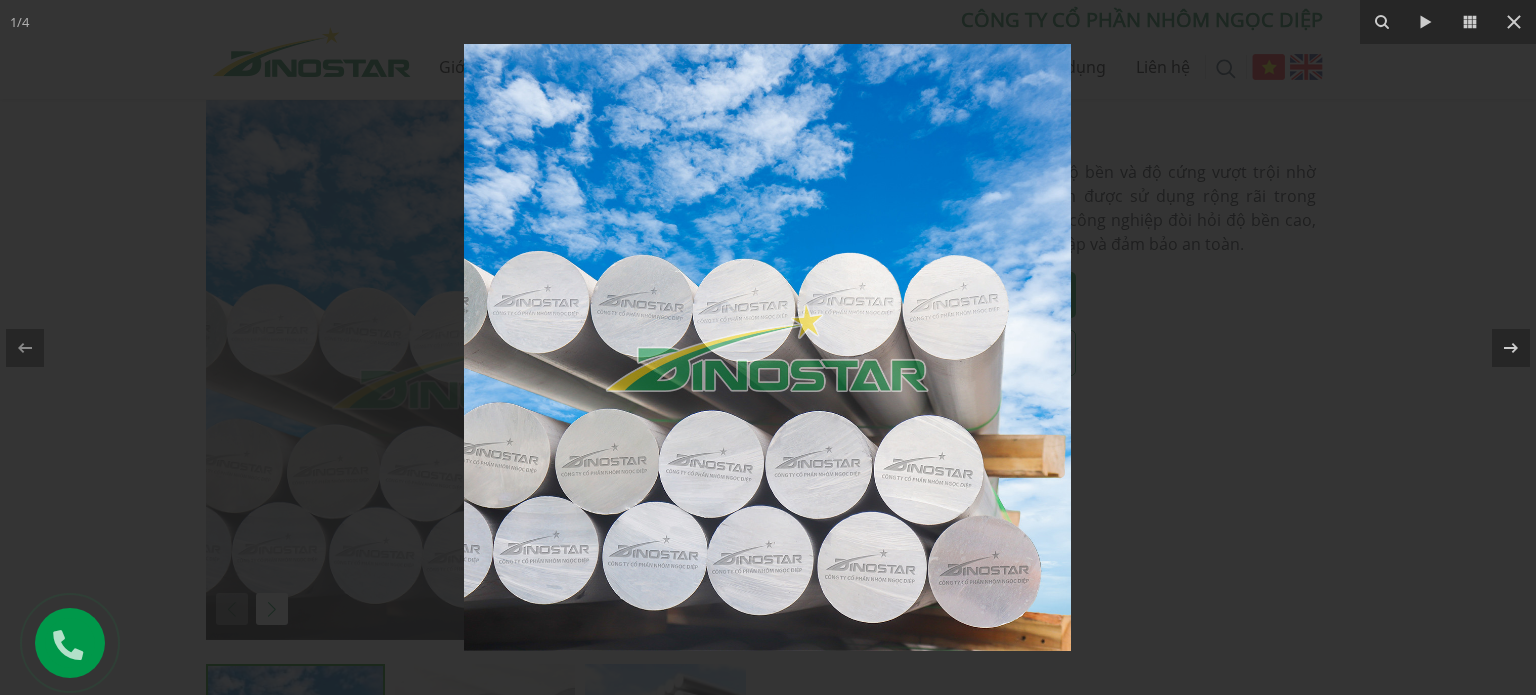 click at bounding box center (768, 347) 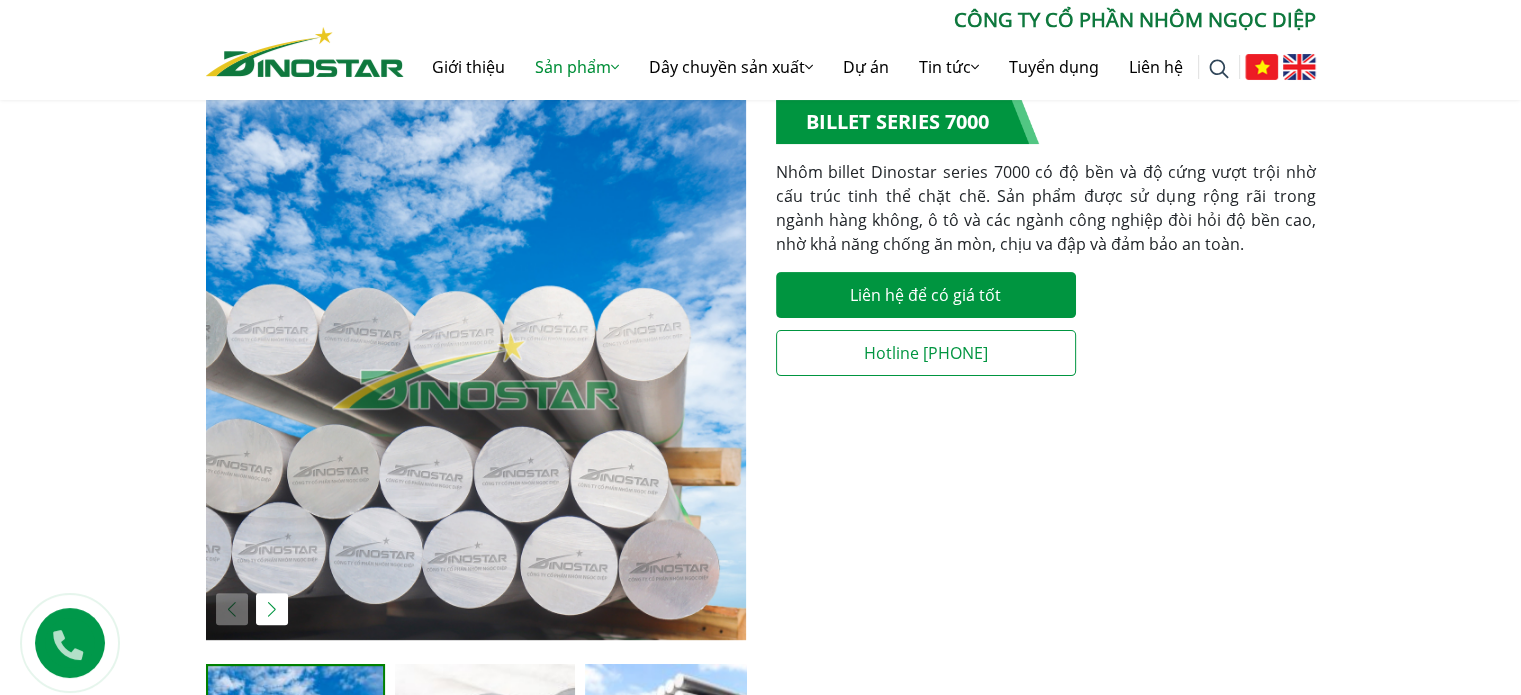 click at bounding box center (476, 370) 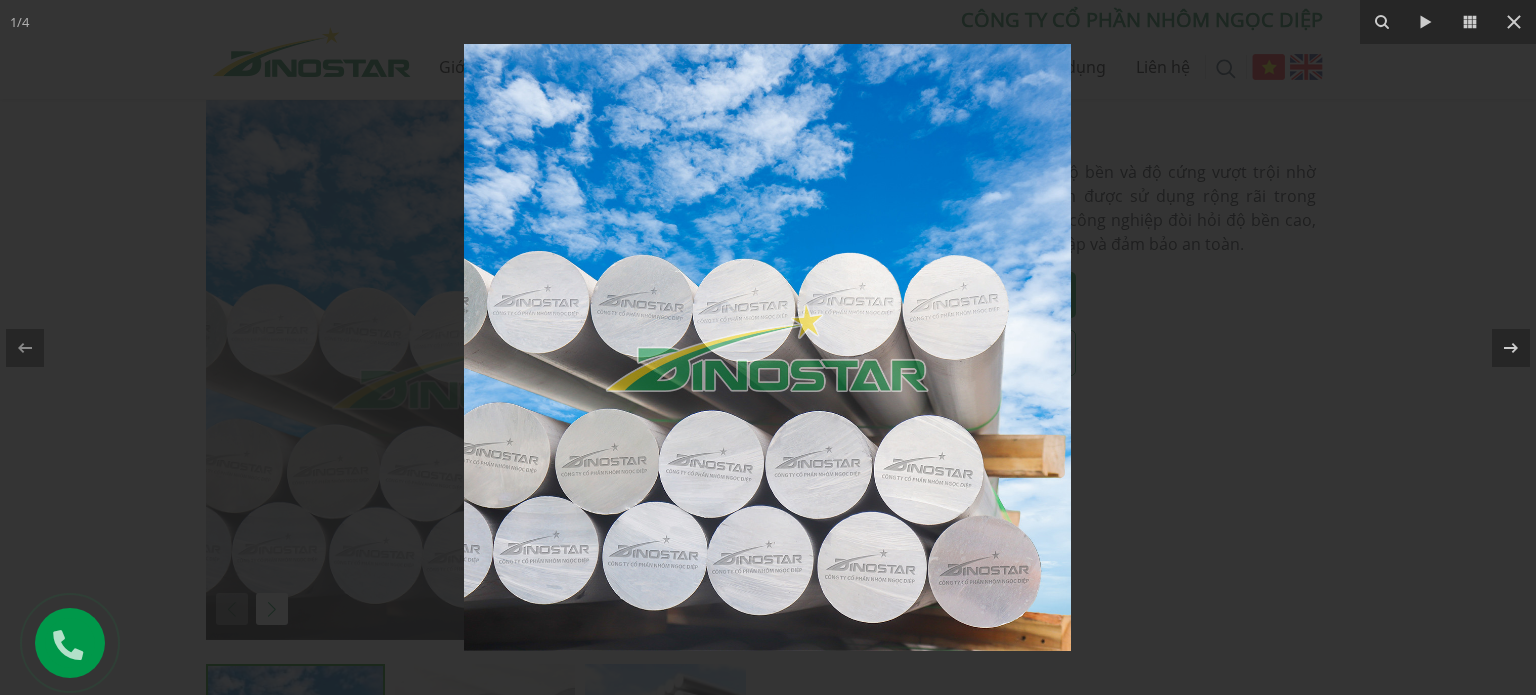 click at bounding box center [768, 347] 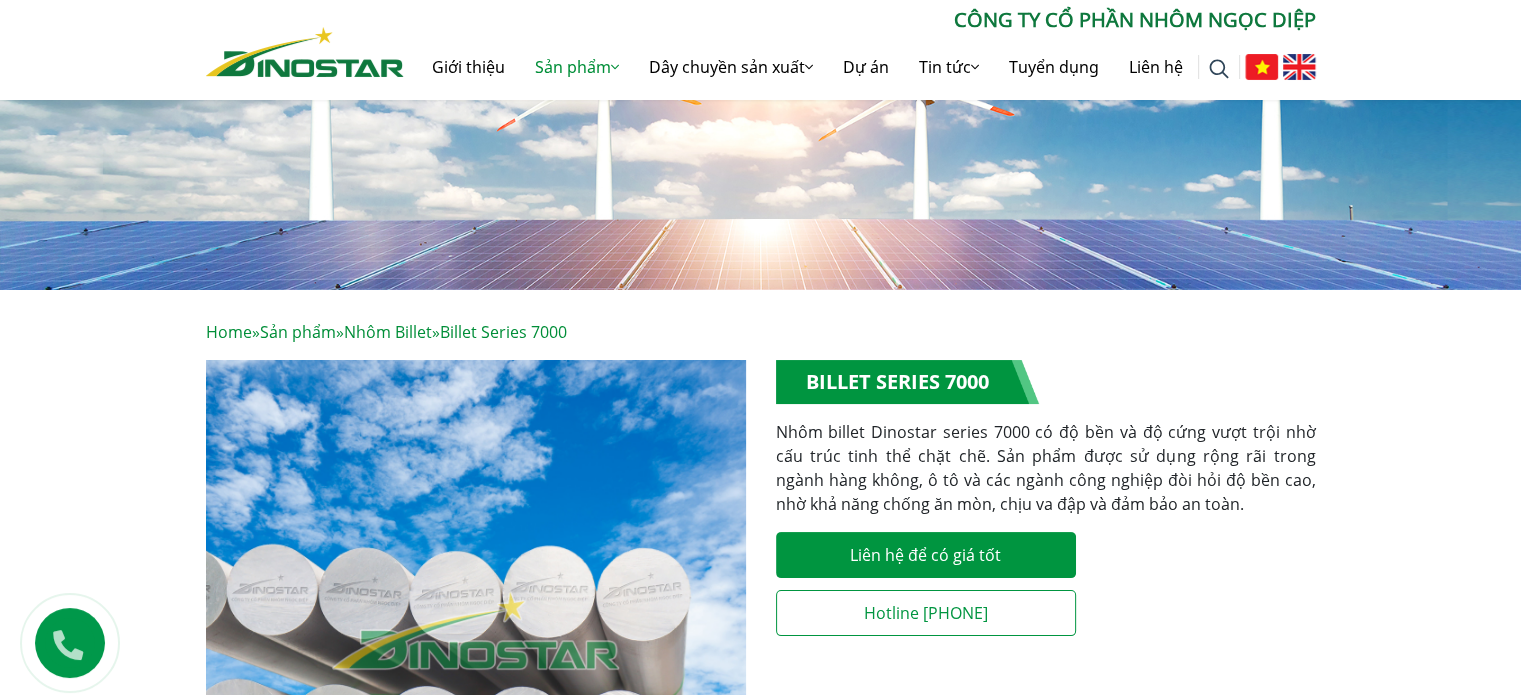 scroll, scrollTop: 100, scrollLeft: 0, axis: vertical 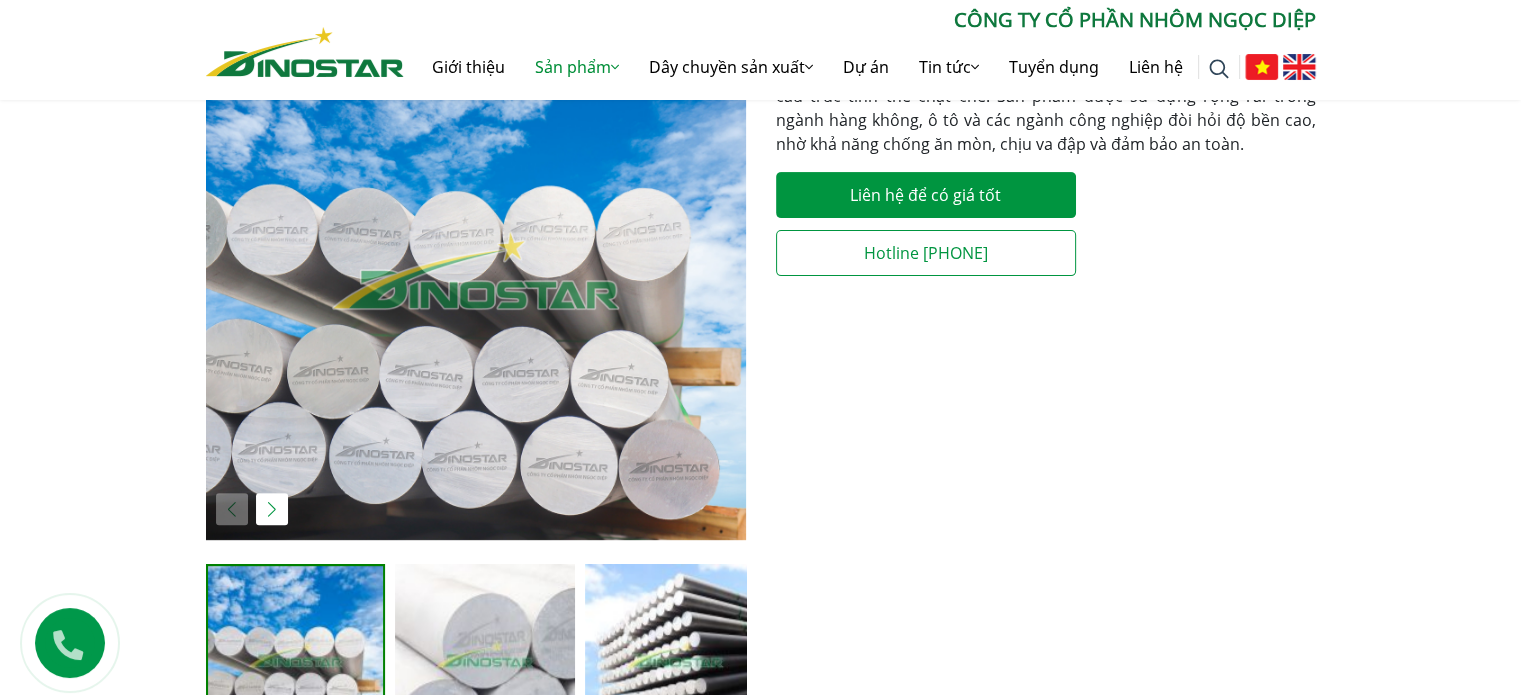 click on "**********" at bounding box center [1046, 384] 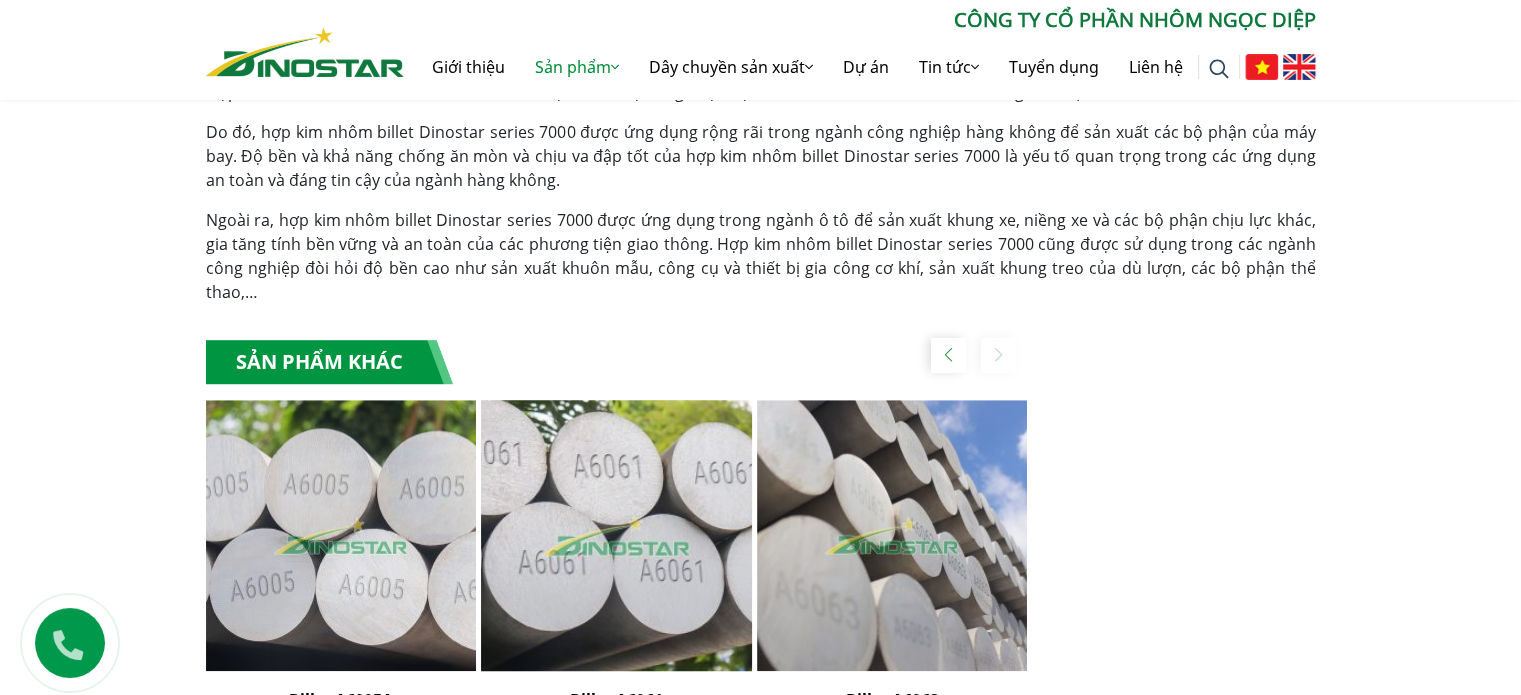 scroll, scrollTop: 1300, scrollLeft: 0, axis: vertical 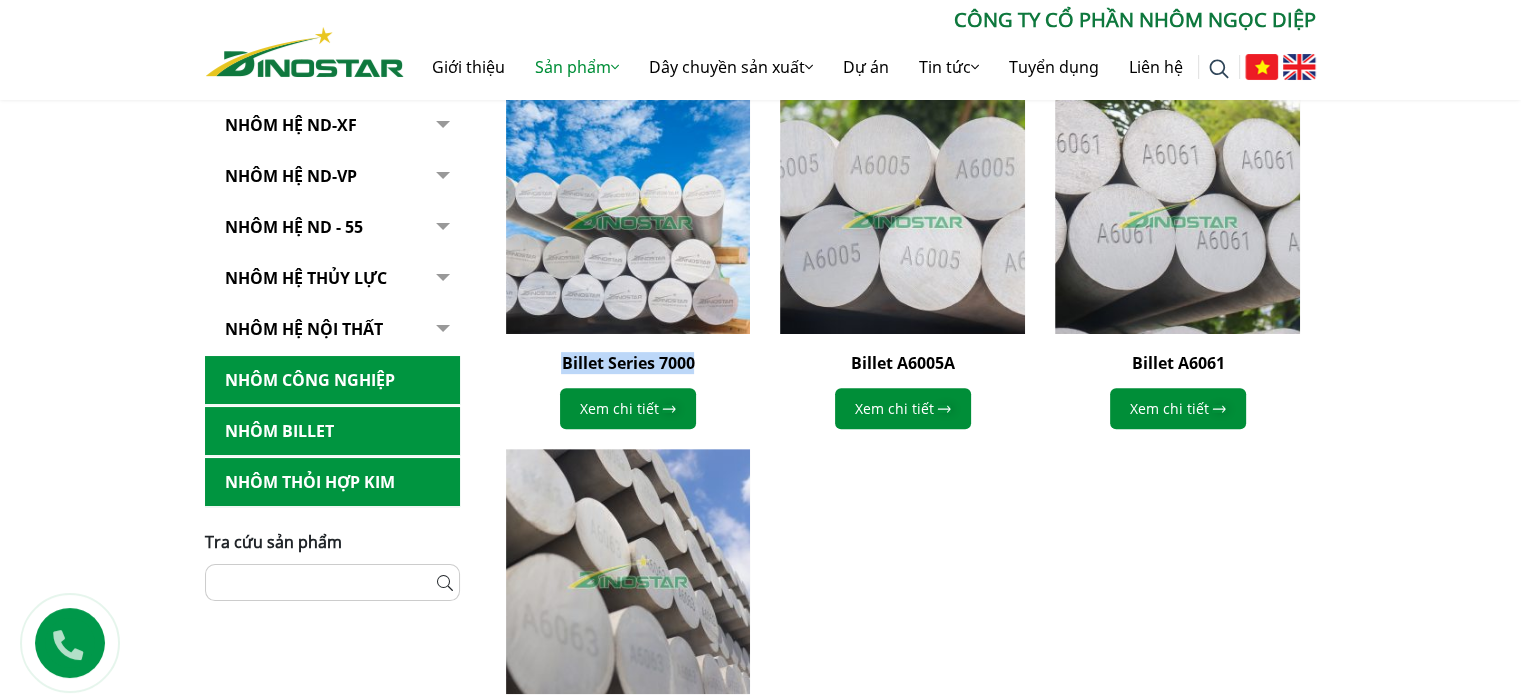 drag, startPoint x: 571, startPoint y: 355, endPoint x: 714, endPoint y: 359, distance: 143.05594 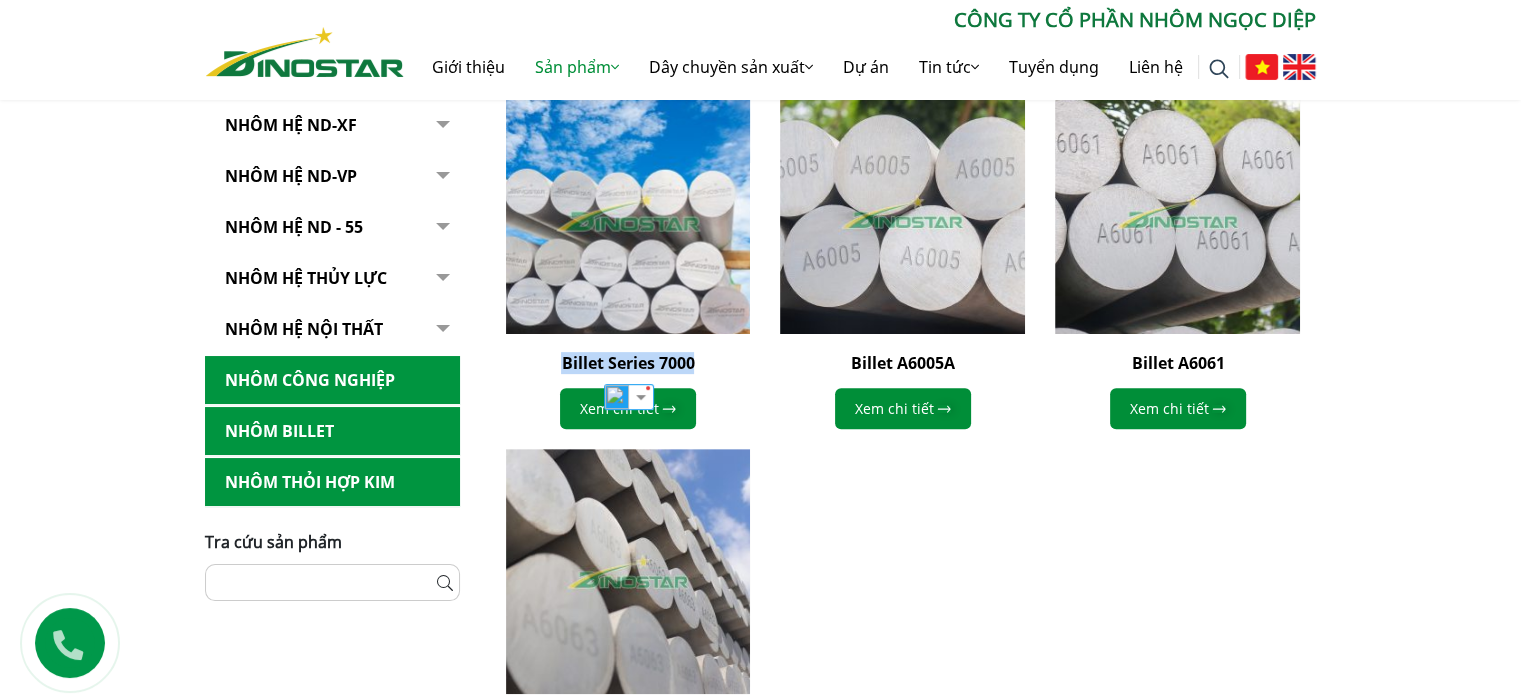 click at bounding box center (627, 211) 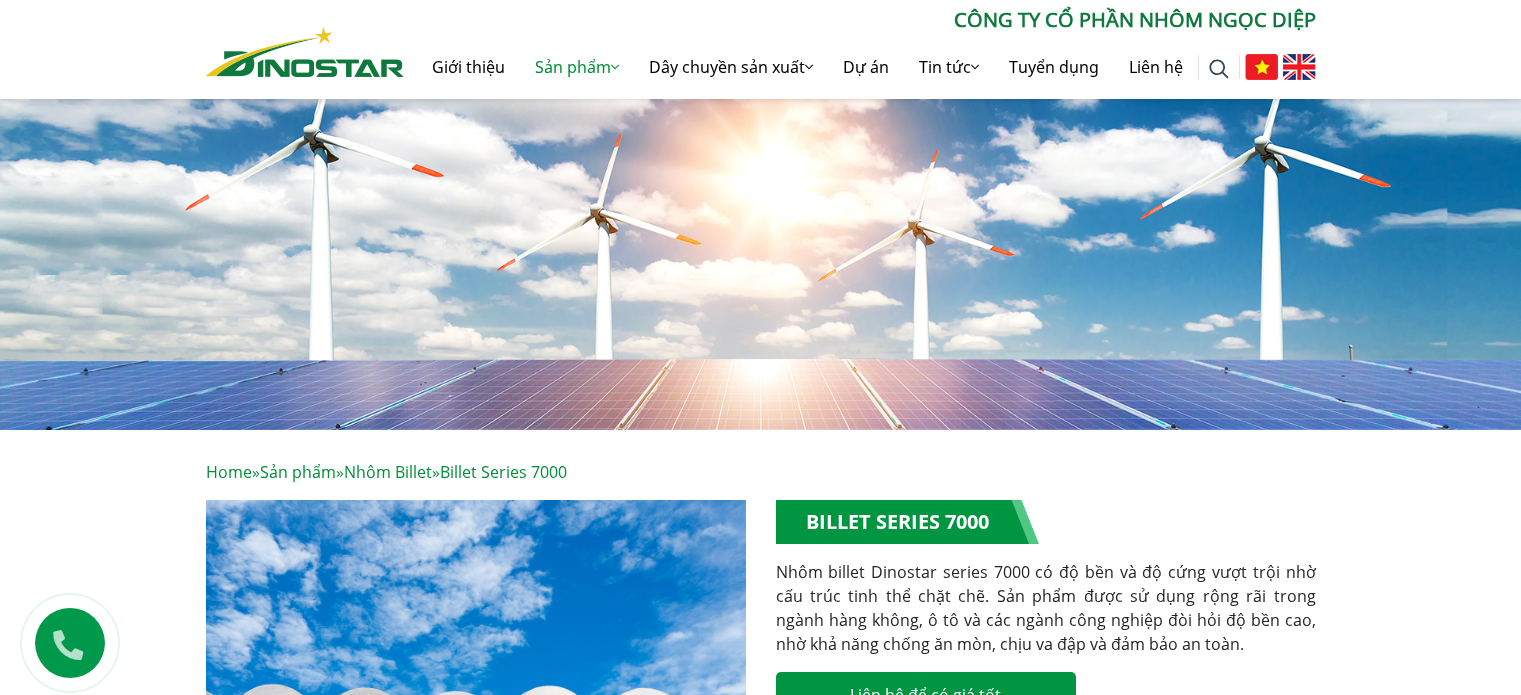 scroll, scrollTop: 300, scrollLeft: 0, axis: vertical 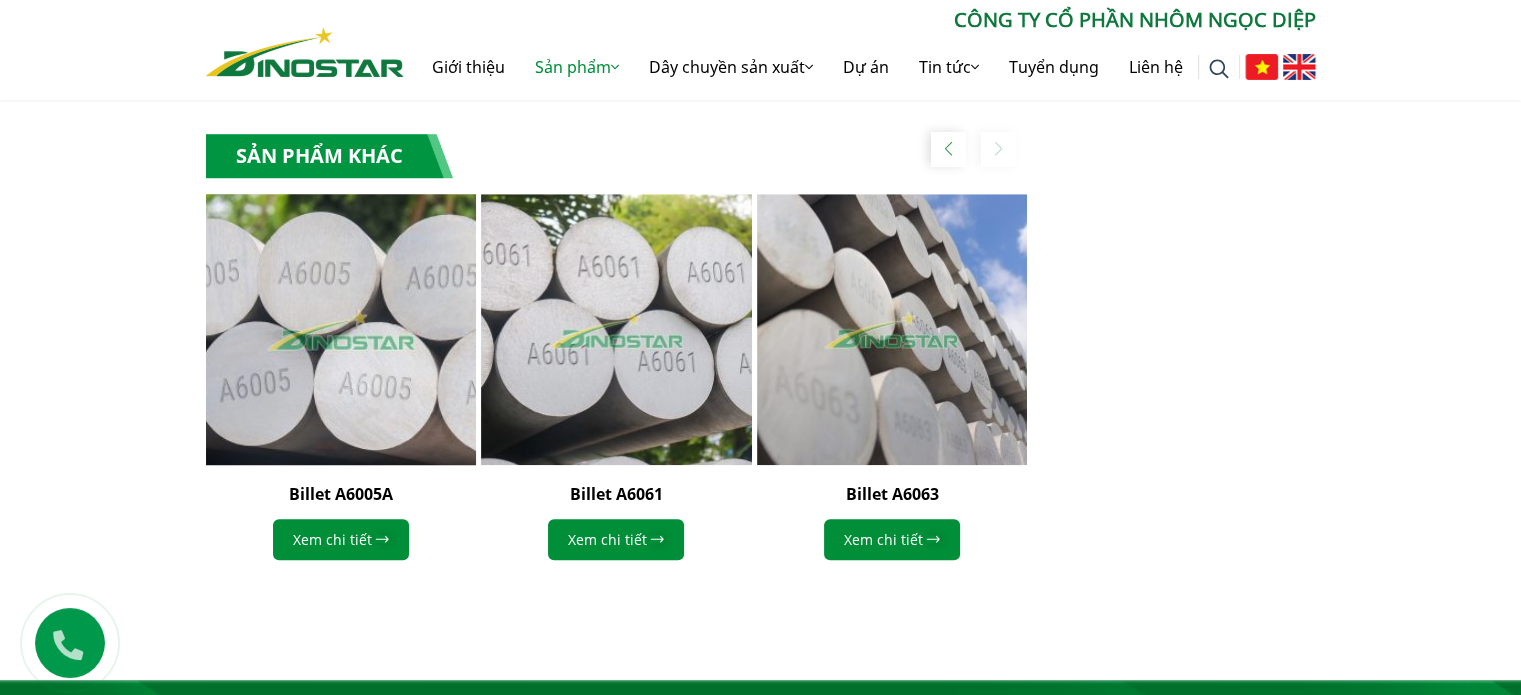 click at bounding box center [341, 329] 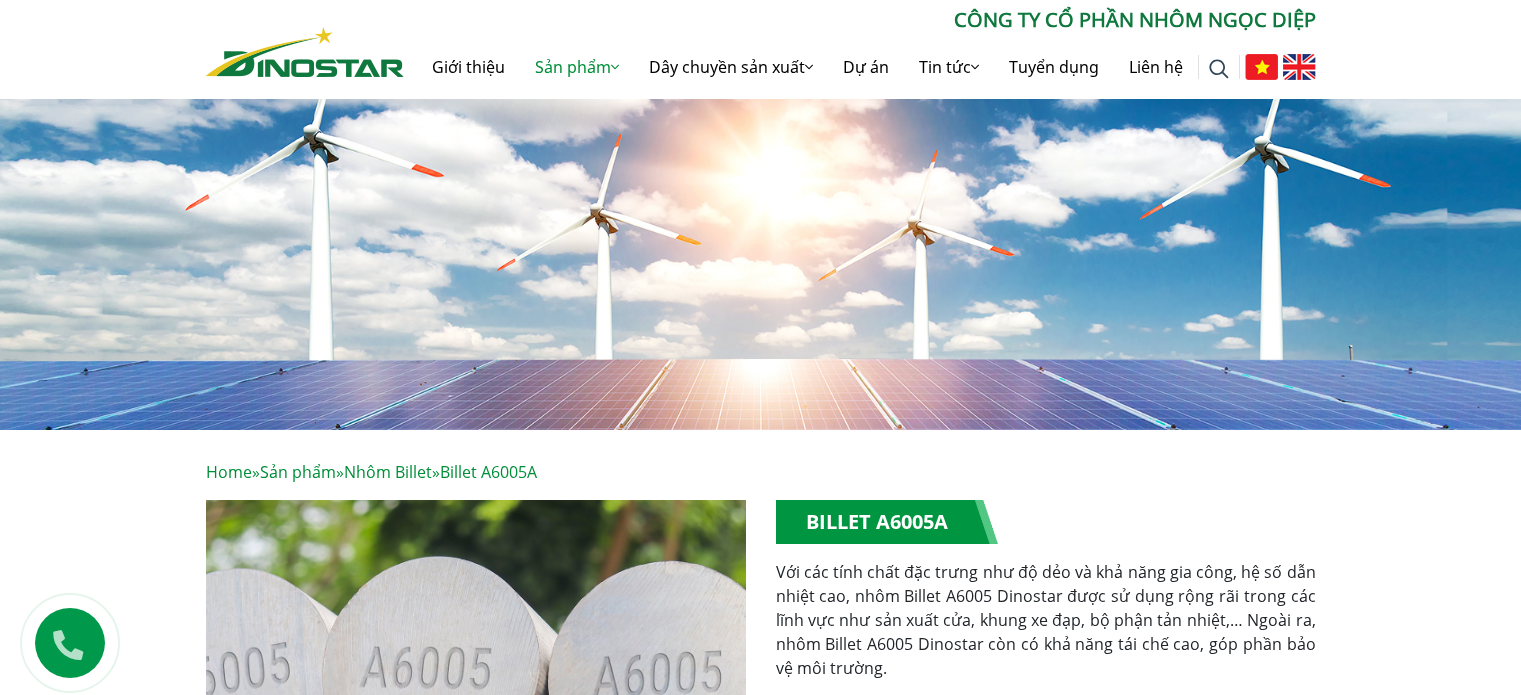 scroll, scrollTop: 6, scrollLeft: 0, axis: vertical 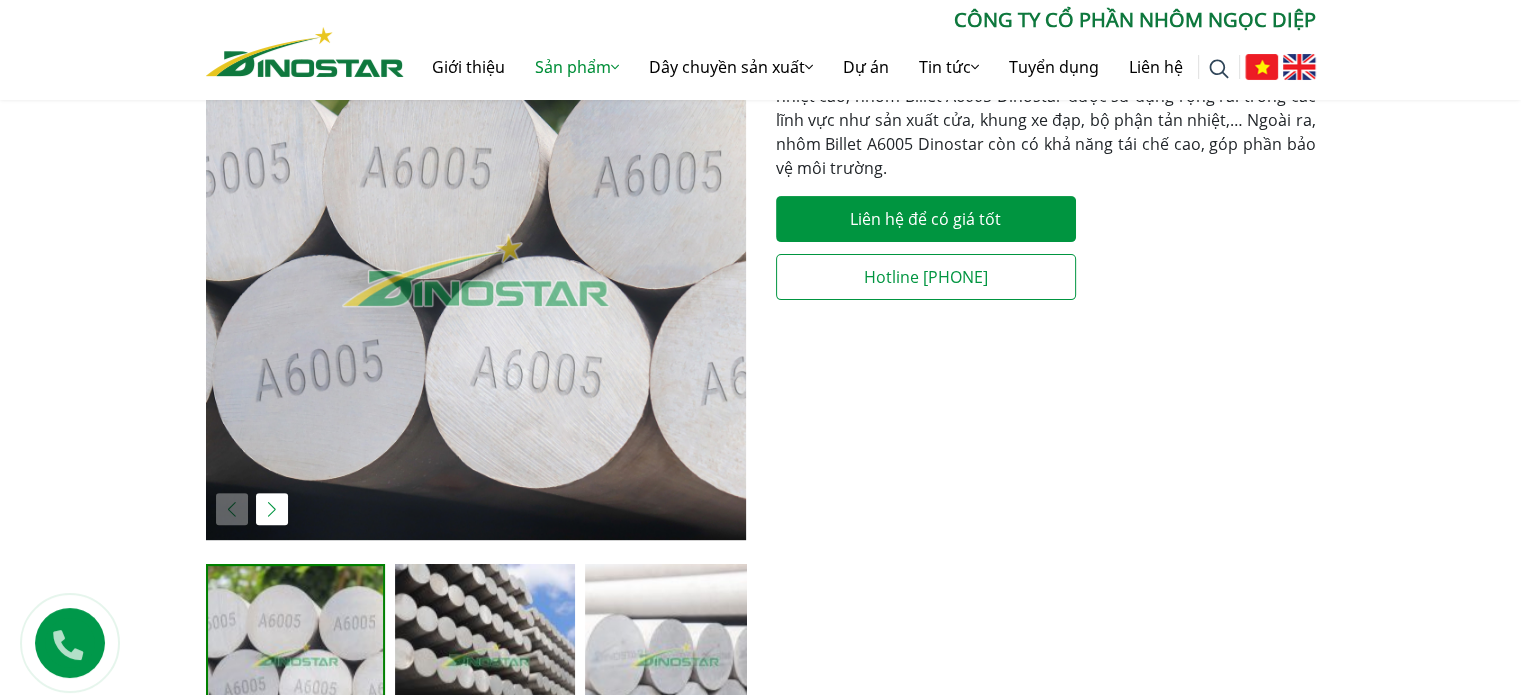 click at bounding box center (476, 270) 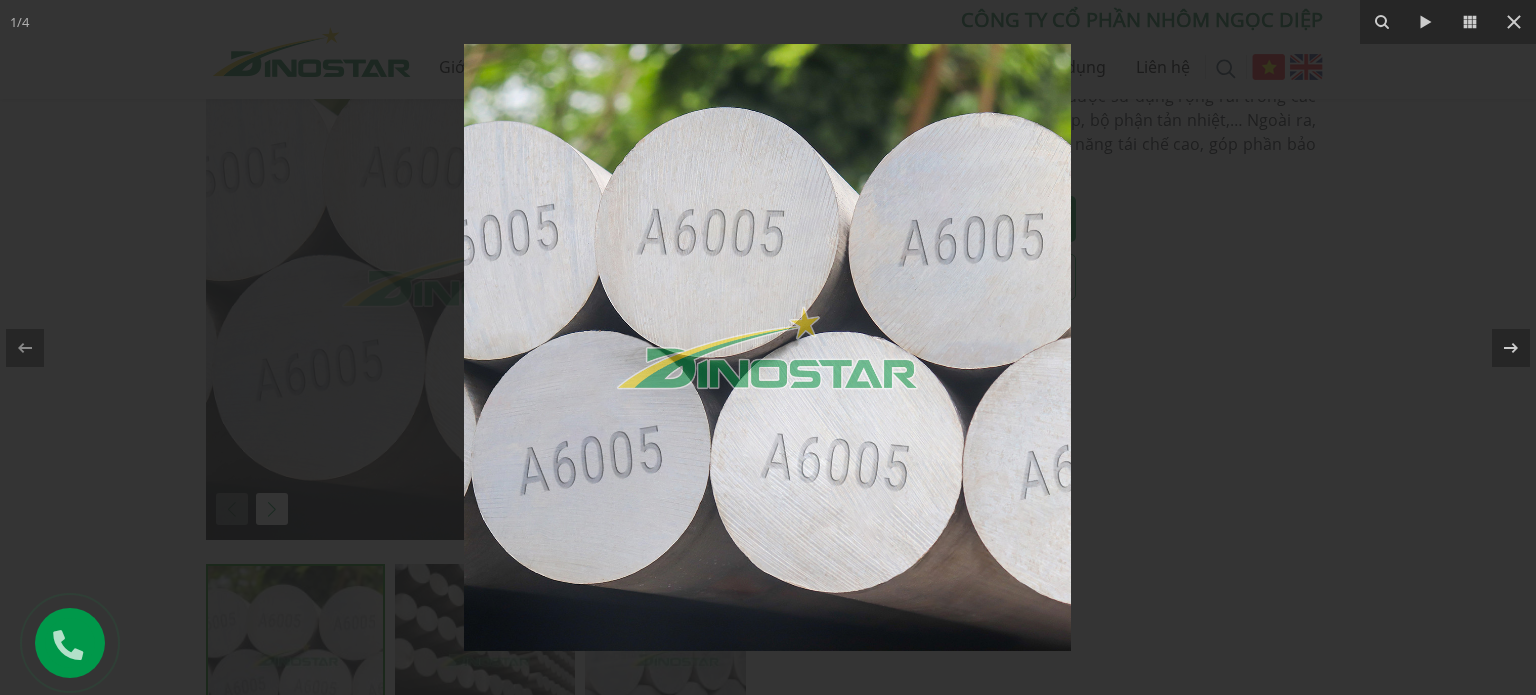 click at bounding box center (768, 347) 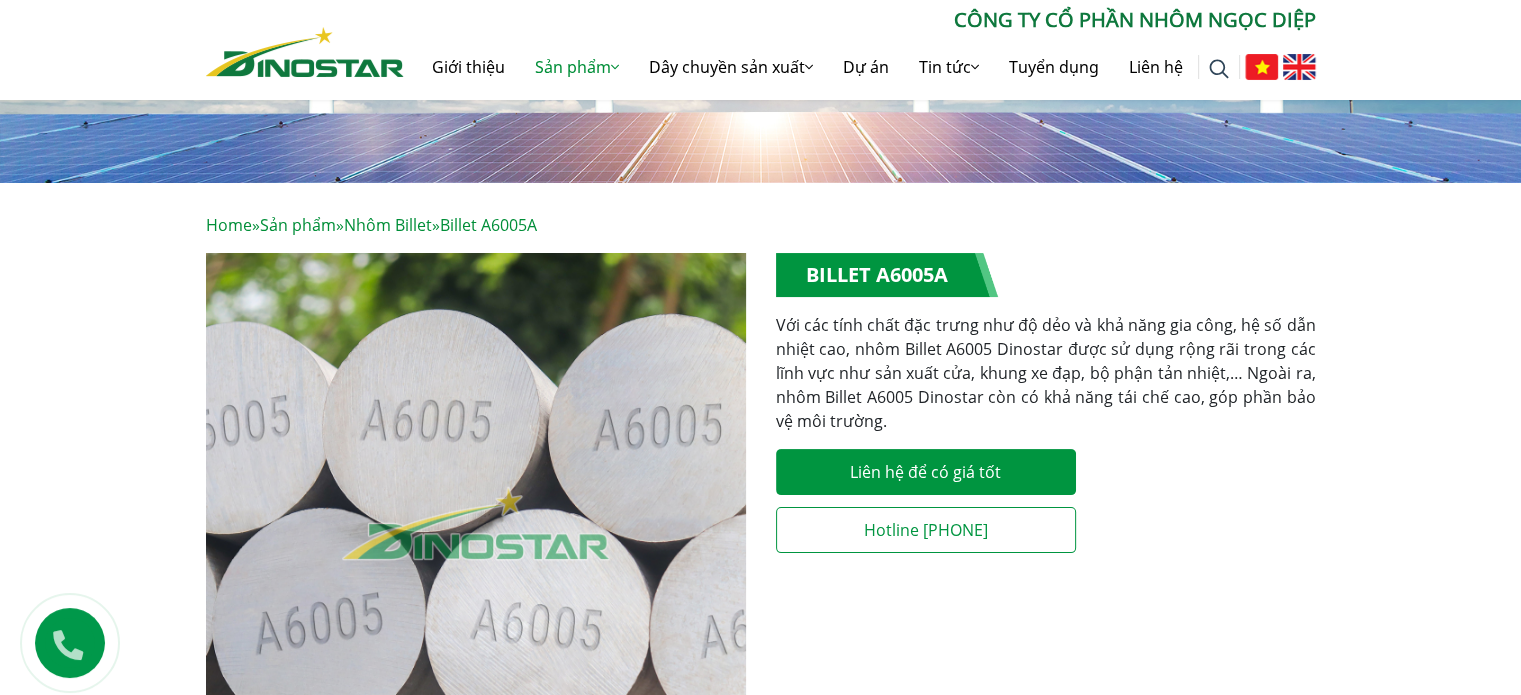 scroll, scrollTop: 200, scrollLeft: 0, axis: vertical 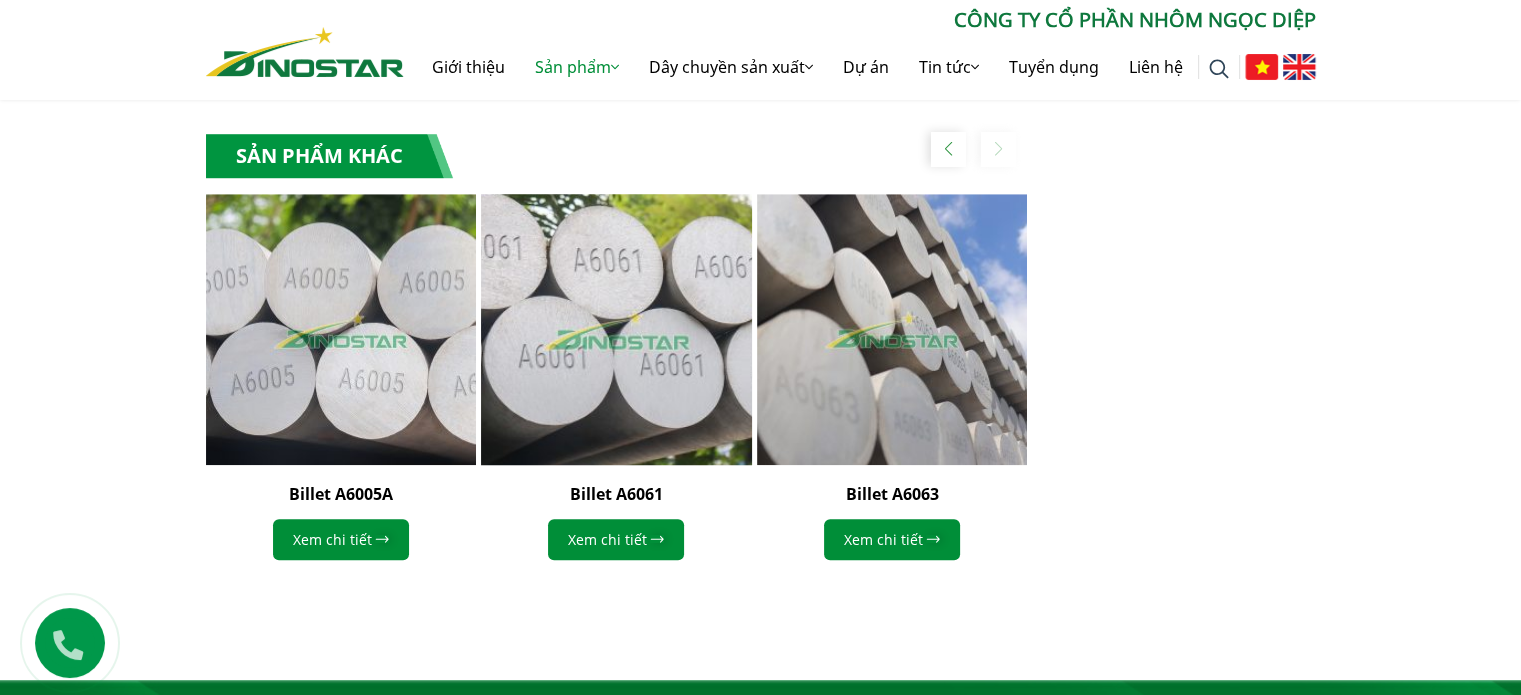 click at bounding box center (617, 329) 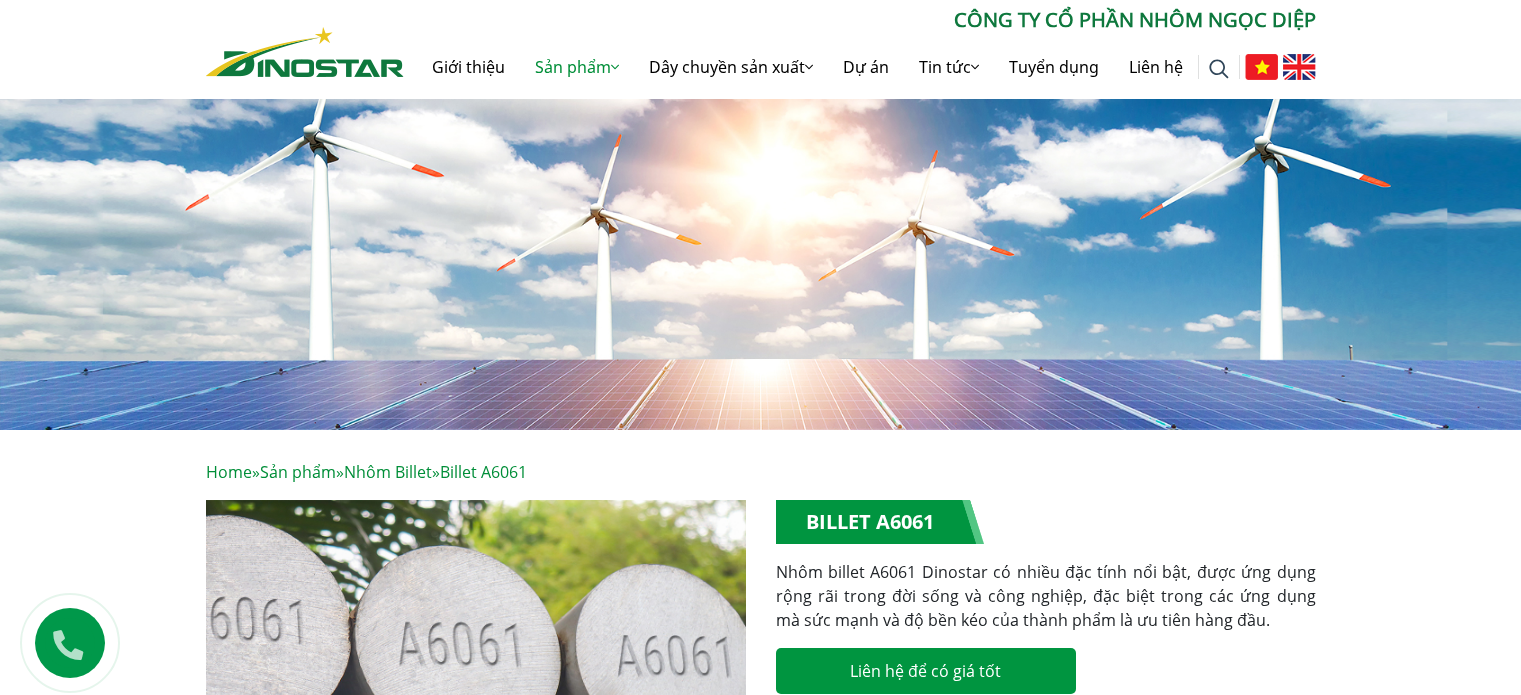 scroll, scrollTop: 0, scrollLeft: 0, axis: both 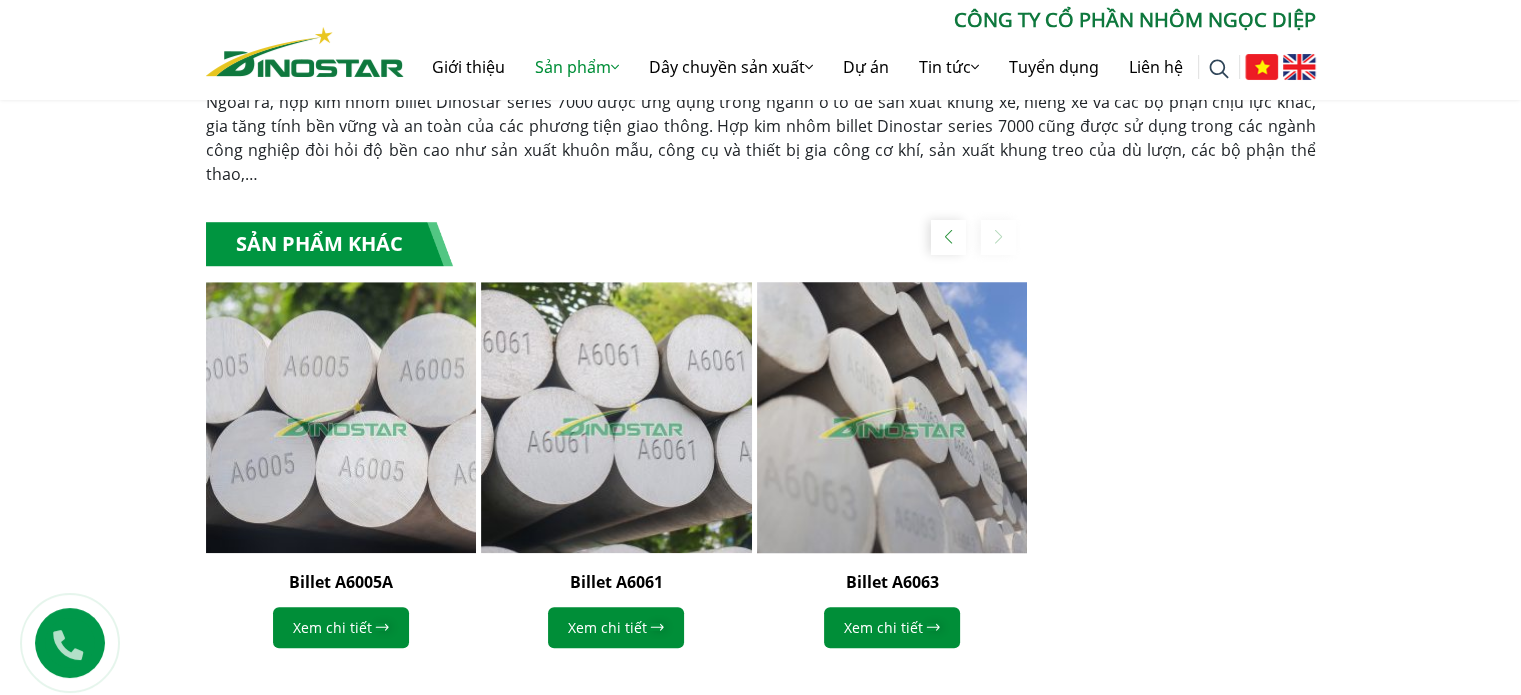 click at bounding box center (892, 417) 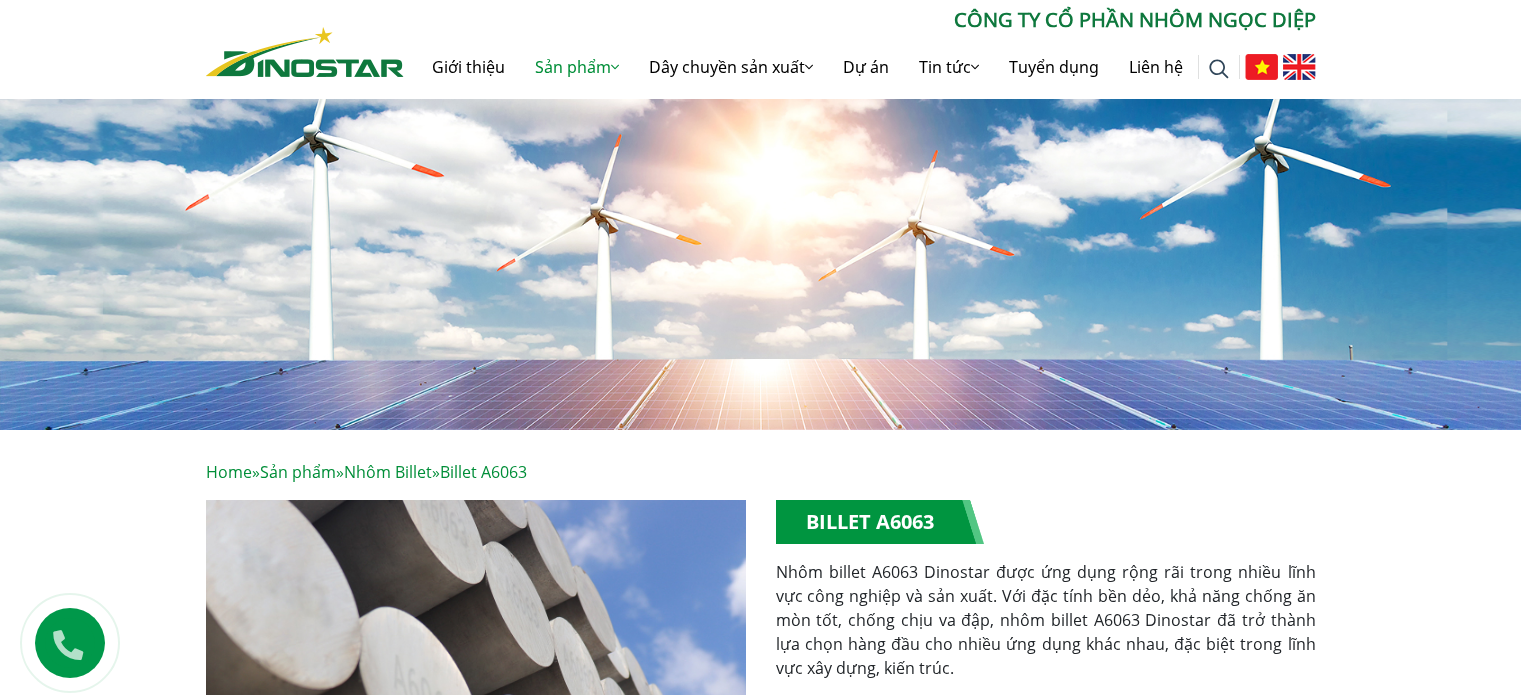 scroll, scrollTop: 0, scrollLeft: 0, axis: both 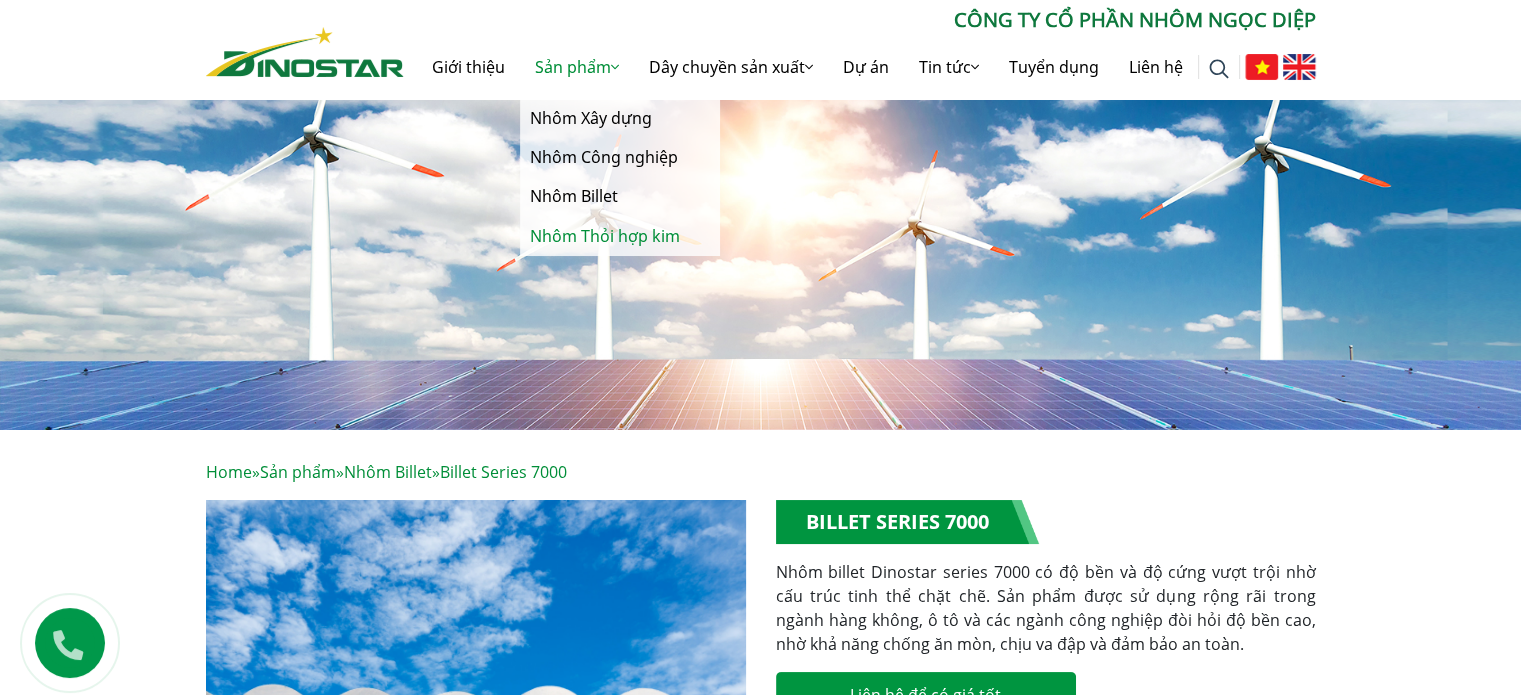 click on "Nhôm Thỏi hợp kim" at bounding box center (620, 236) 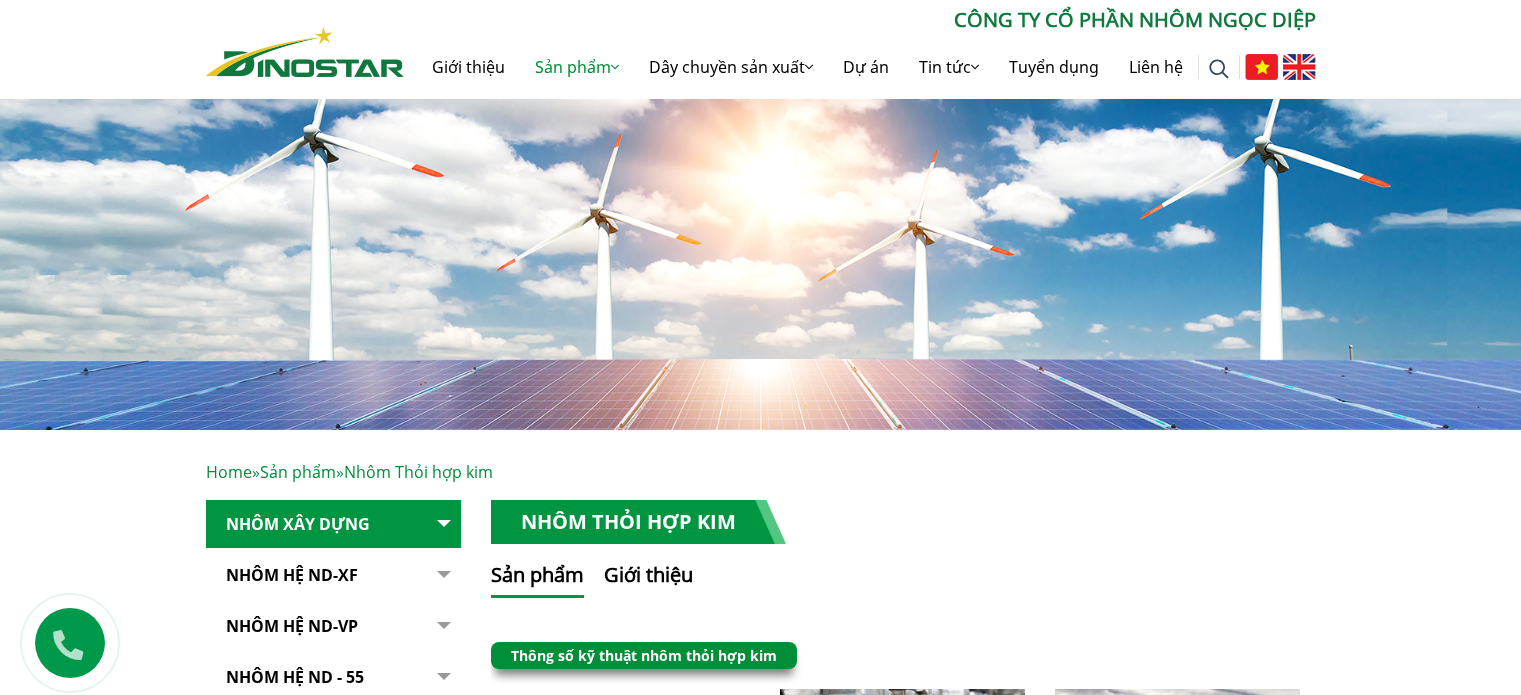 scroll, scrollTop: 200, scrollLeft: 0, axis: vertical 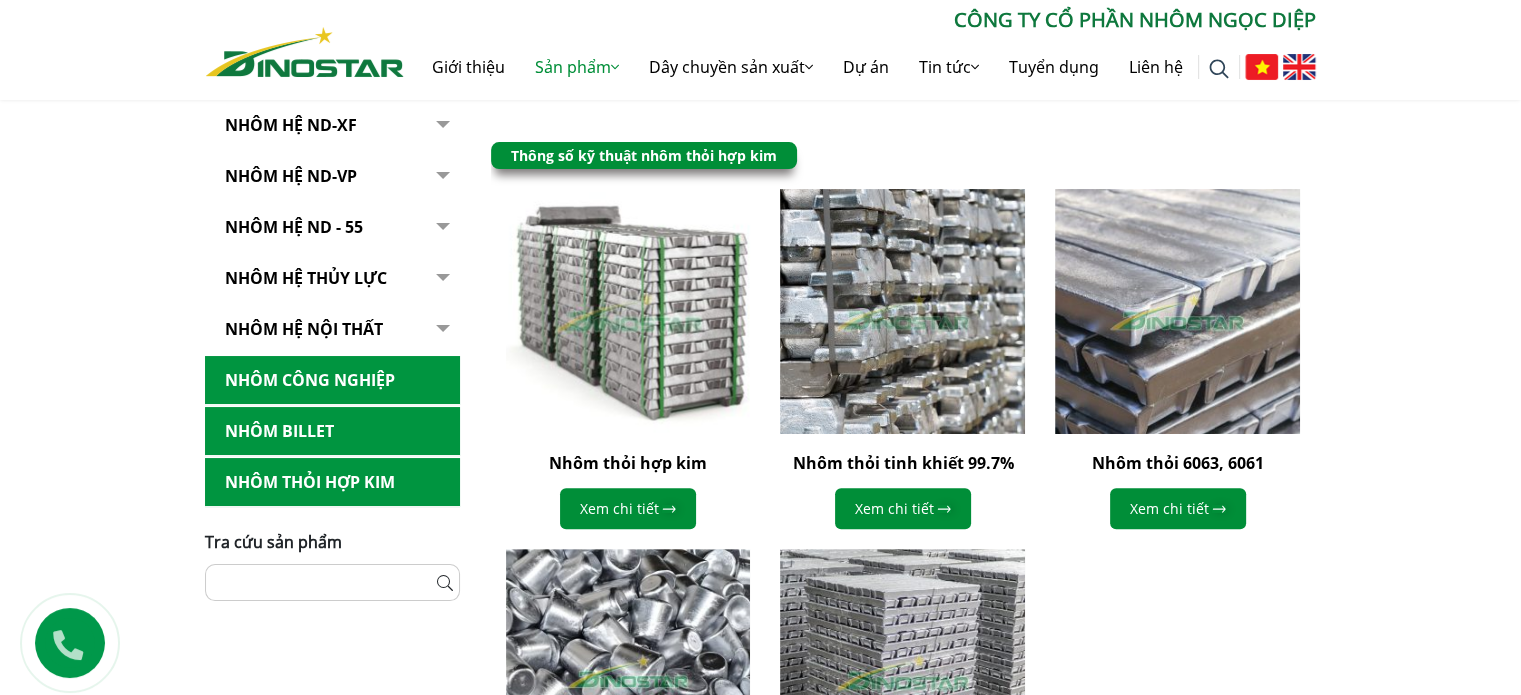 click at bounding box center [627, 311] 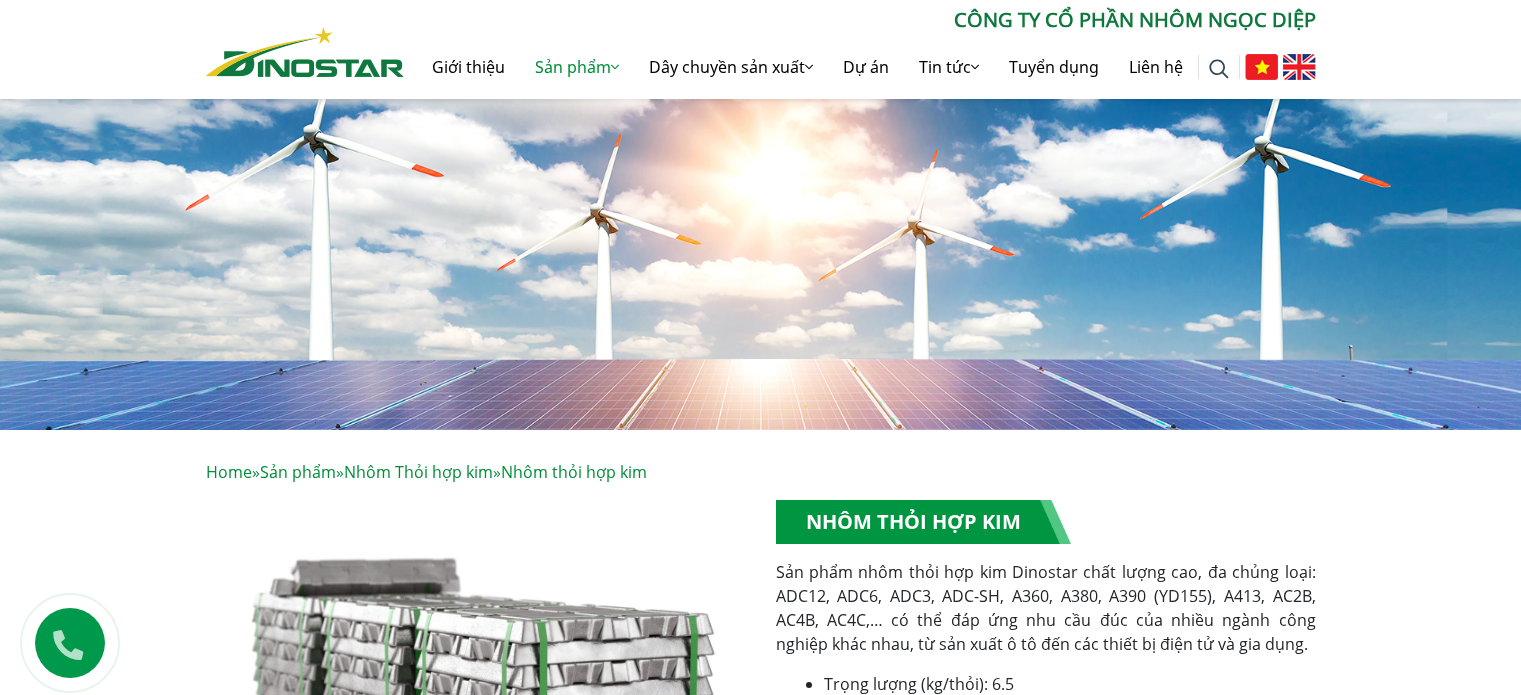 scroll, scrollTop: 400, scrollLeft: 0, axis: vertical 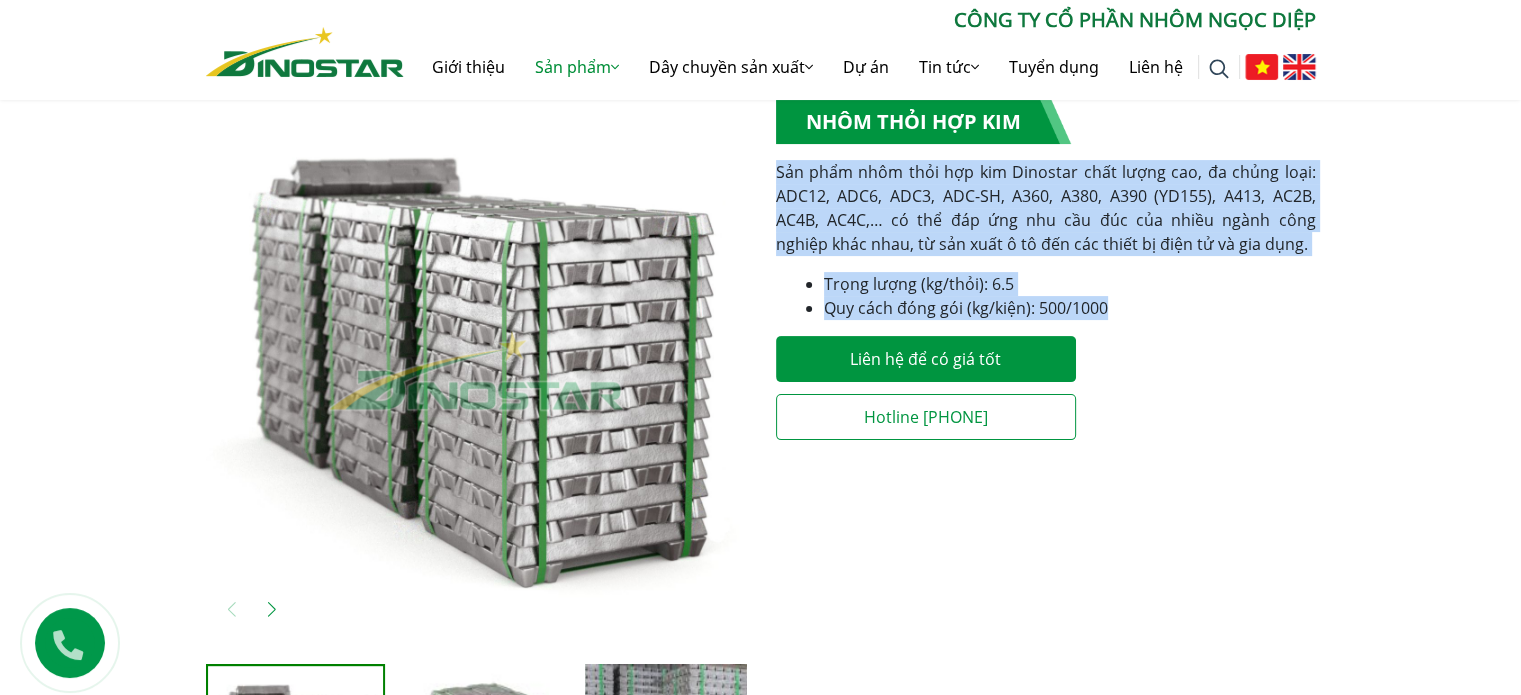 drag, startPoint x: 779, startPoint y: 166, endPoint x: 1115, endPoint y: 307, distance: 364.38577 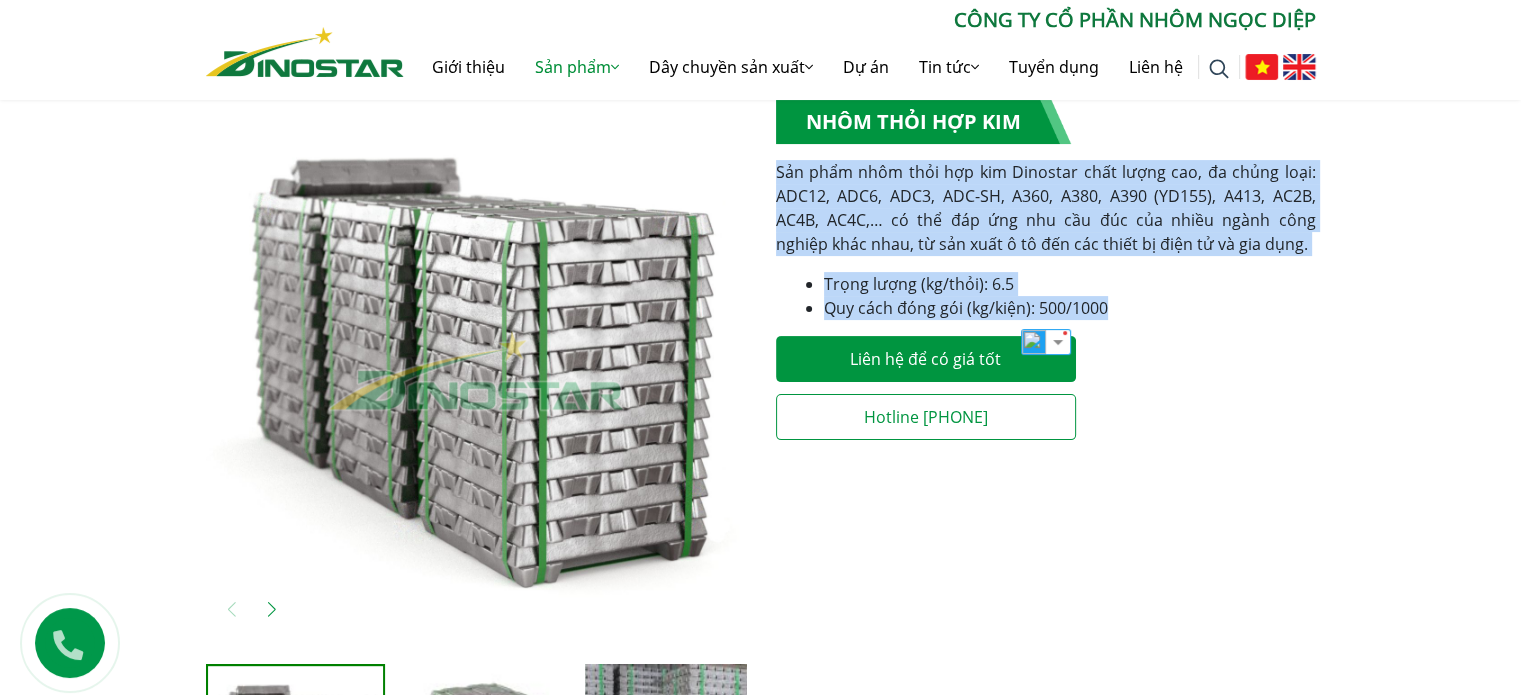 copy on "Sản phẩm nhôm thỏi hợp kim Dinostar chất lượng cao, đa chủng loại: ADC12, ADC6, ADC3, ADC-SH, A360, A380, A390 (YD155), A413, AC2B, AC4B, AC4C,… có thể đáp ứng nhu cầu đúc của nhiều ngành công nghiệp khác nhau, từ sản xuất ô tô đến các thiết bị điện tử và gia dụng.
Trọng lượng (kg/thỏi): 6.5
Quy cách đóng gói (kg/kiện): 500/1000" 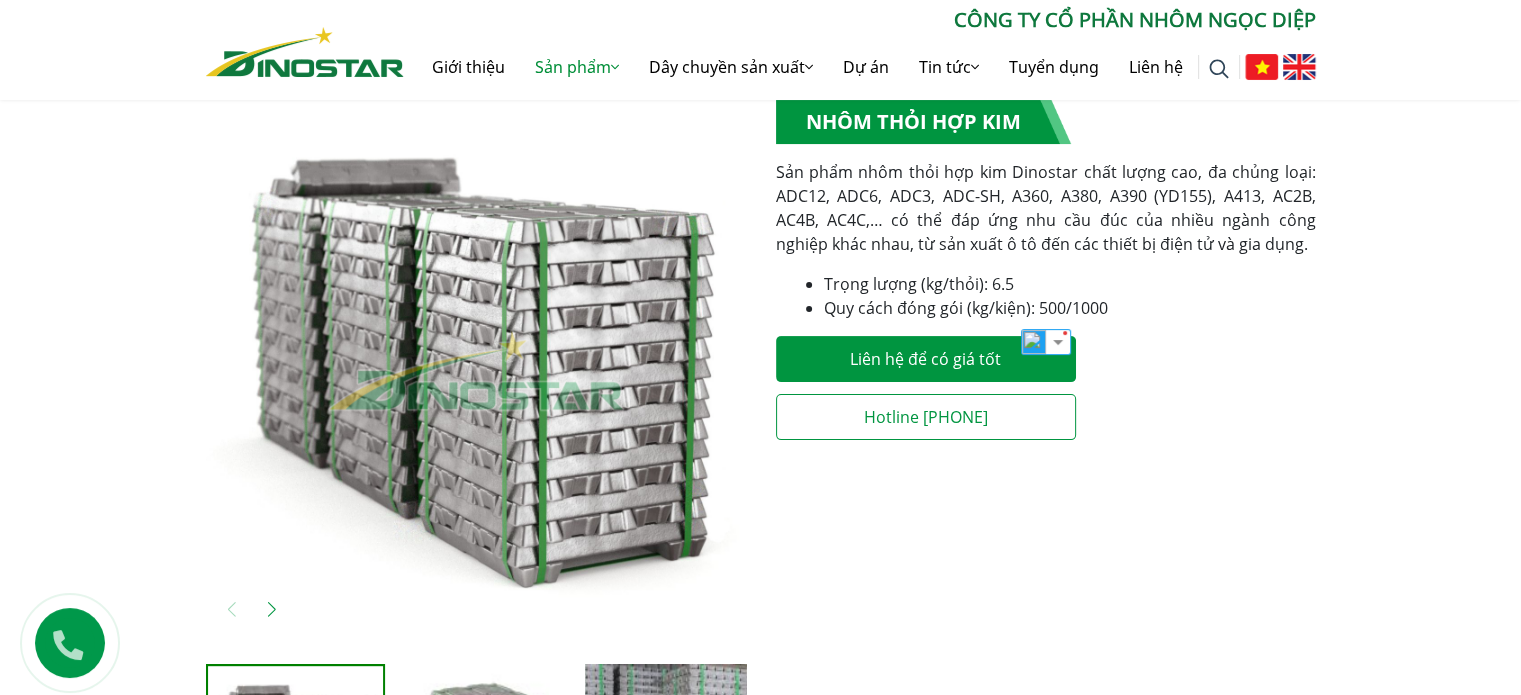 click on "**********" at bounding box center (1046, 276) 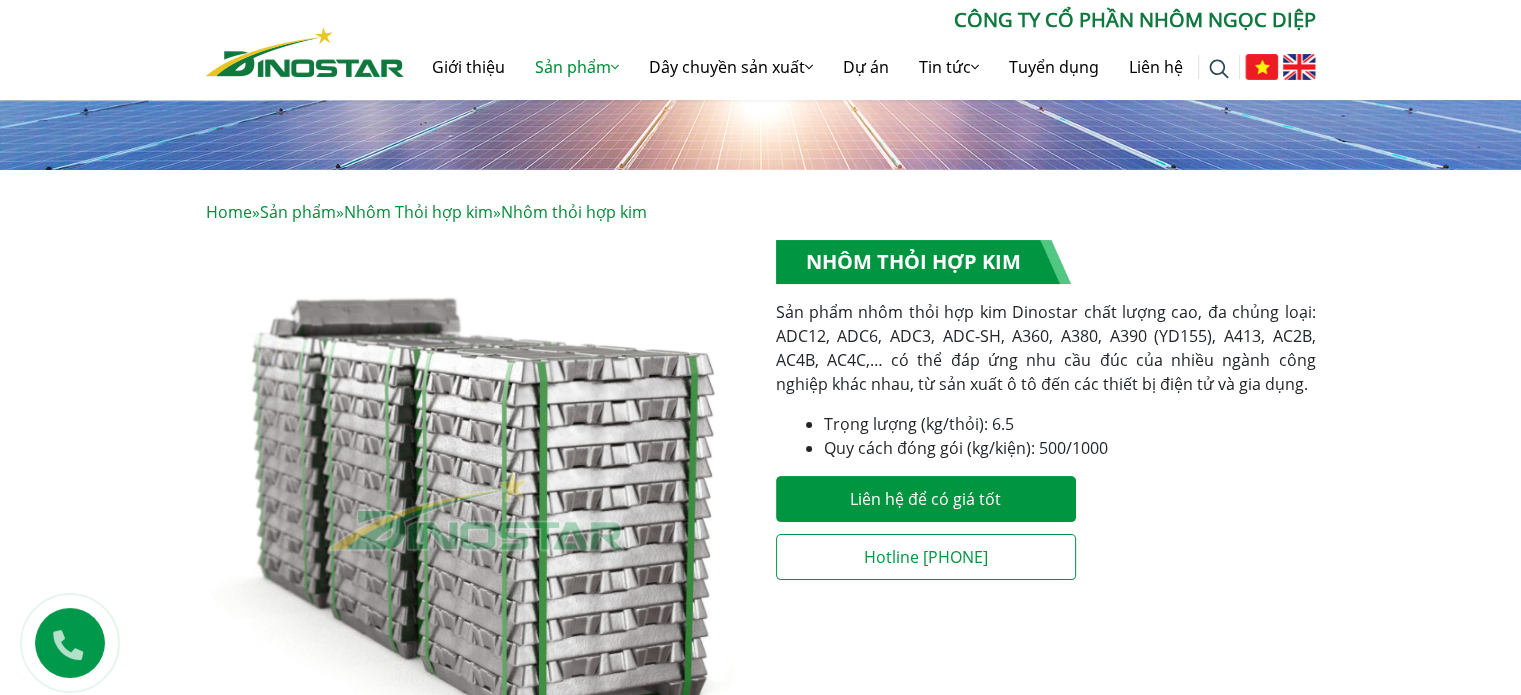 scroll, scrollTop: 200, scrollLeft: 0, axis: vertical 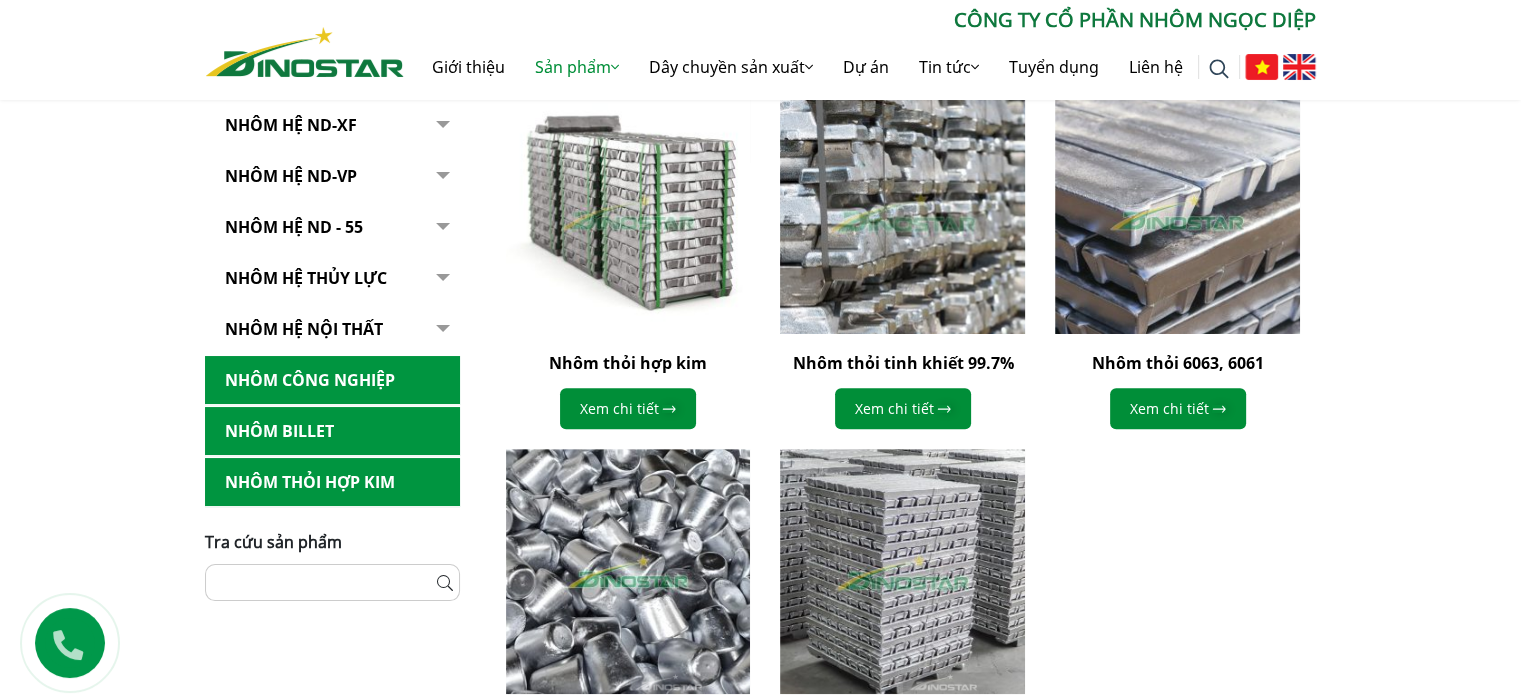 click at bounding box center (902, 211) 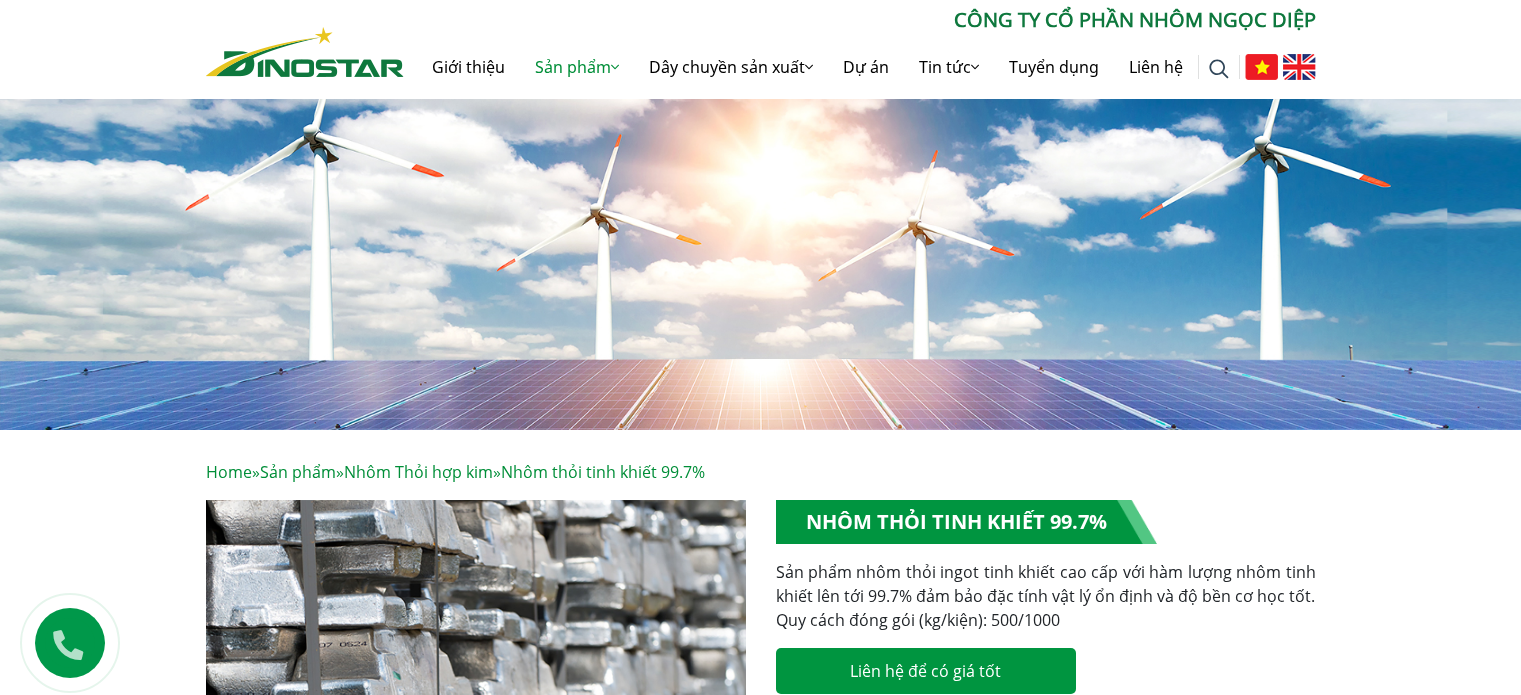 scroll, scrollTop: 0, scrollLeft: 0, axis: both 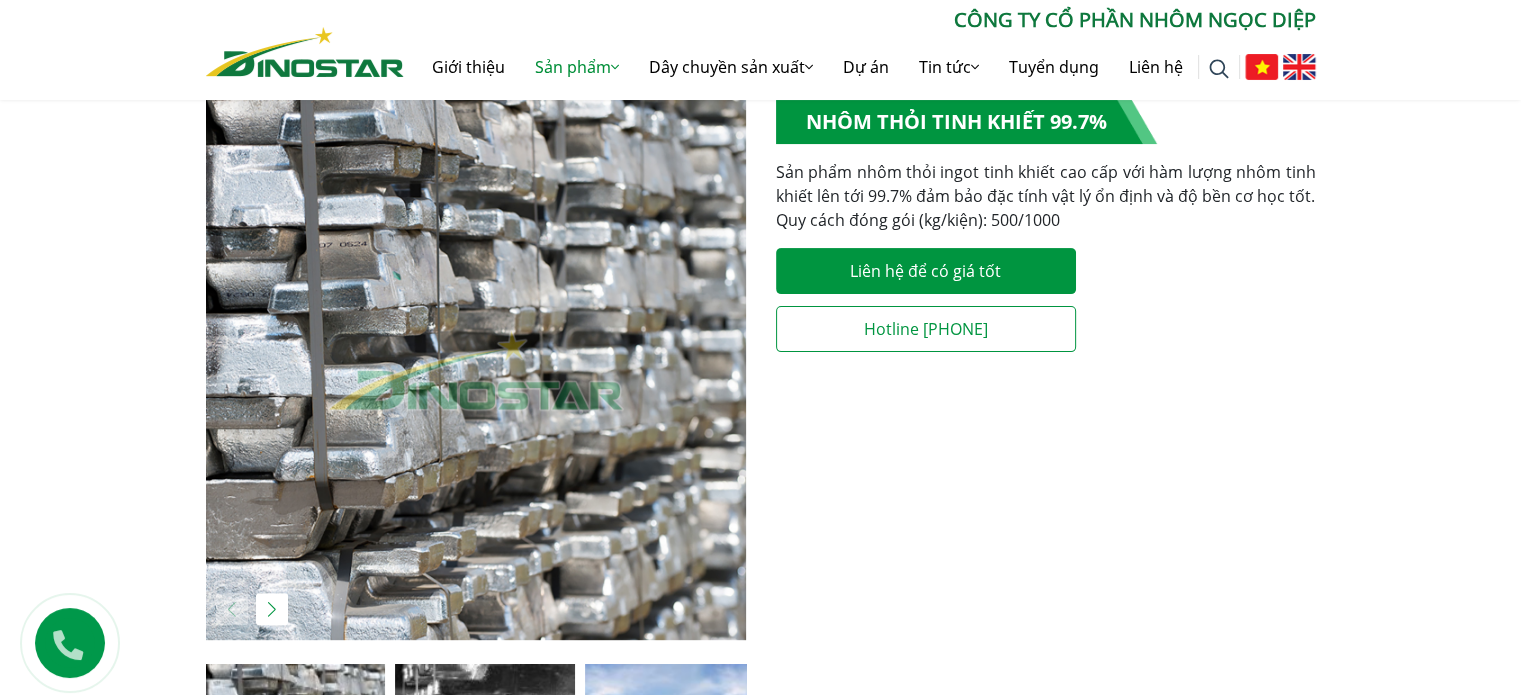 click on "**********" at bounding box center (1046, 484) 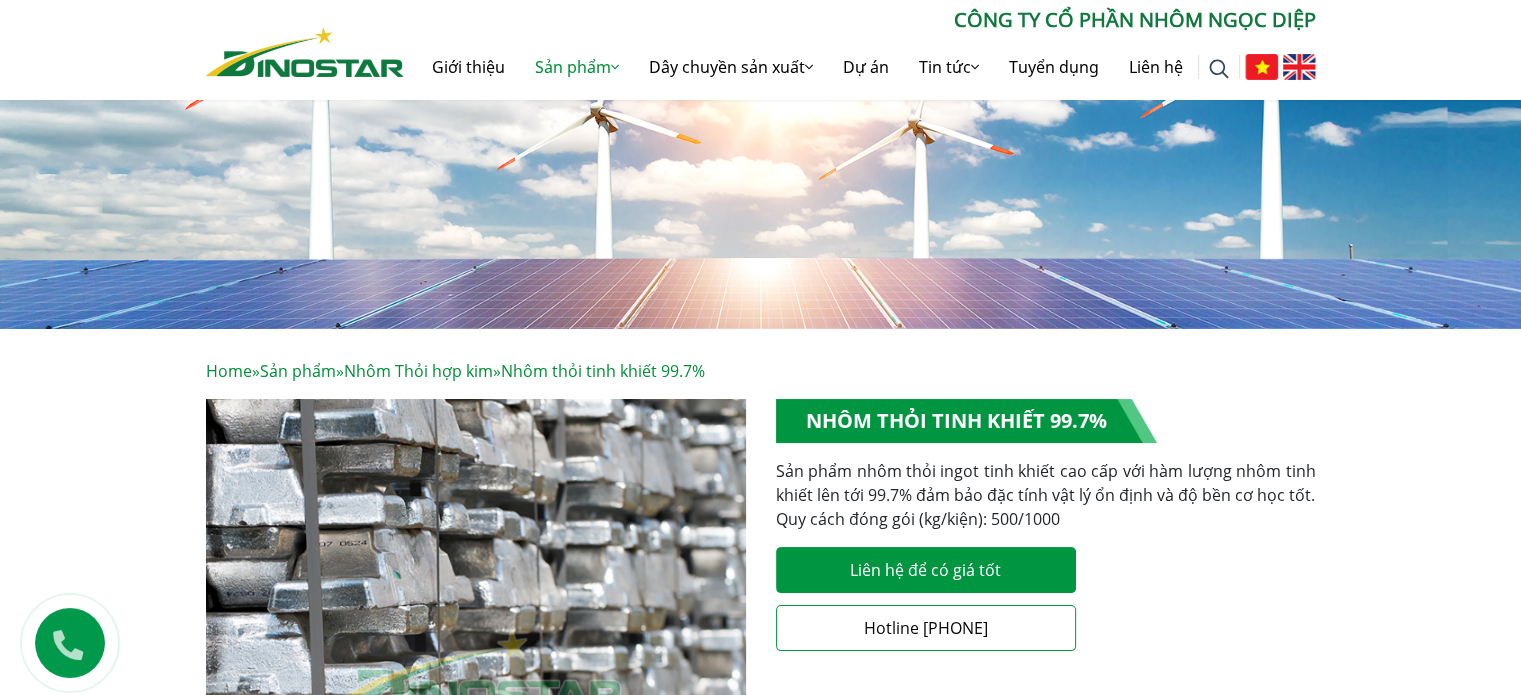 scroll, scrollTop: 100, scrollLeft: 0, axis: vertical 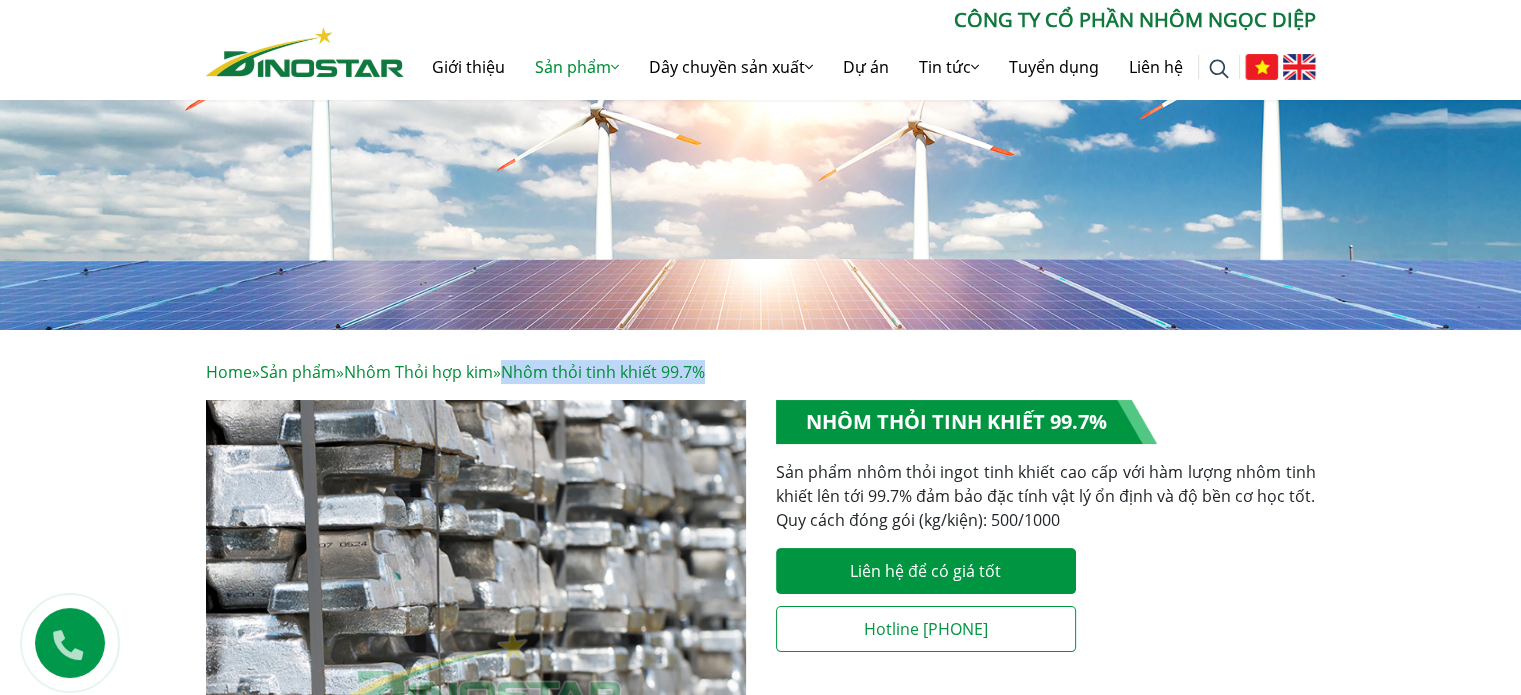 drag, startPoint x: 736, startPoint y: 380, endPoint x: 525, endPoint y: 377, distance: 211.02133 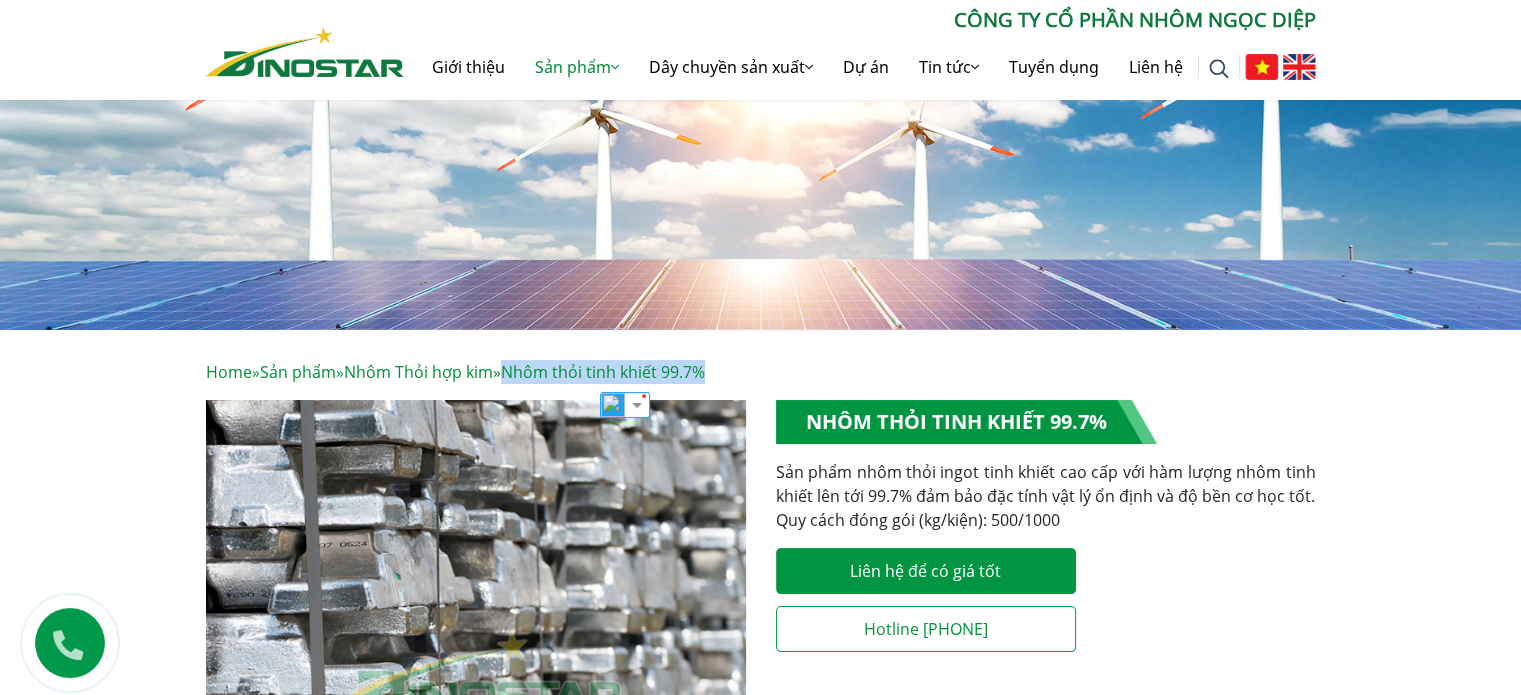 copy on "Nhôm thỏi tinh khiết 99.7%" 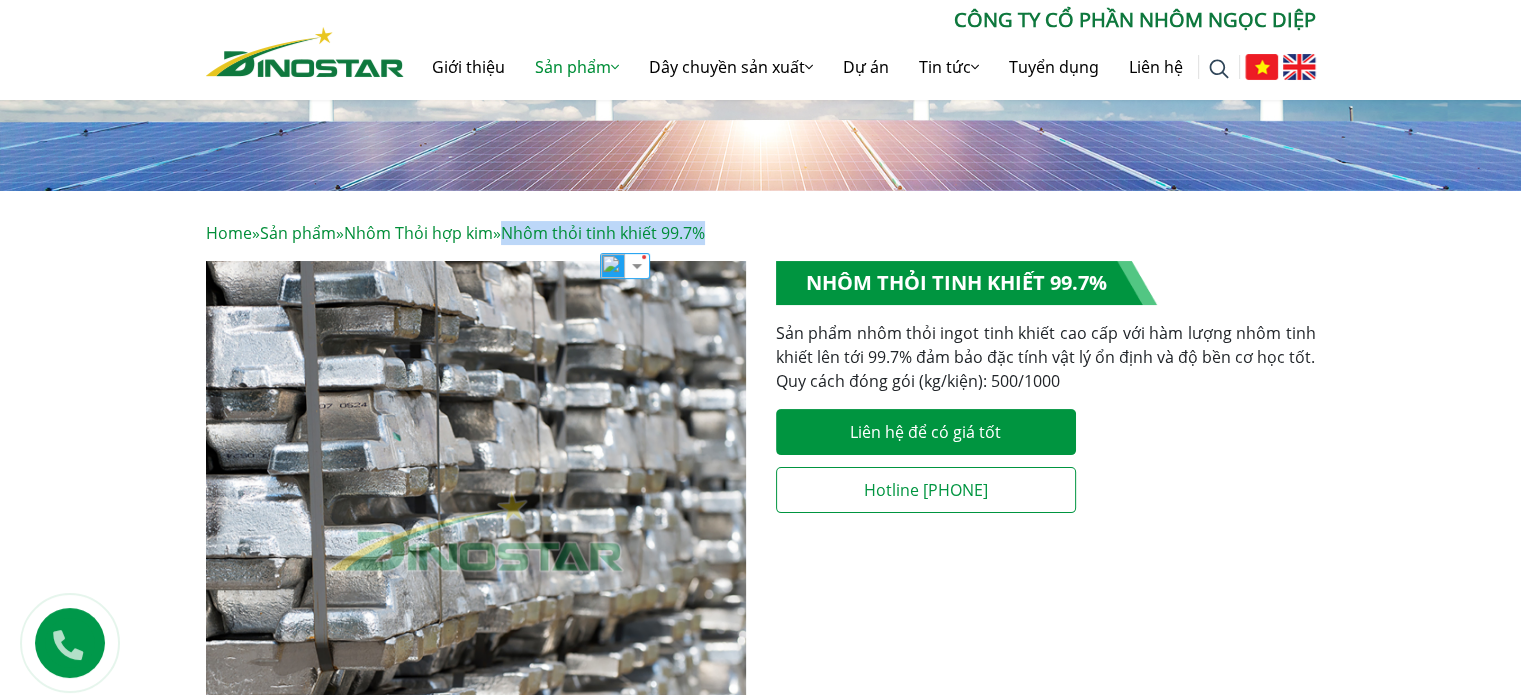 scroll, scrollTop: 200, scrollLeft: 0, axis: vertical 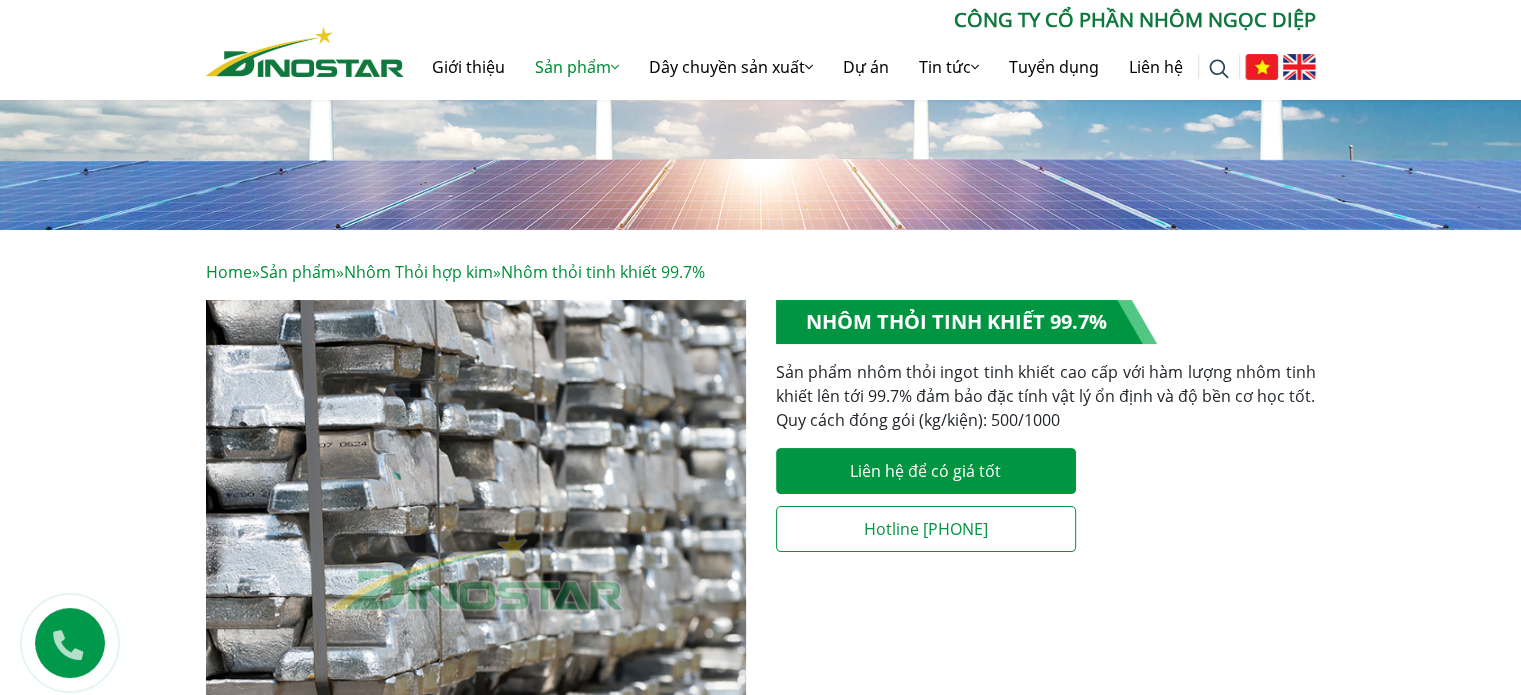click on "Sản phẩm nhôm thỏi ingot tinh khiết cao cấp với hàm lượng nhôm tinh khiết lên tới 99.7% đảm bảo đặc tính vật lý ổn định và độ bền cơ học tốt.
Quy cách đóng gói (kg/kiện): 500/1000" at bounding box center (1046, 396) 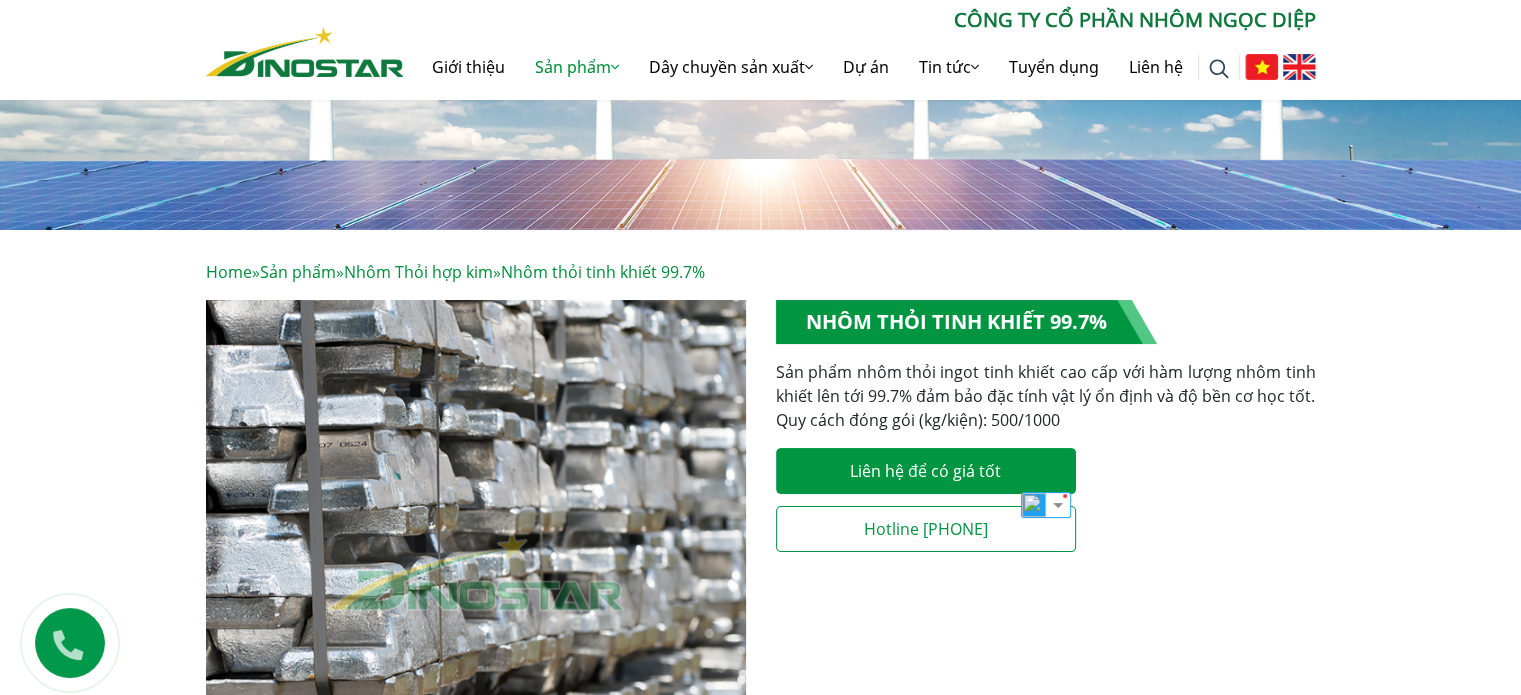 copy on "Sản phẩm nhôm thỏi ingot tinh khiết cao cấp với hàm lượng nhôm tinh khiết lên tới 99.7% đảm bảo đặc tính vật lý ổn định và độ bền cơ học tốt.
Quy cách đóng gói (kg/kiện): 500/1000
Liên hệ để có giá tốt" 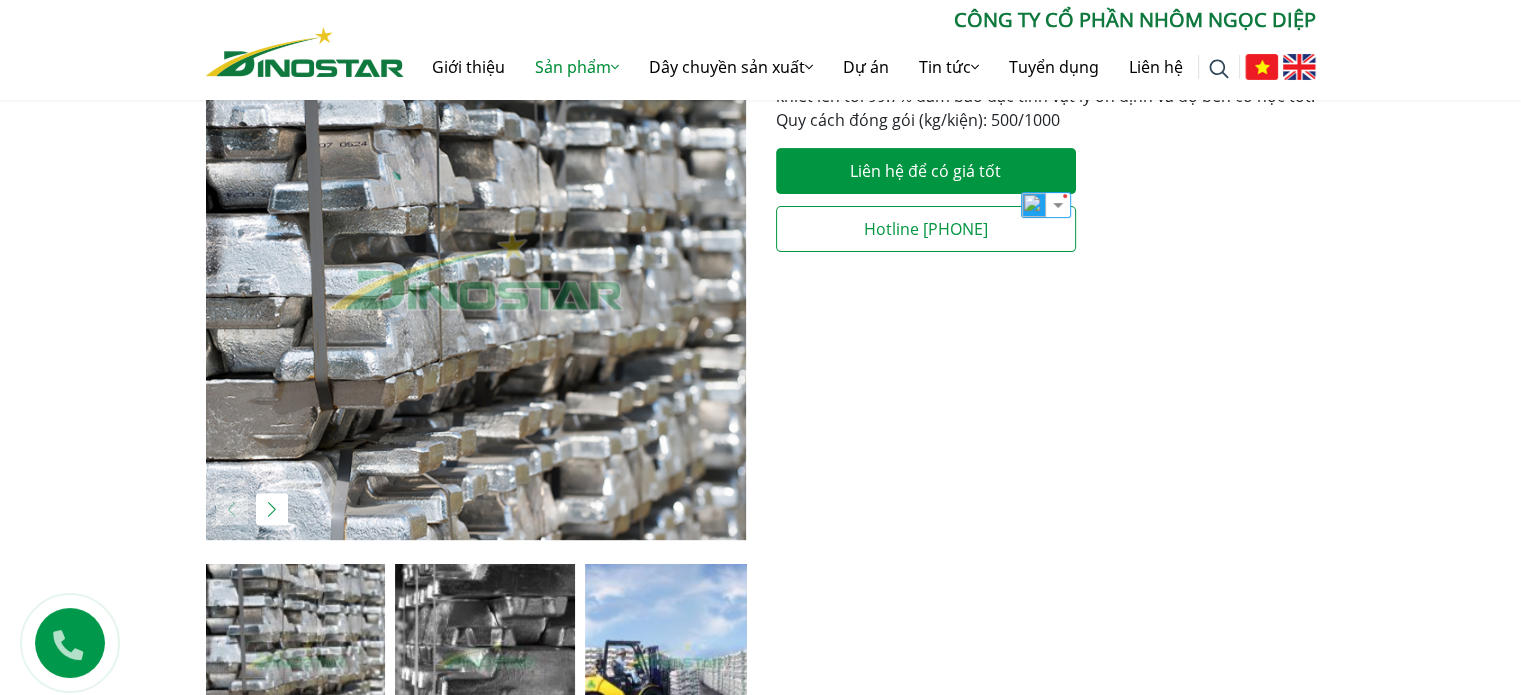 scroll, scrollTop: 800, scrollLeft: 0, axis: vertical 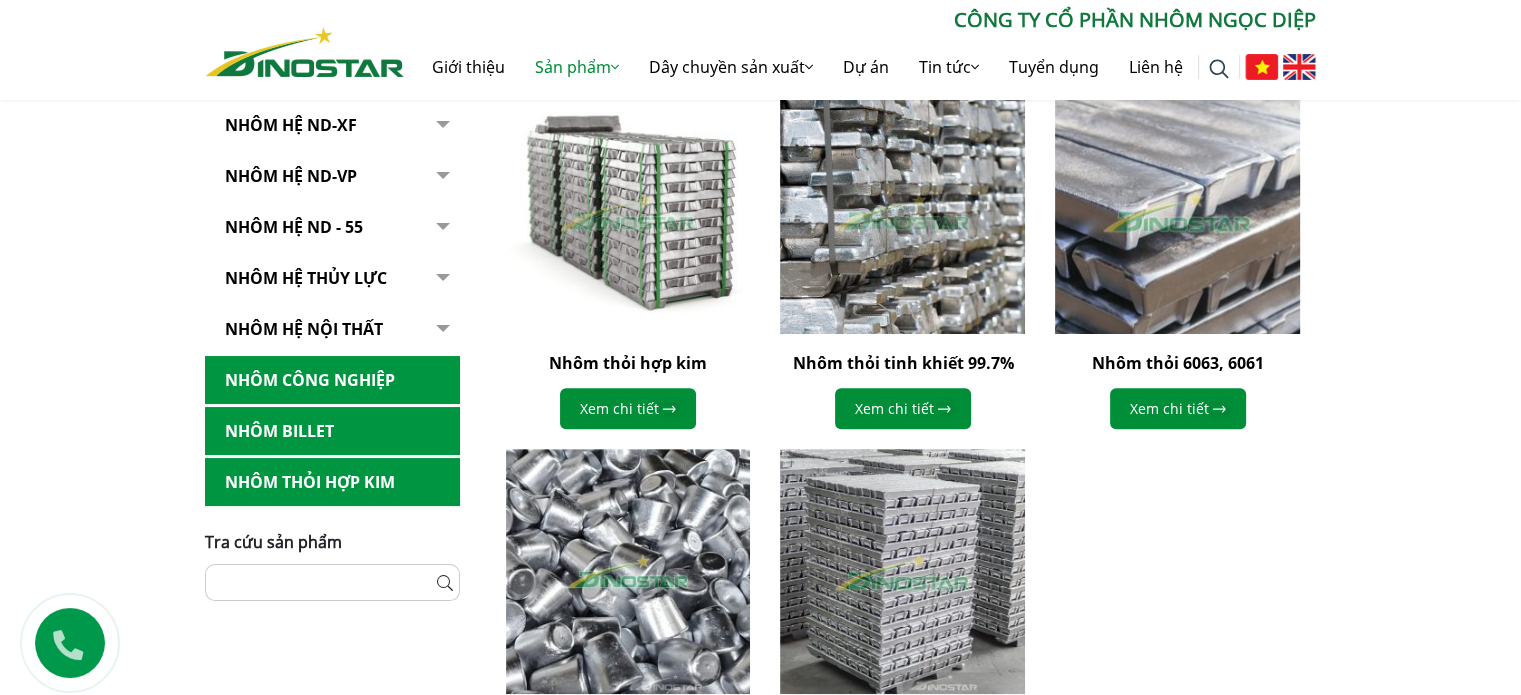 click at bounding box center (1177, 211) 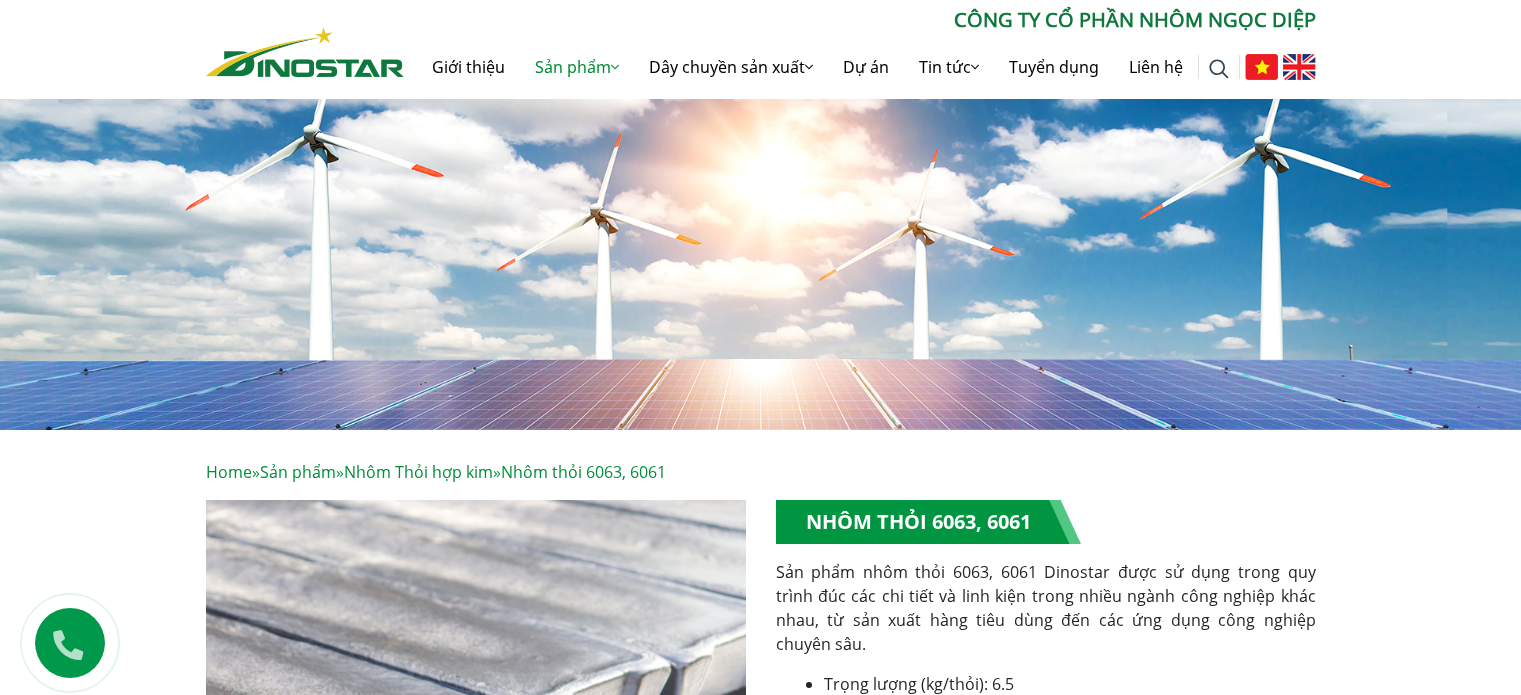 scroll, scrollTop: 0, scrollLeft: 0, axis: both 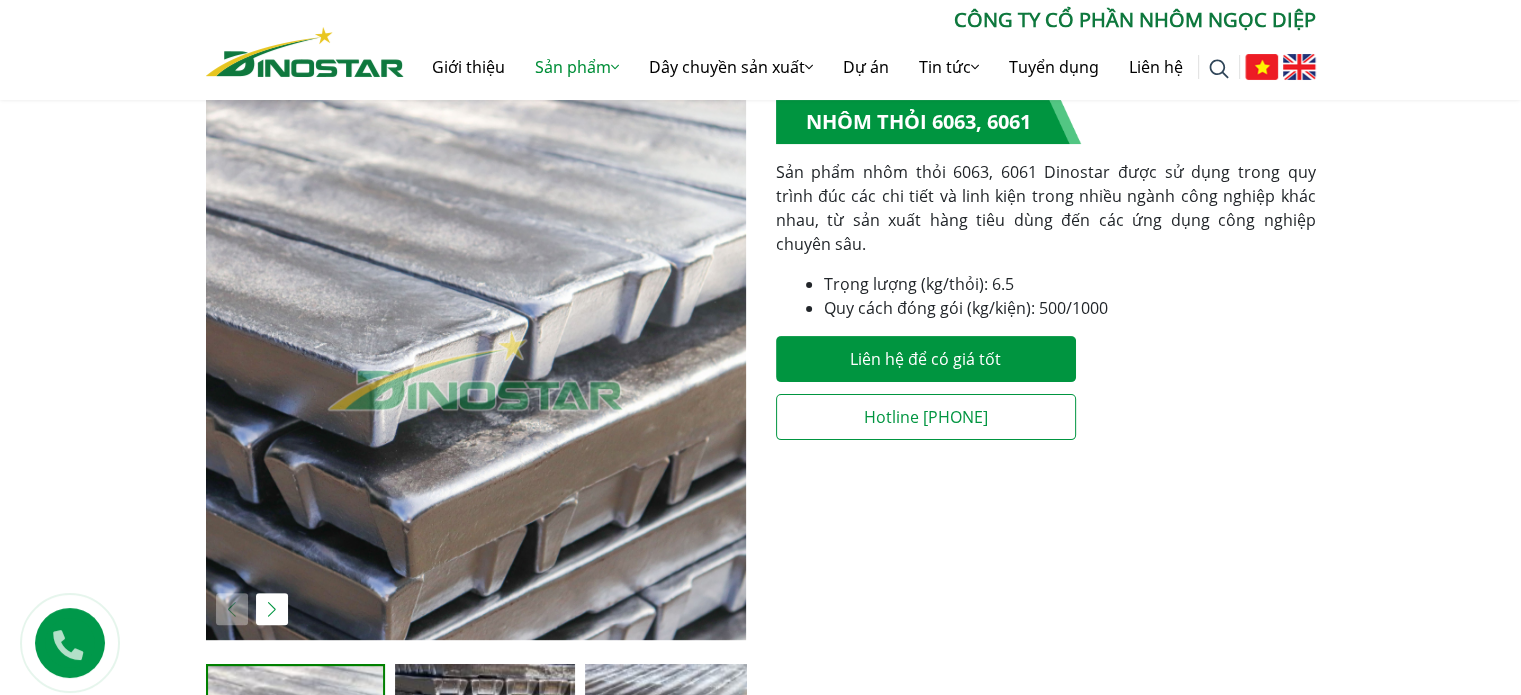 click on "Sản phẩm nhôm thỏi 6063, 6061 Dinostar được sử dụng trong quy trình đúc các chi tiết và linh kiện trong nhiều ngành công nghiệp khác nhau, từ sản xuất hàng tiêu dùng đến các ứng dụng công nghiệp chuyên sâu." at bounding box center [1046, 208] 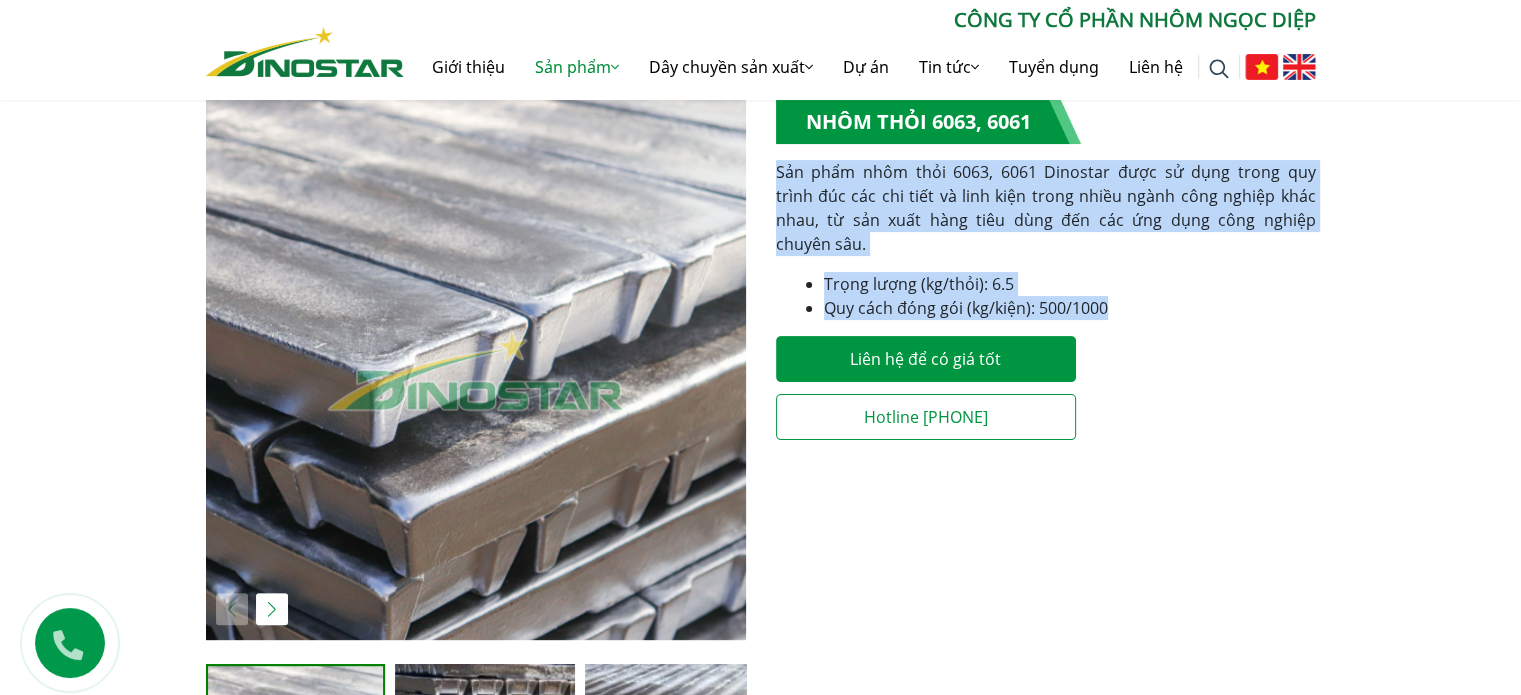 drag, startPoint x: 772, startPoint y: 167, endPoint x: 1106, endPoint y: 279, distance: 352.2783 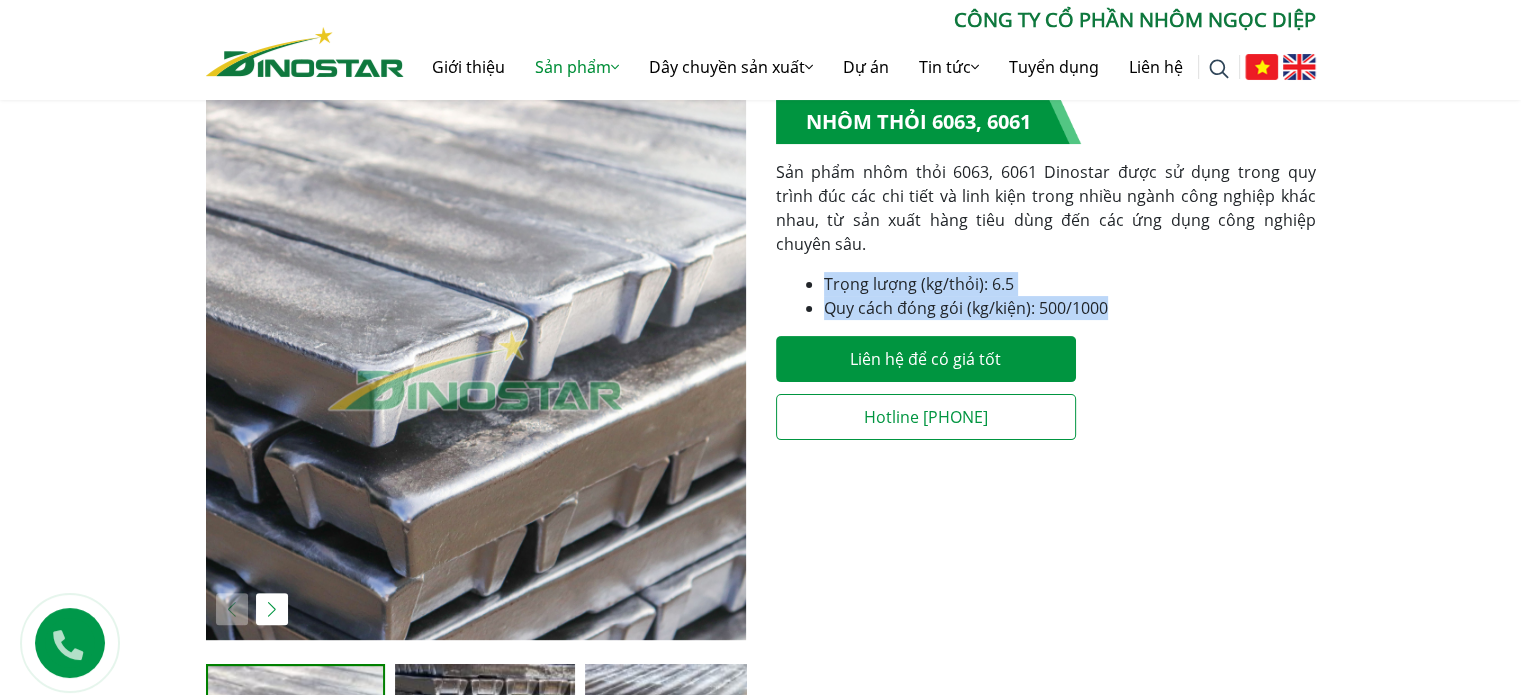 drag, startPoint x: 808, startPoint y: 248, endPoint x: 1117, endPoint y: 287, distance: 311.45145 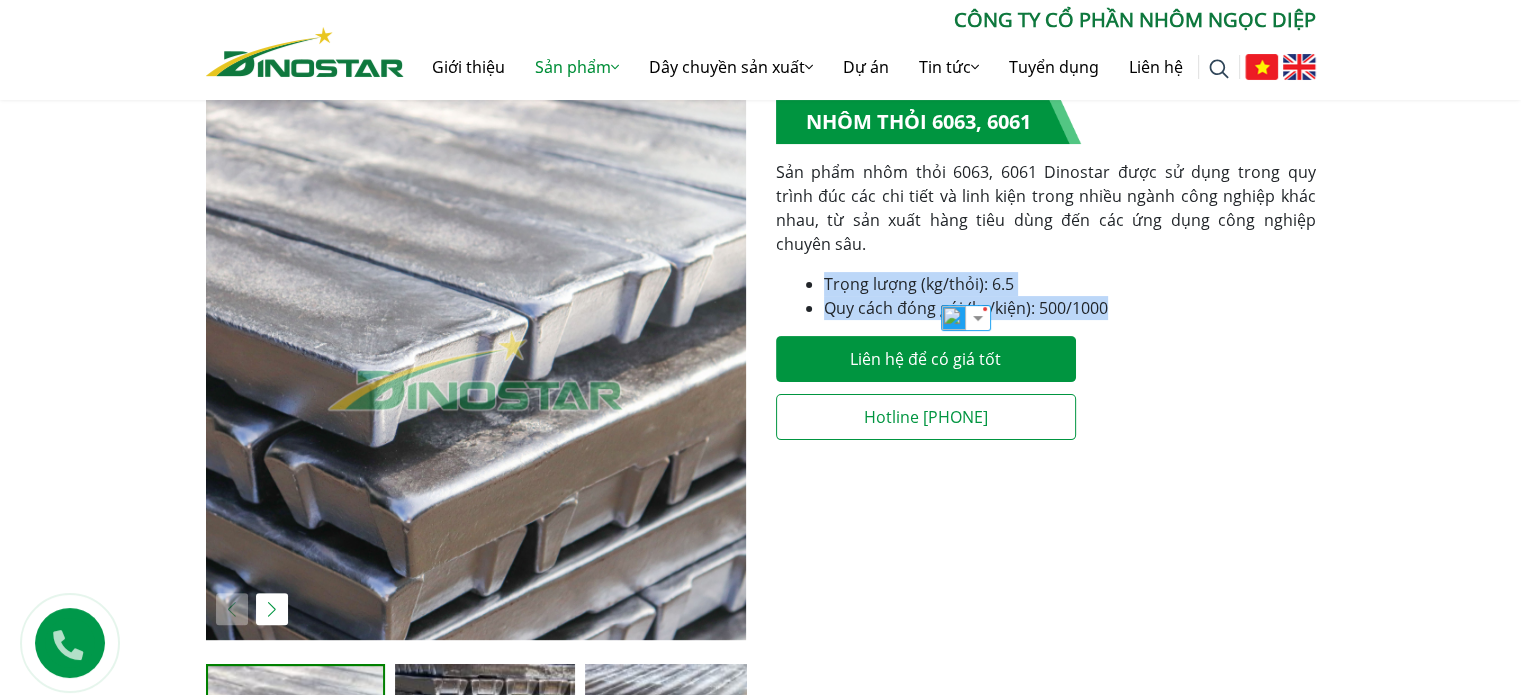copy on "Trọng lượng (kg/thỏi): 6.5
Quy cách đóng gói (kg/kiện): 500/1000" 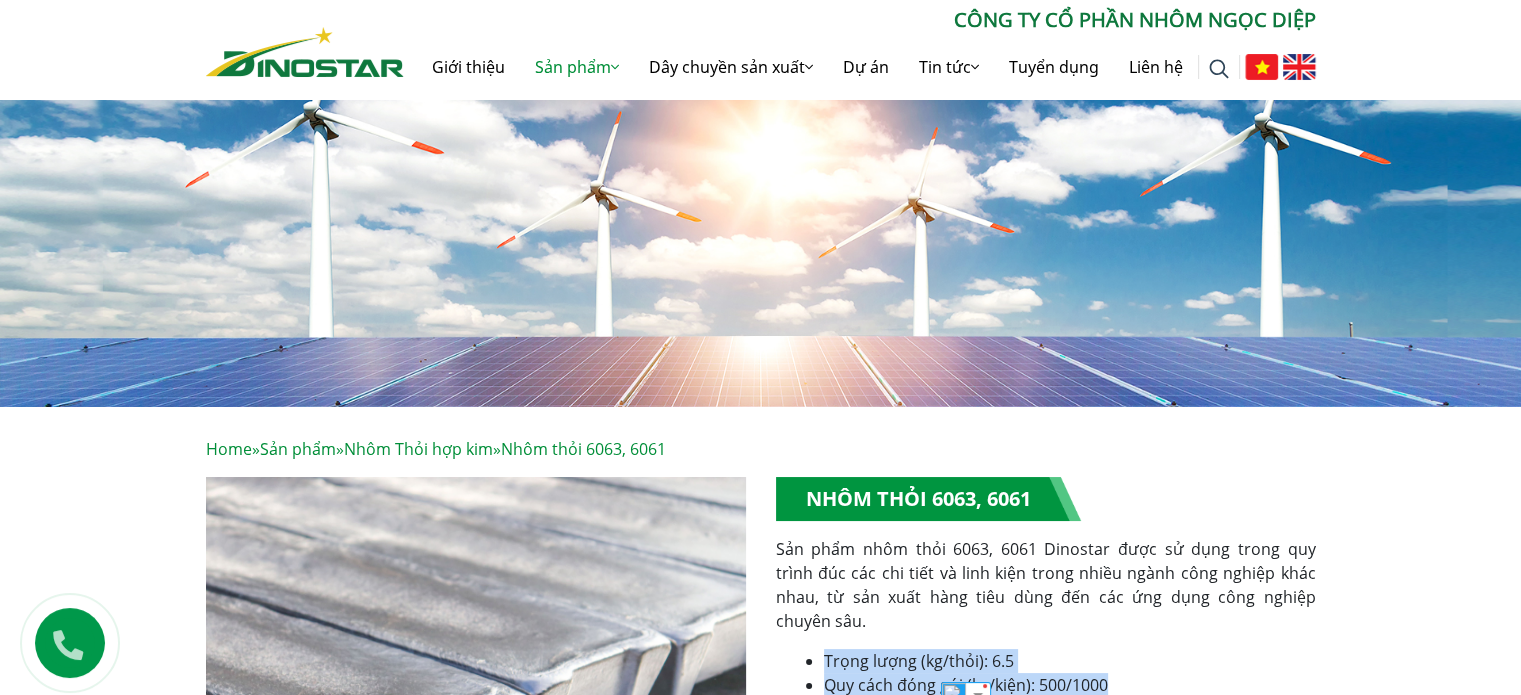 scroll, scrollTop: 0, scrollLeft: 0, axis: both 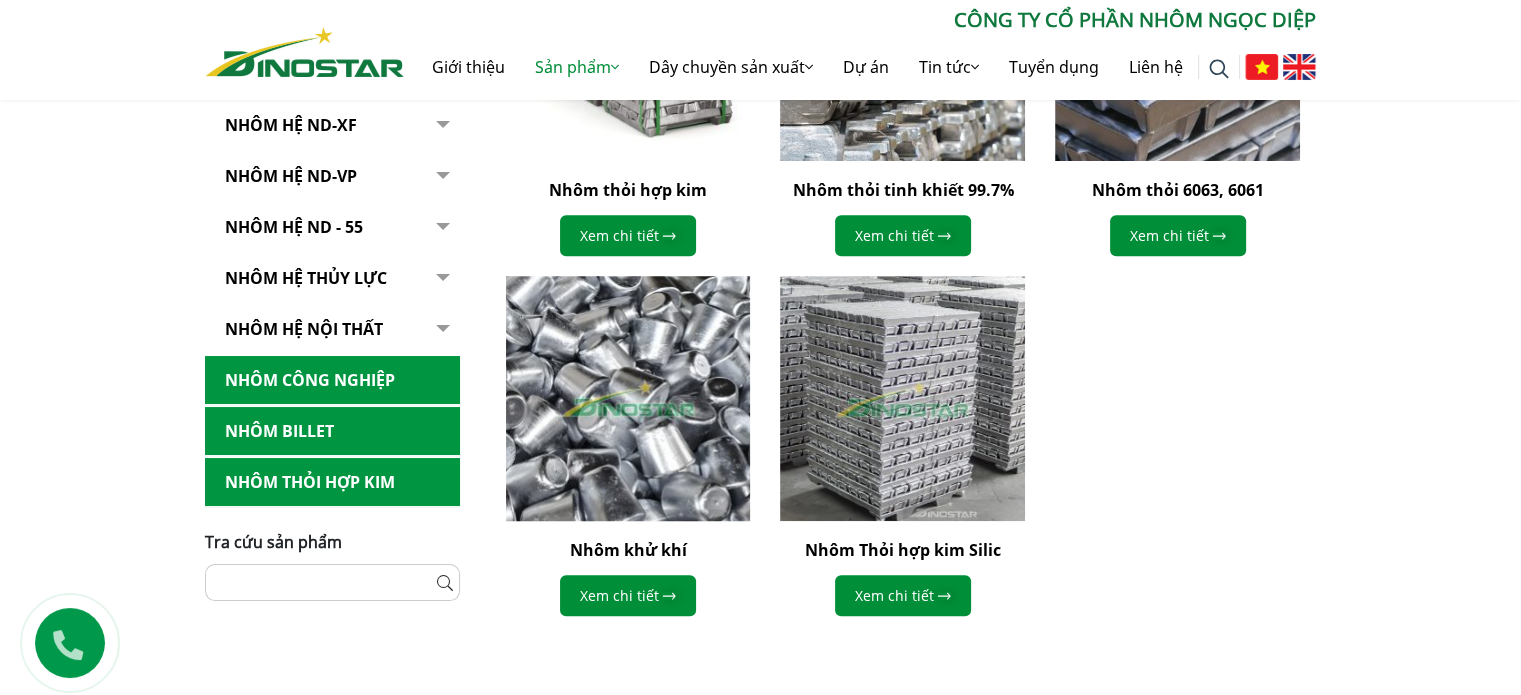 click at bounding box center (627, 398) 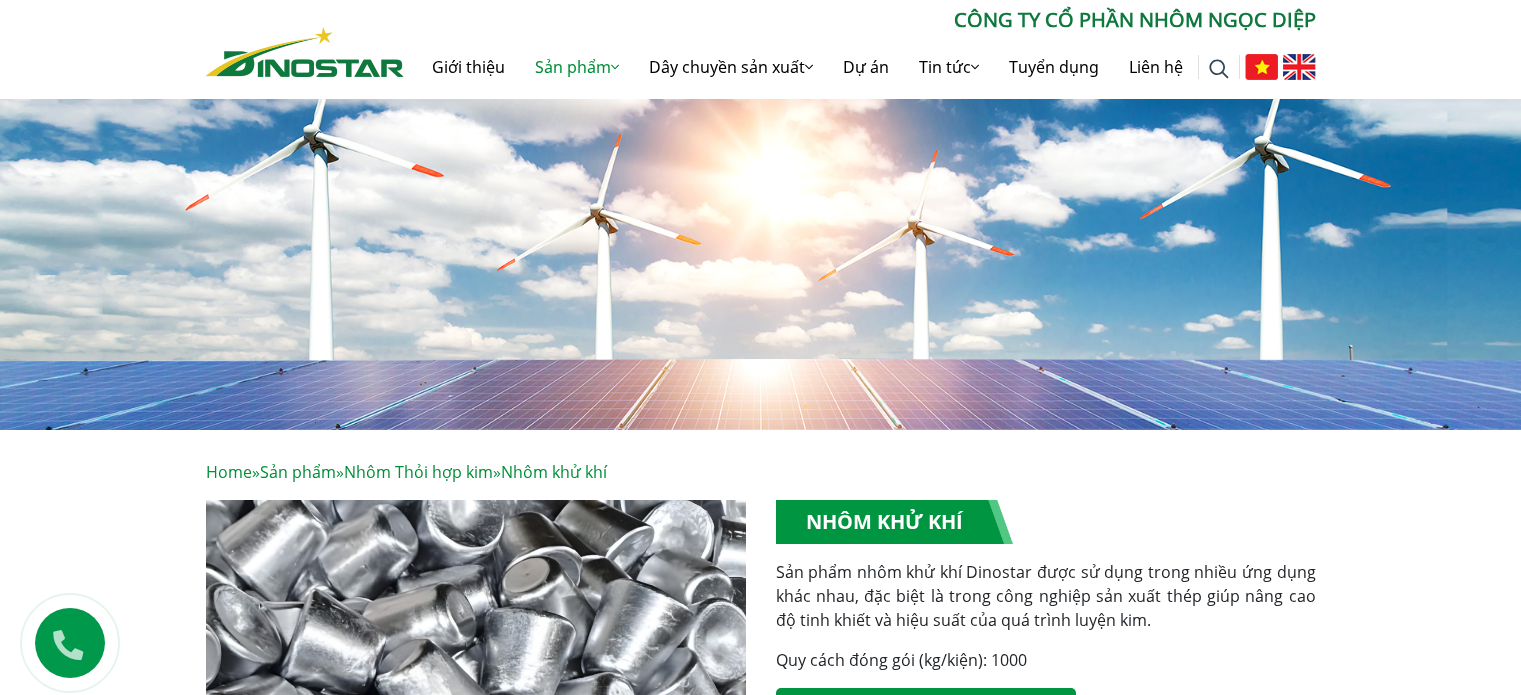 scroll, scrollTop: 0, scrollLeft: 0, axis: both 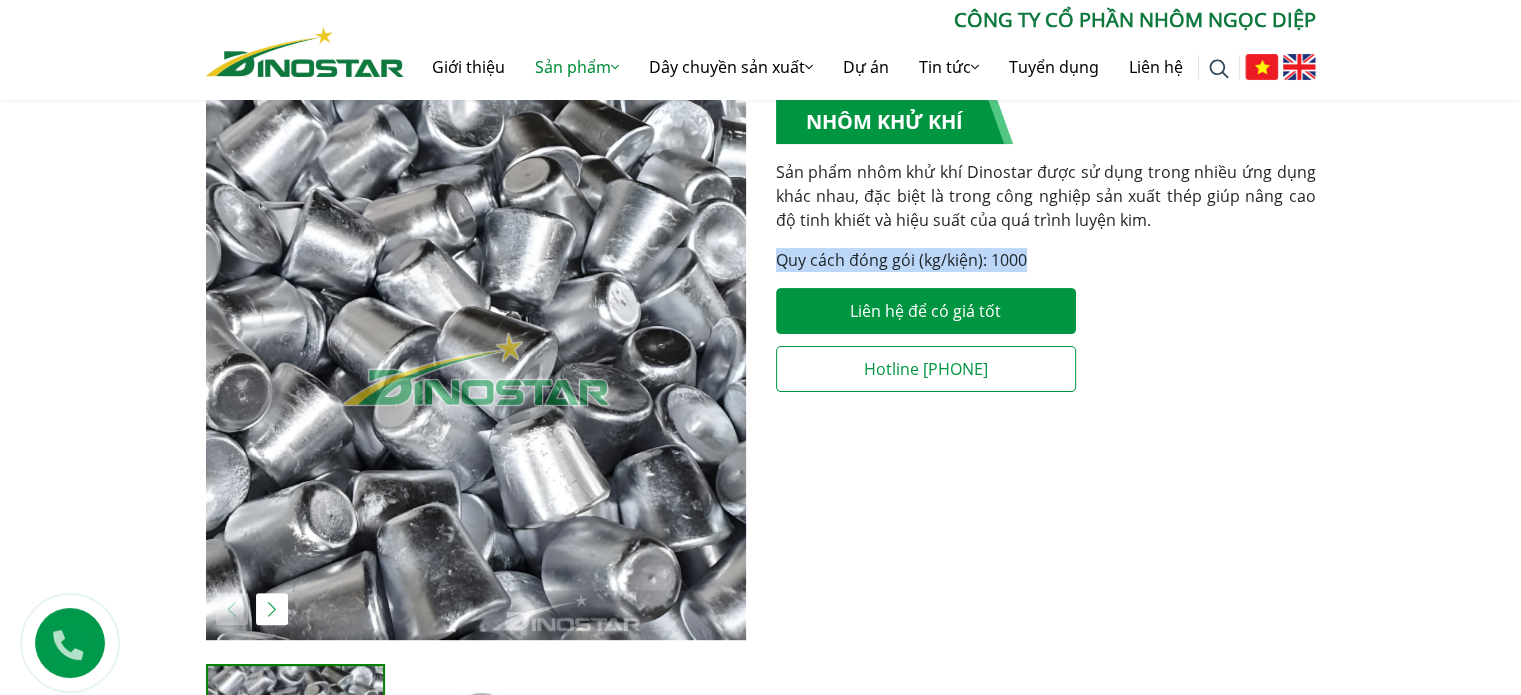 drag, startPoint x: 773, startPoint y: 250, endPoint x: 1060, endPoint y: 257, distance: 287.08536 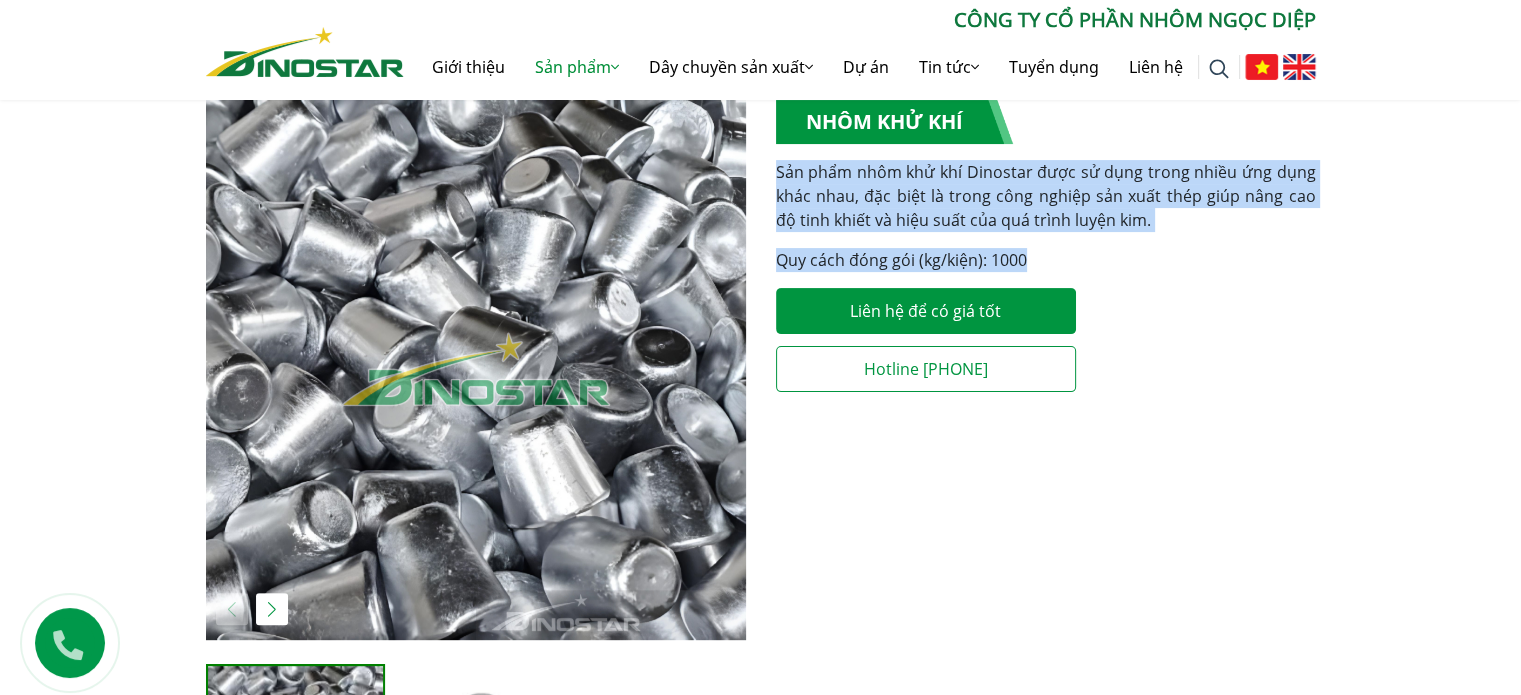drag, startPoint x: 778, startPoint y: 173, endPoint x: 1048, endPoint y: 249, distance: 280.49243 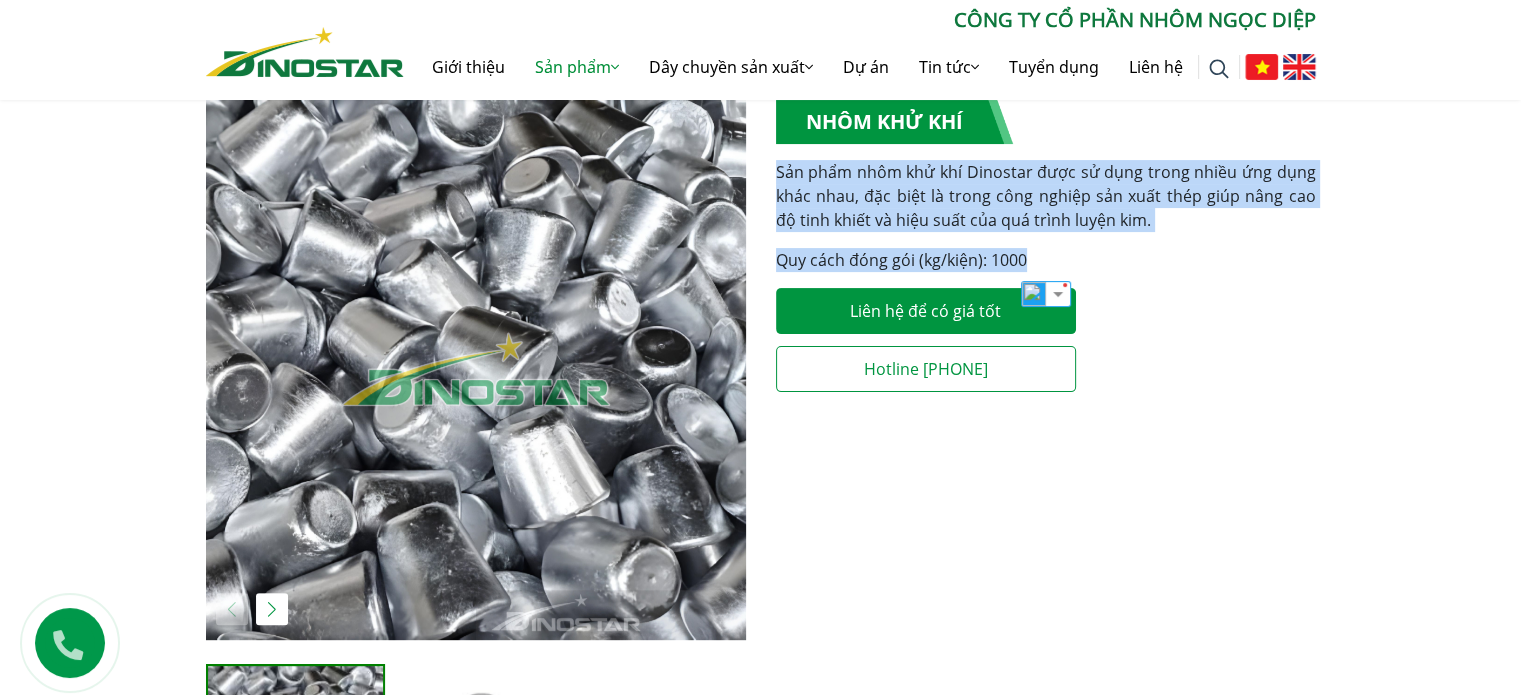 copy on "Sản phẩm nhôm khử khí Dinostar được sử dụng trong nhiều ứng dụng khác nhau, đặc biệt là trong công nghiệp sản xuất thép giúp nâng cao độ tinh khiết và hiệu suất của quá trình luyện kim.
Quy cách đóng gói (kg/kiện): 1000" 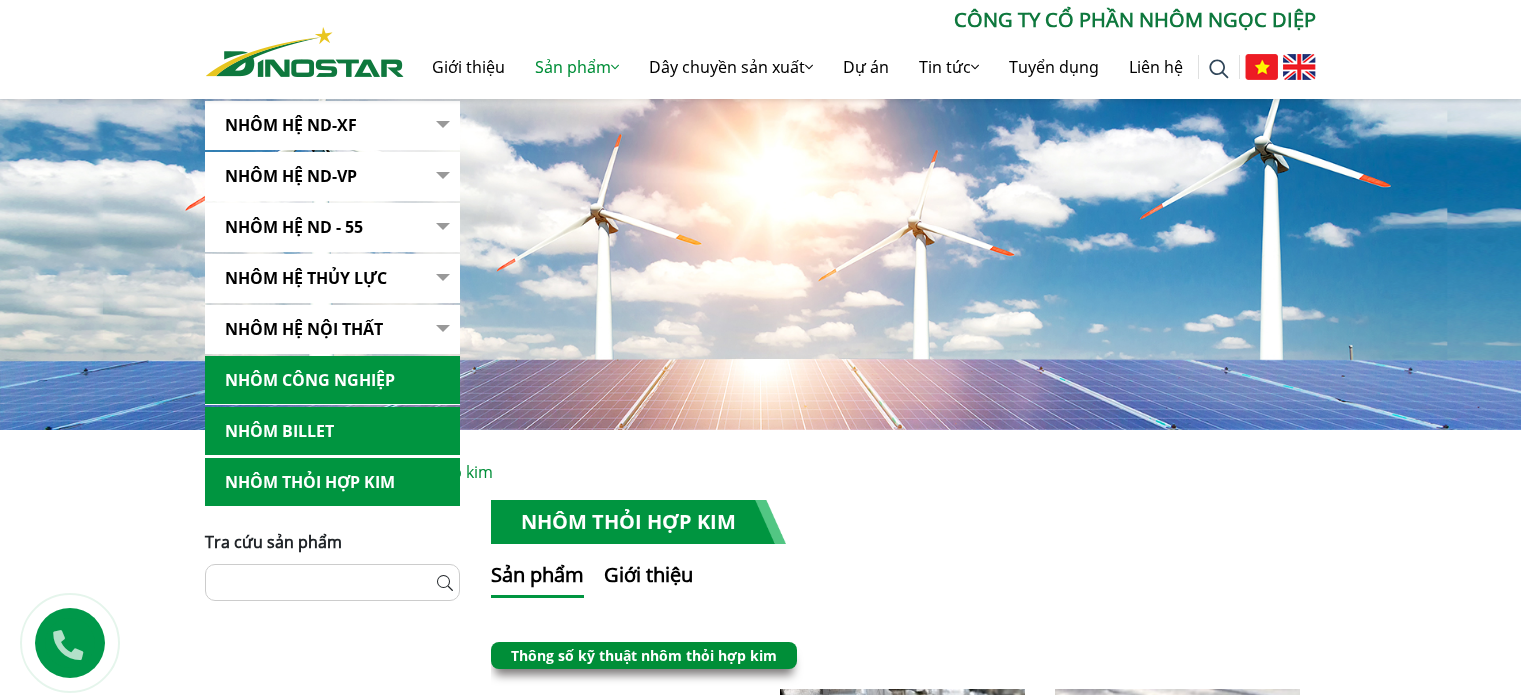scroll, scrollTop: 773, scrollLeft: 0, axis: vertical 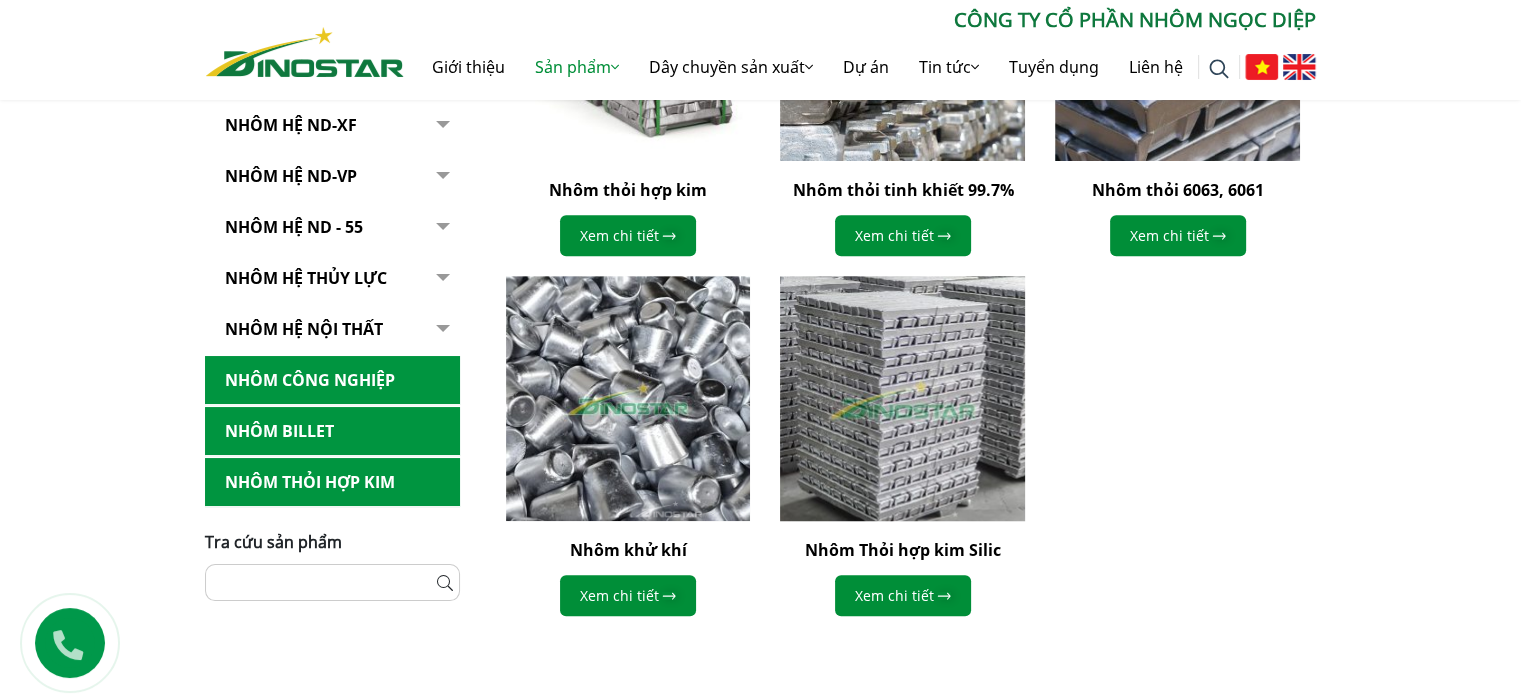 click at bounding box center (902, 398) 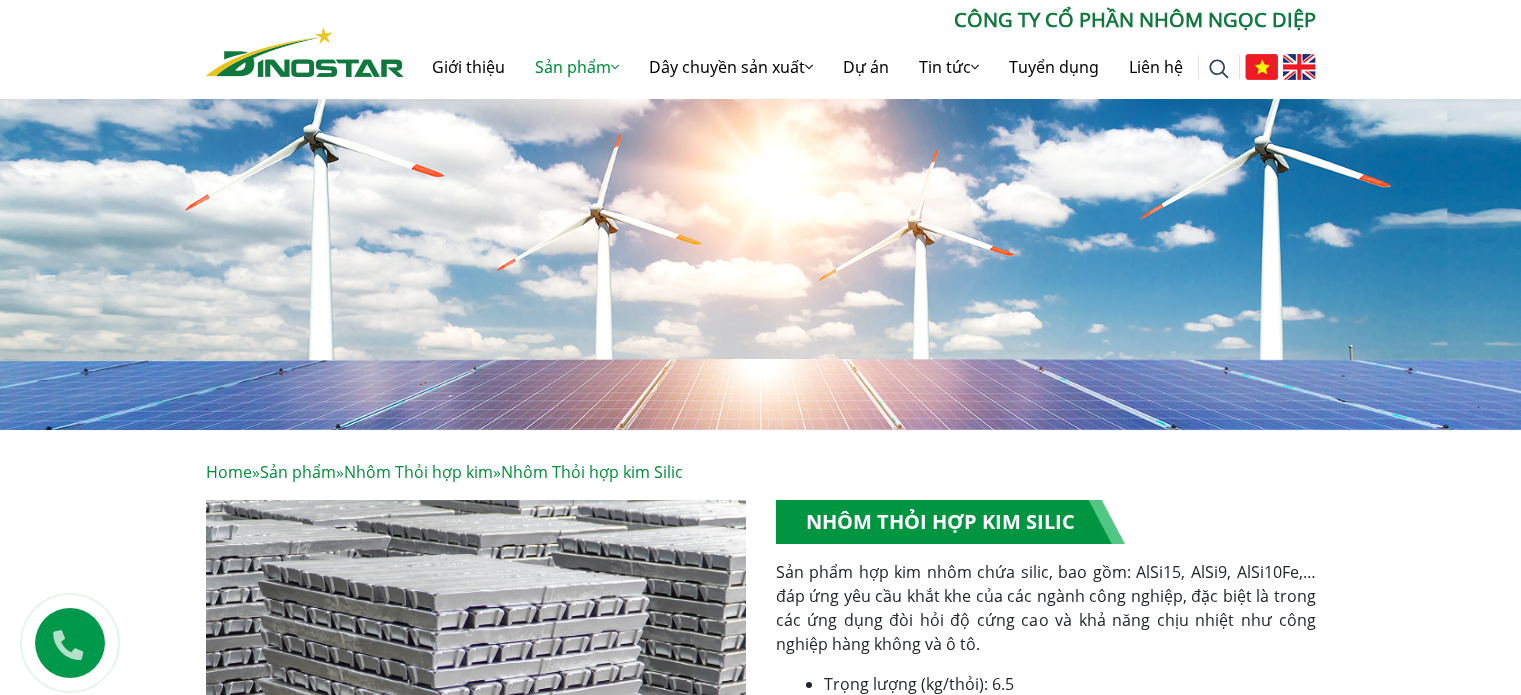 scroll, scrollTop: 0, scrollLeft: 0, axis: both 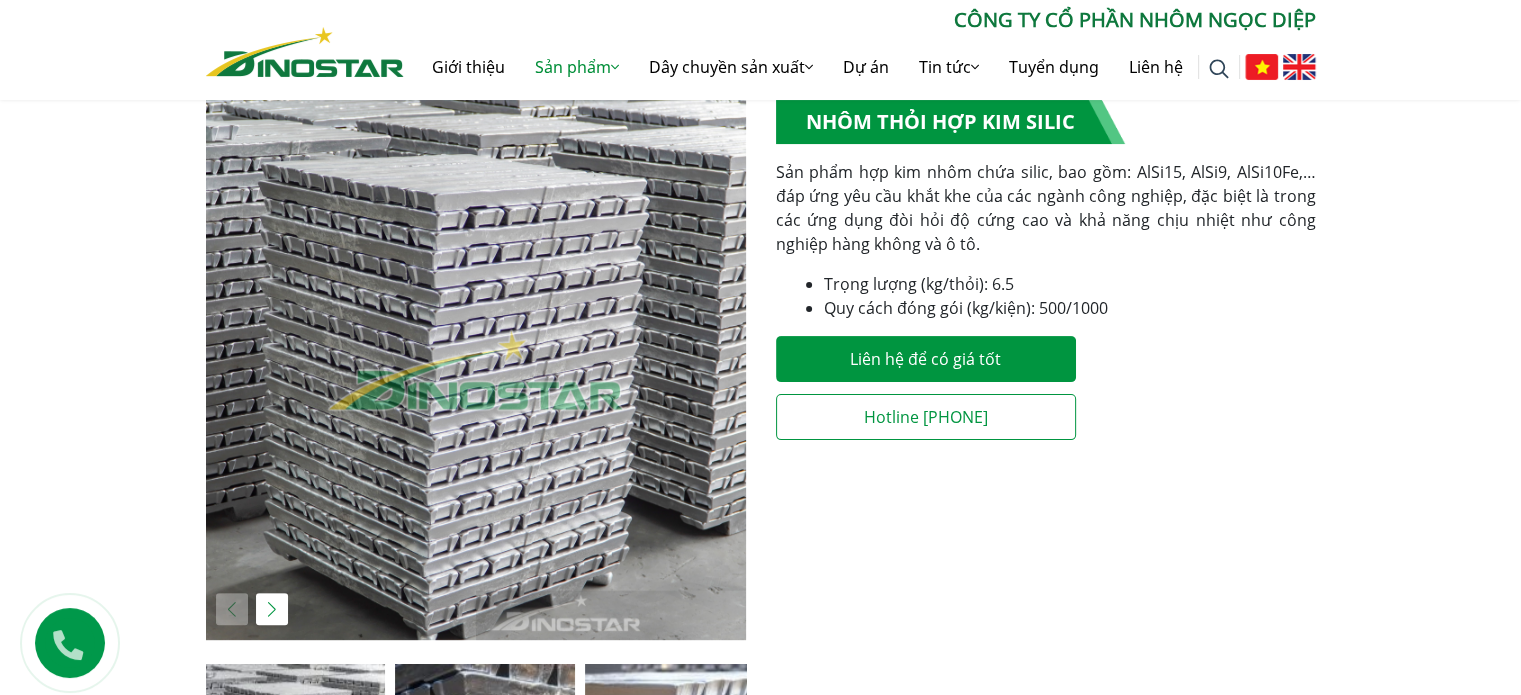 click on "Trọng lượng (kg/thỏi): 6.5" at bounding box center (1070, 284) 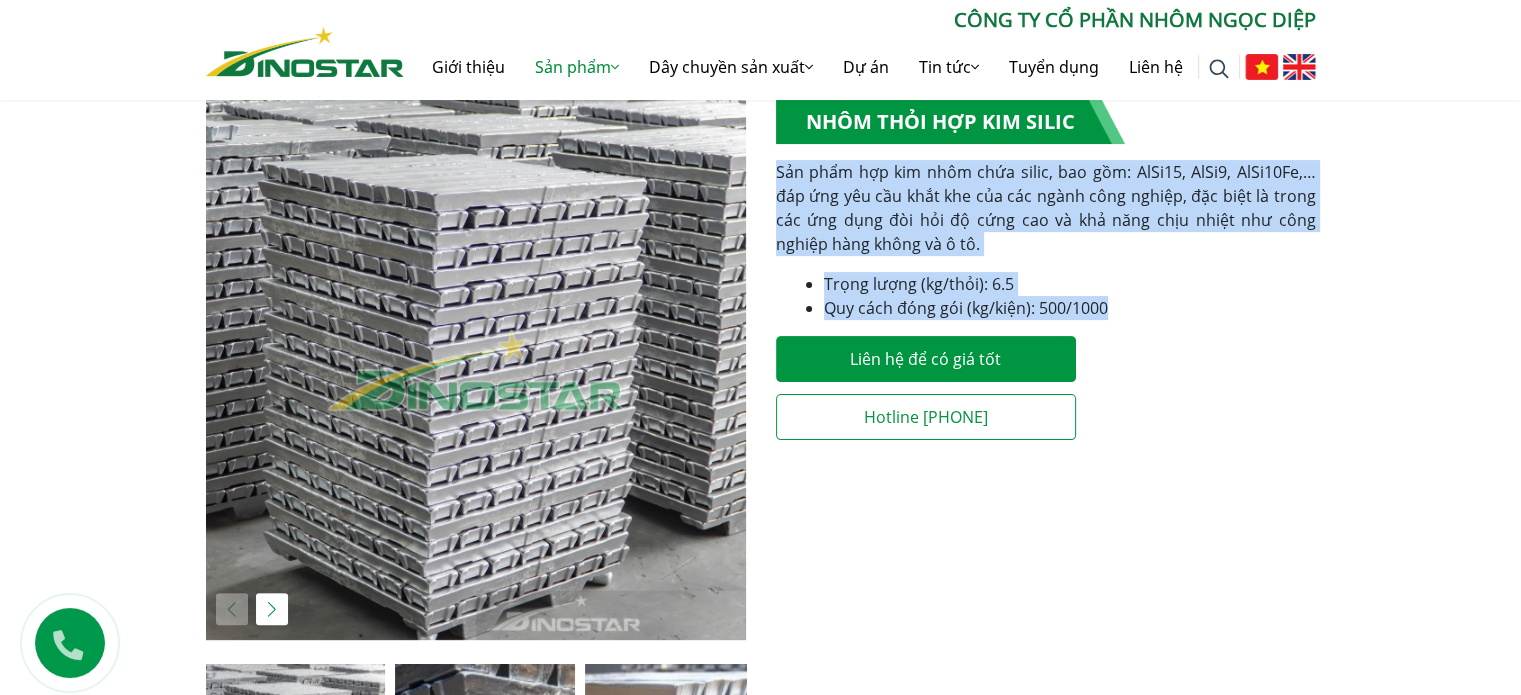 drag, startPoint x: 1115, startPoint y: 315, endPoint x: 770, endPoint y: 167, distance: 375.40512 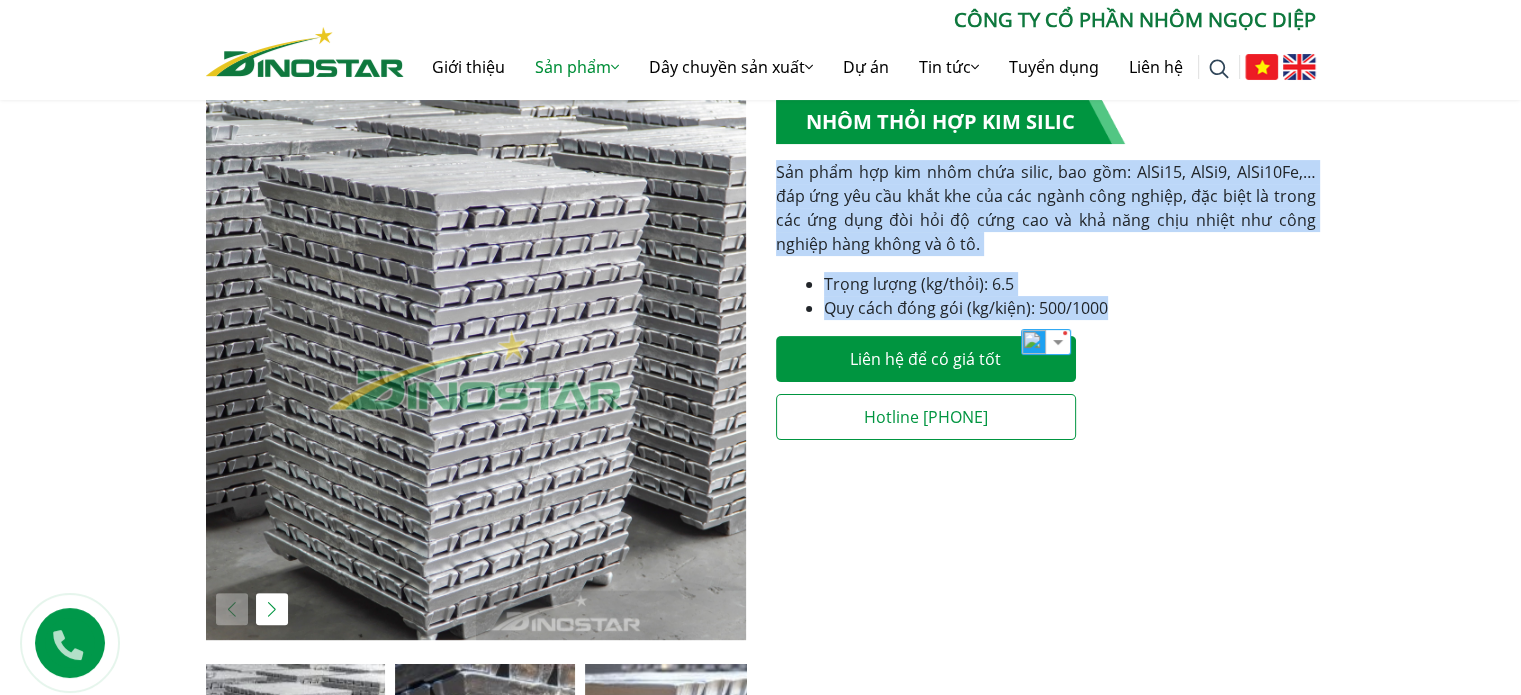 copy on "Sản phẩm hợp kim nhôm chứa silic, bao gồm: AlSi15, AlSi9, AlSi10Fe,… đáp ứng yêu cầu khắt khe của các ngành công nghiệp, đặc biệt là trong các ứng dụng đòi hỏi độ cứng cao và khả năng chịu nhiệt như công nghiệp hàng không và ô tô.
Trọng lượng (kg/thỏi): 6.5
Quy cách đóng gói (kg/kiện): 500/1000" 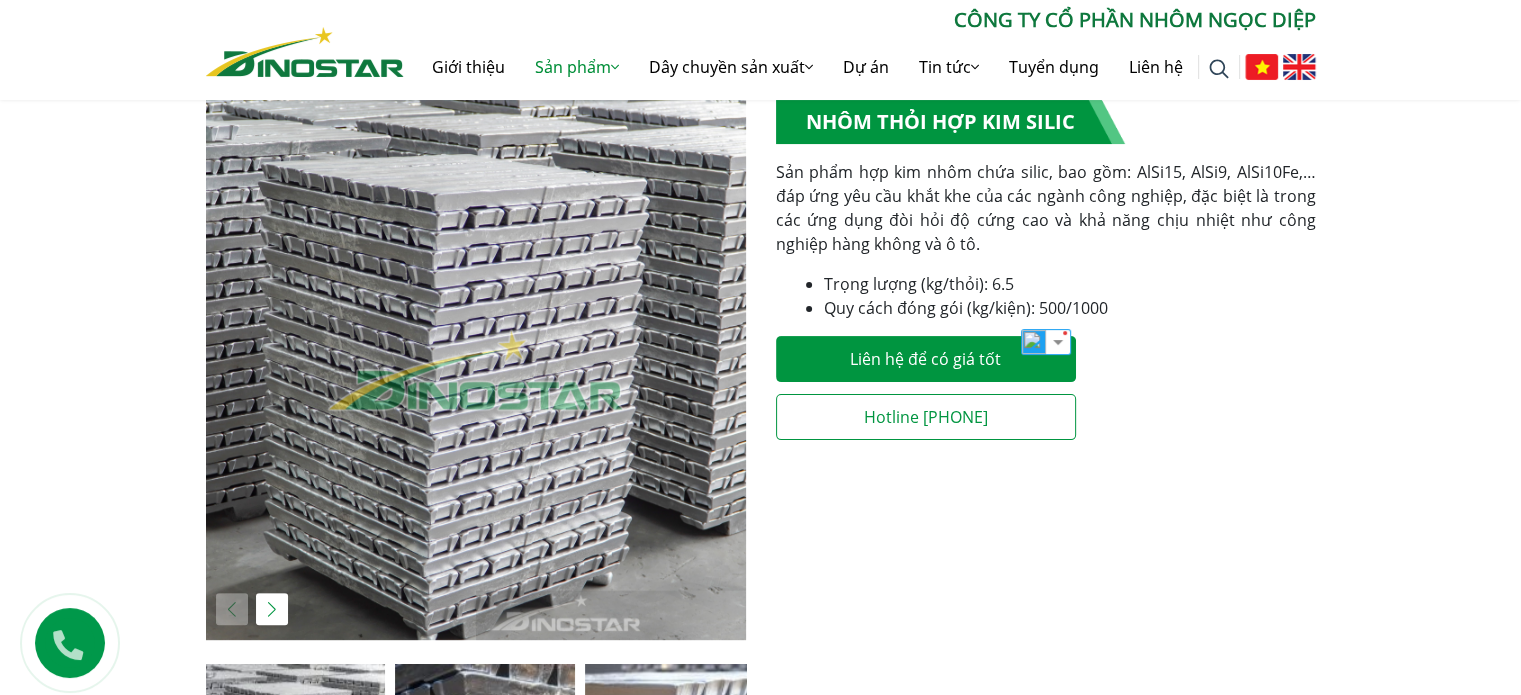 click on "**********" at bounding box center (1046, 276) 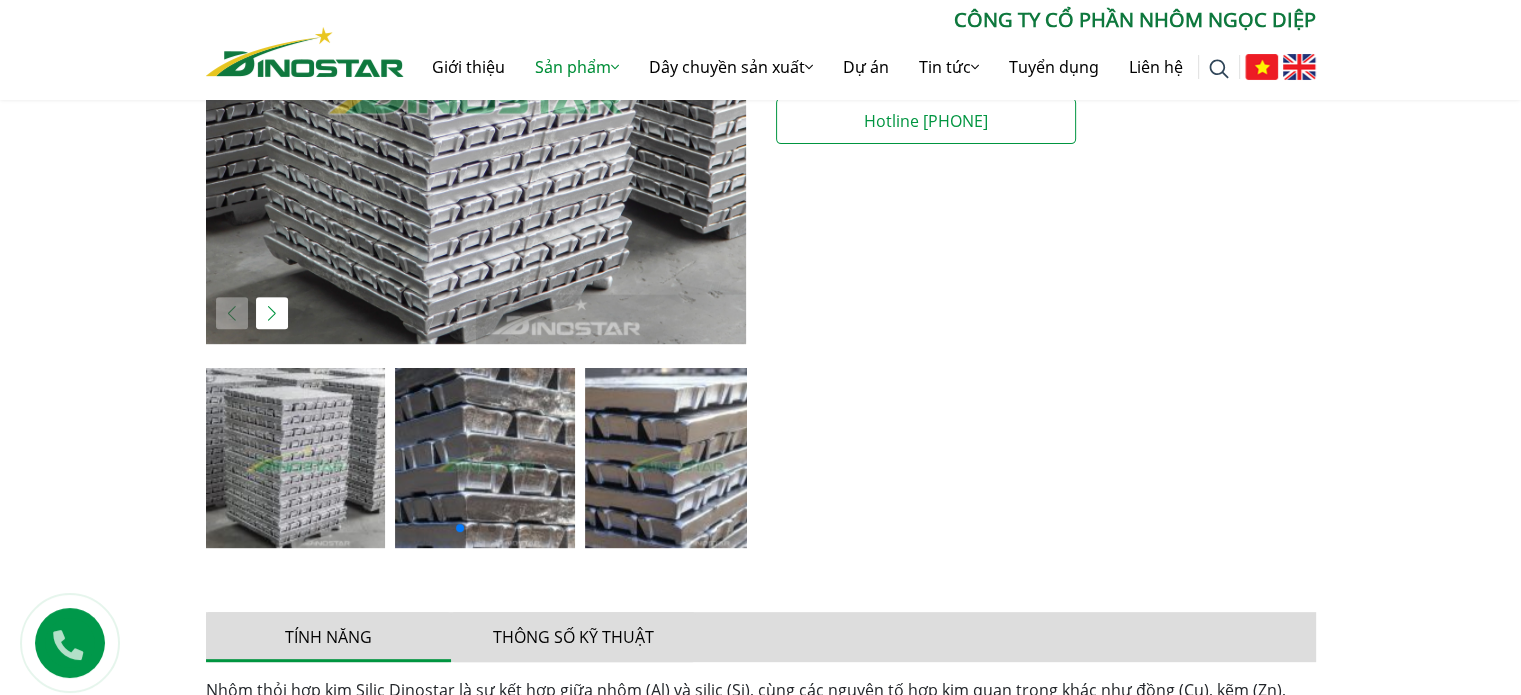 scroll, scrollTop: 700, scrollLeft: 0, axis: vertical 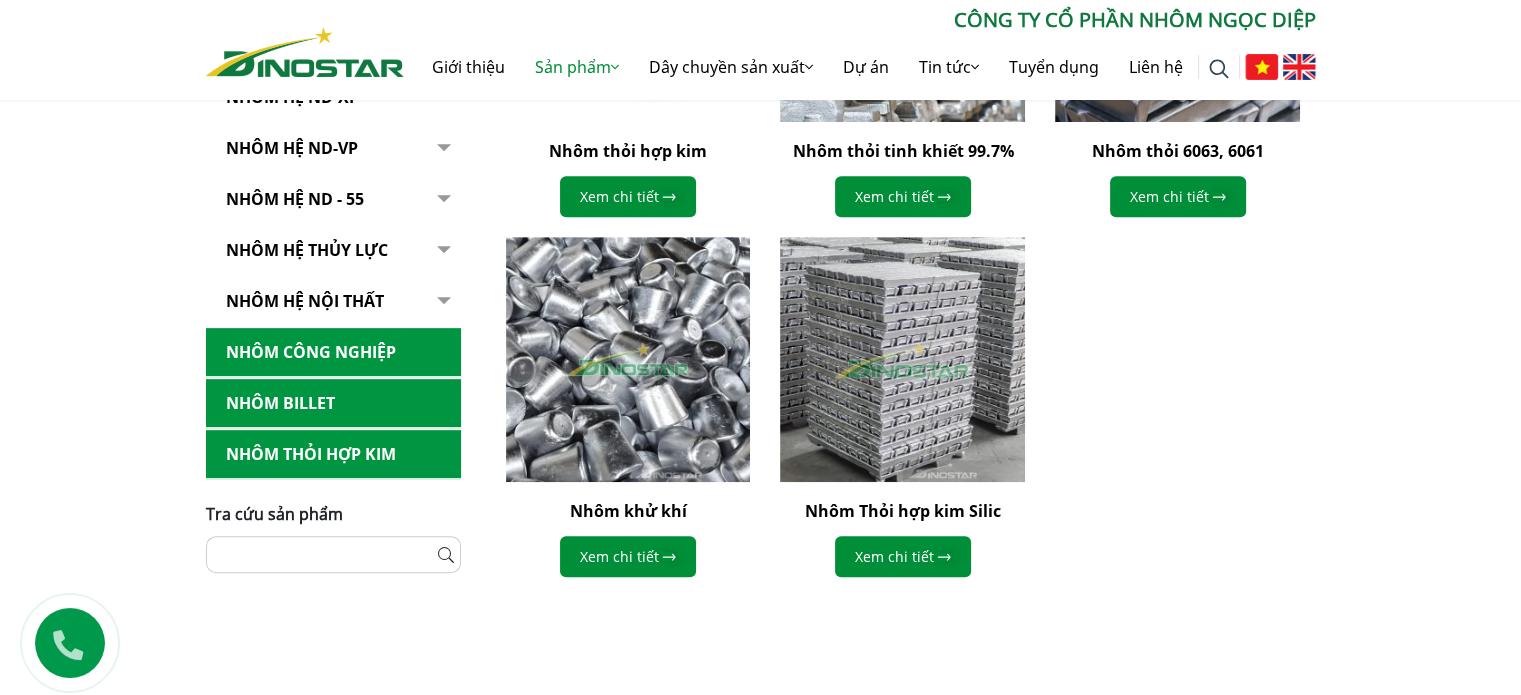 click on "Nhôm Công nghiệp" at bounding box center [333, 352] 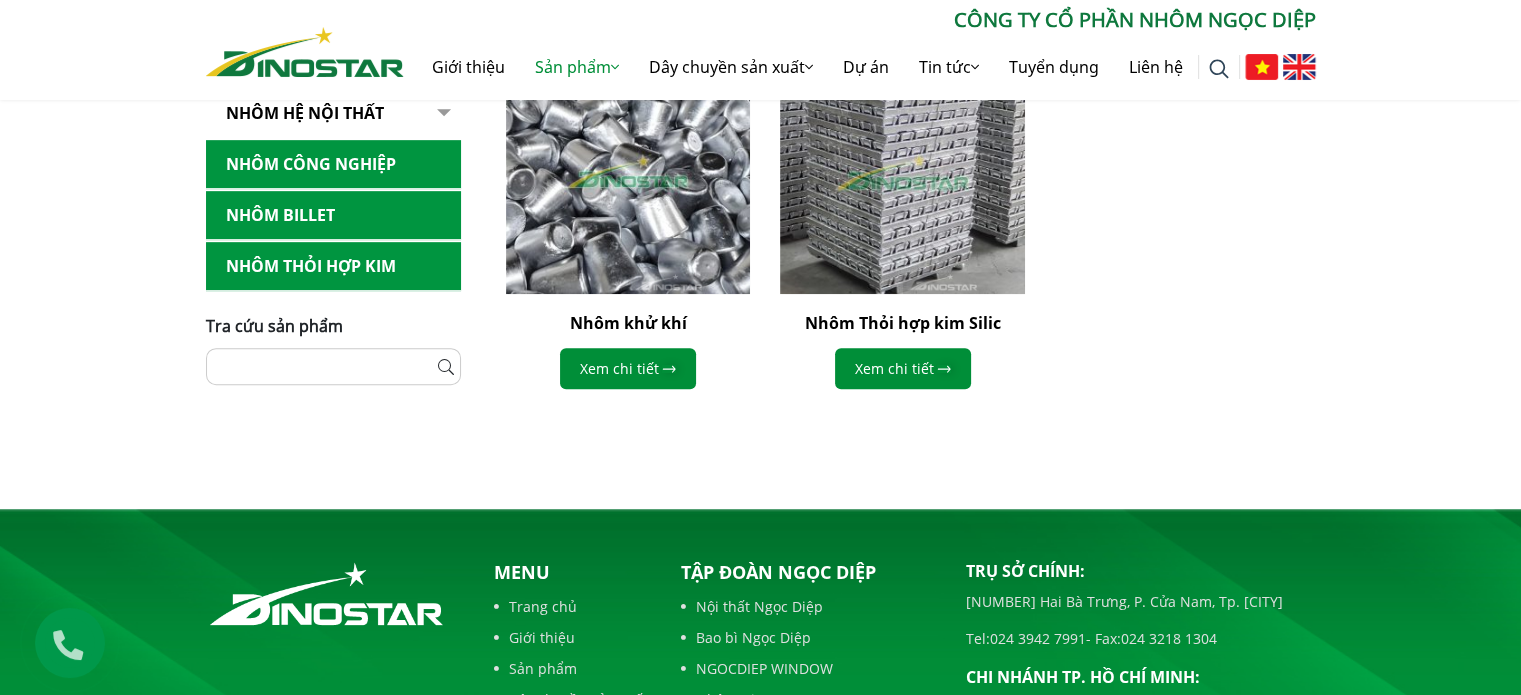 scroll, scrollTop: 1012, scrollLeft: 0, axis: vertical 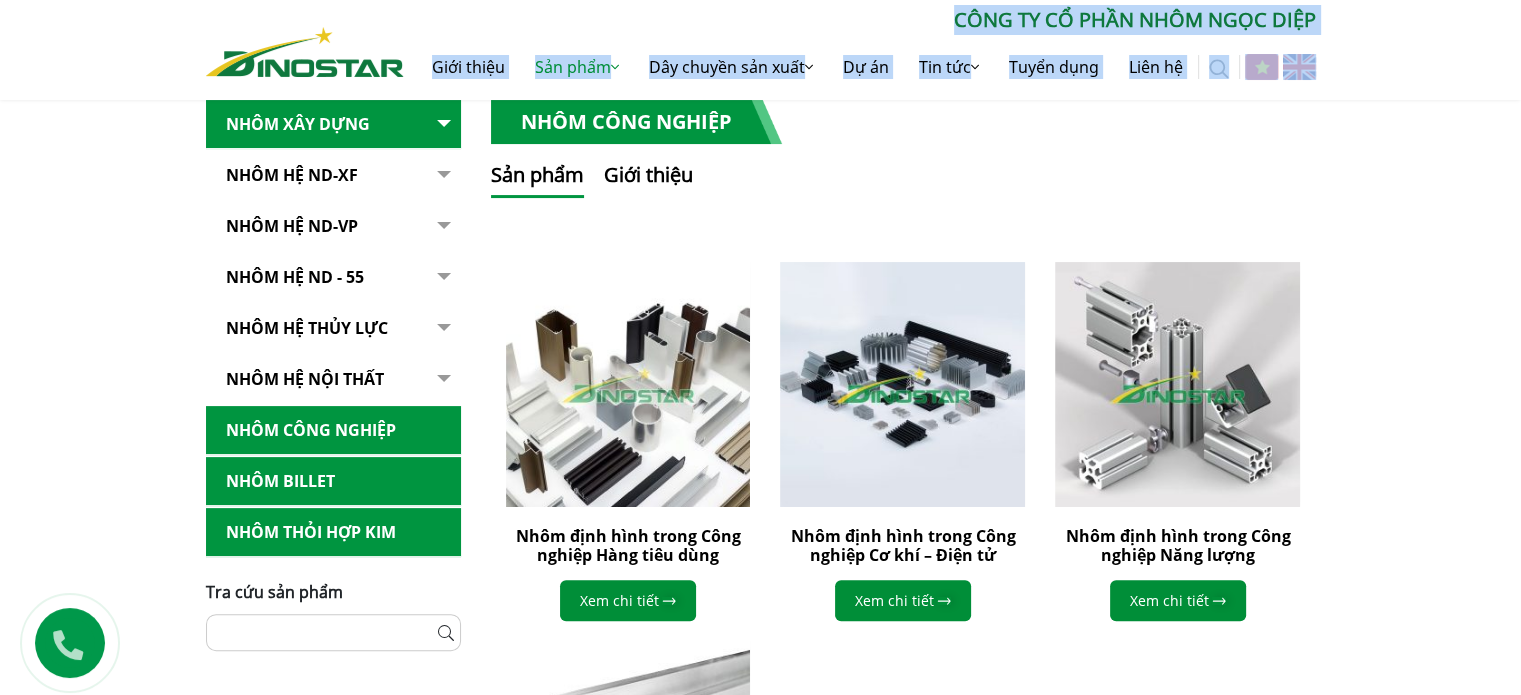 drag, startPoint x: 932, startPoint y: 23, endPoint x: 1335, endPoint y: -4, distance: 403.90344 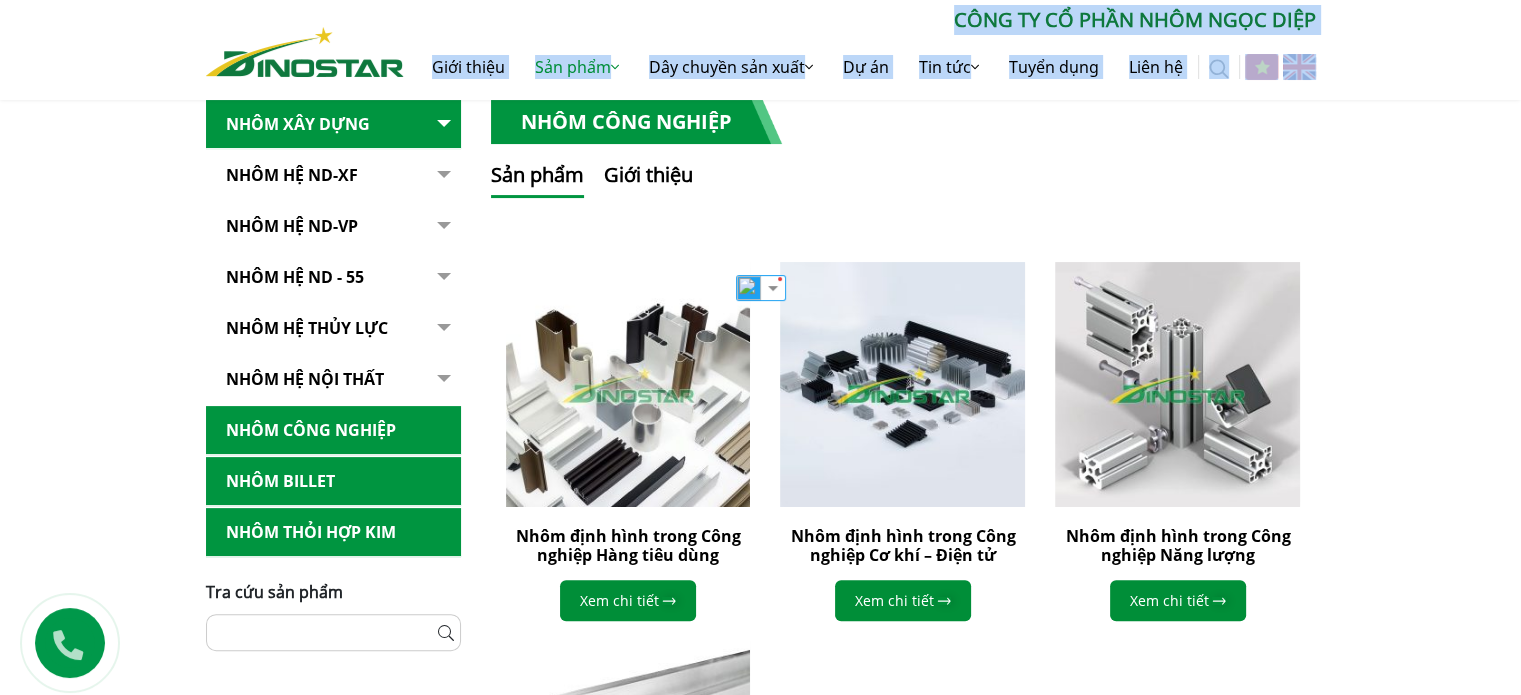 click on "Tìm kiếm cho:
********
CÔNG TY CỔ PHẦN NHÔM NGỌC DIỆP
Giới thiệu
Sản phẩm
Sản phẩm Nhôm Xây dựng Nhôm Công nghiệp Nhôm Billet Nhôm Thỏi hợp kim
Dây chuyền sản xuất
Dây chuyền sản xuất Dây chuyền sản xuất Nhôm định hình Dây chuyền sản xuất Nhôm Billet" at bounding box center [760, 49] 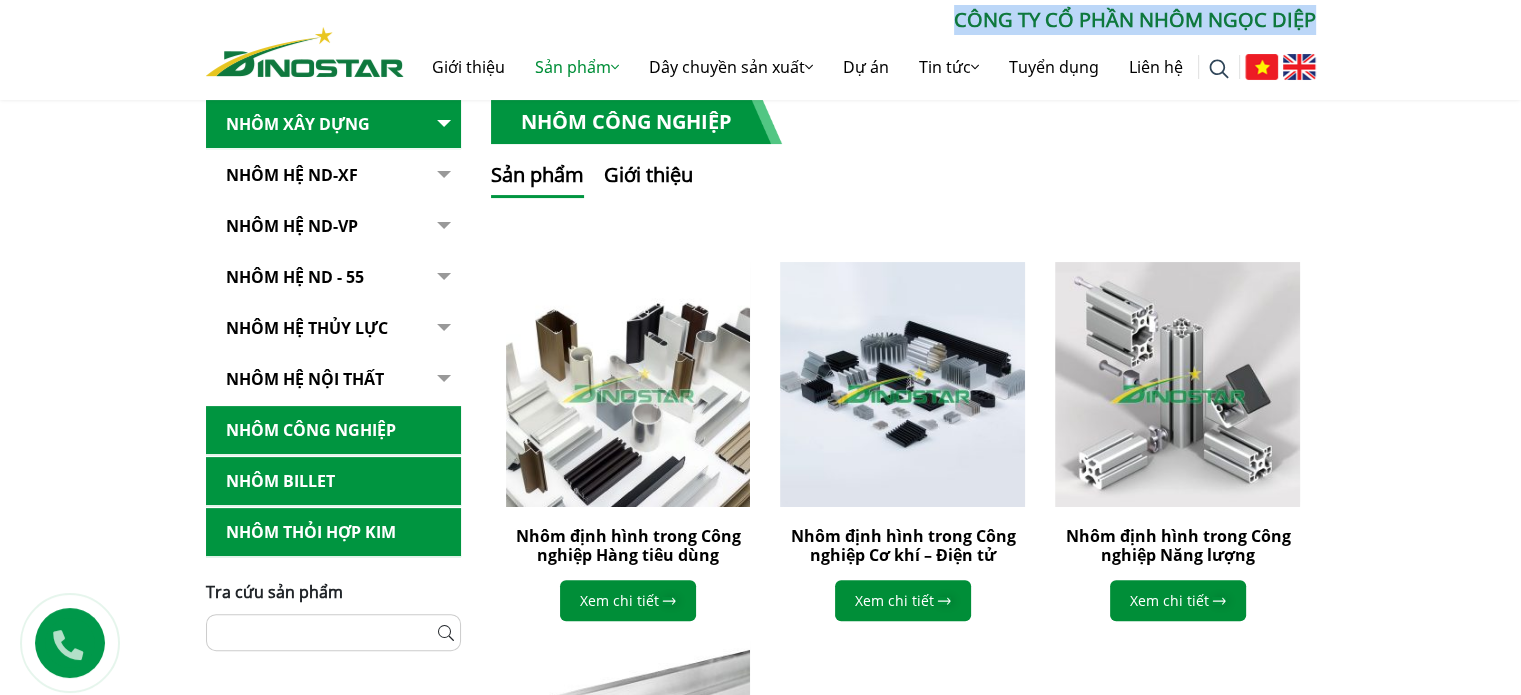 drag, startPoint x: 1300, startPoint y: 16, endPoint x: 953, endPoint y: 25, distance: 347.1167 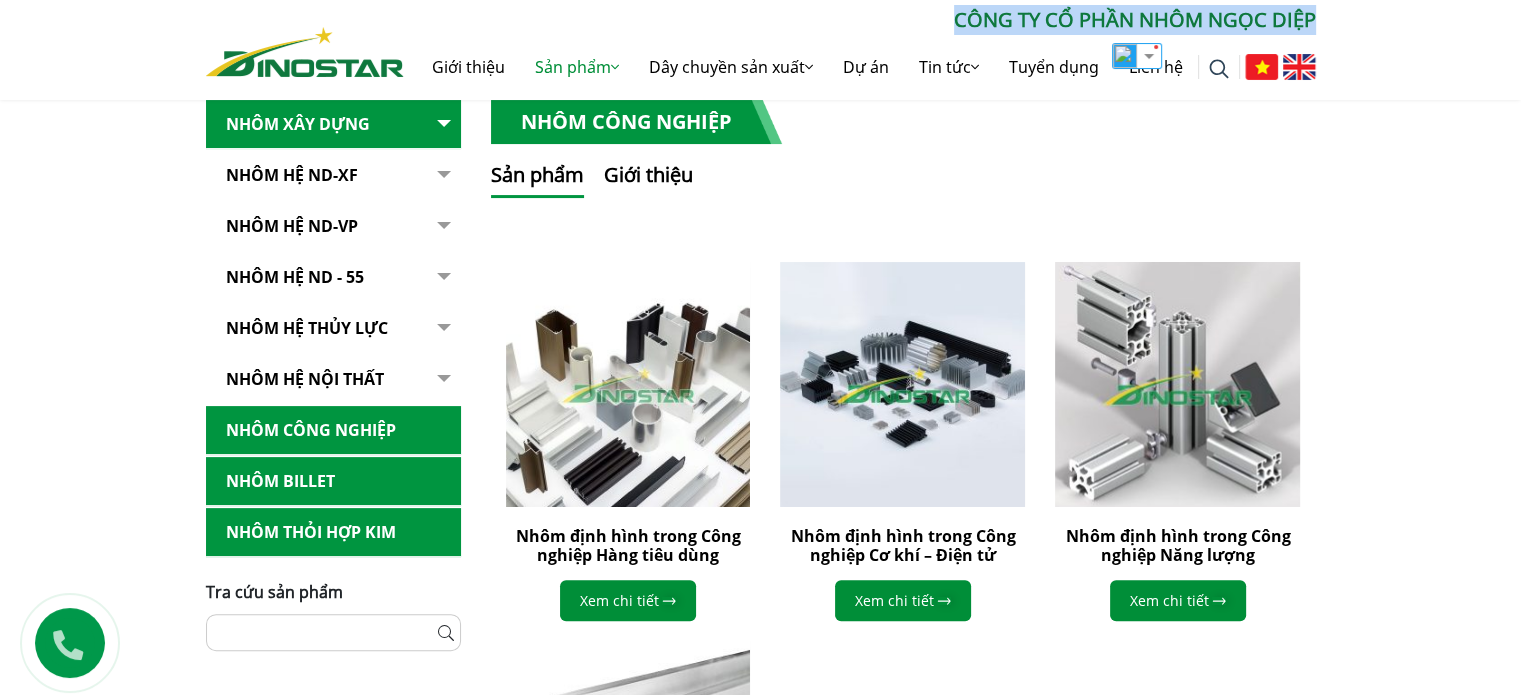copy on "CÔNG TY CỔ PHẦN NHÔM NGỌC DIỆP" 